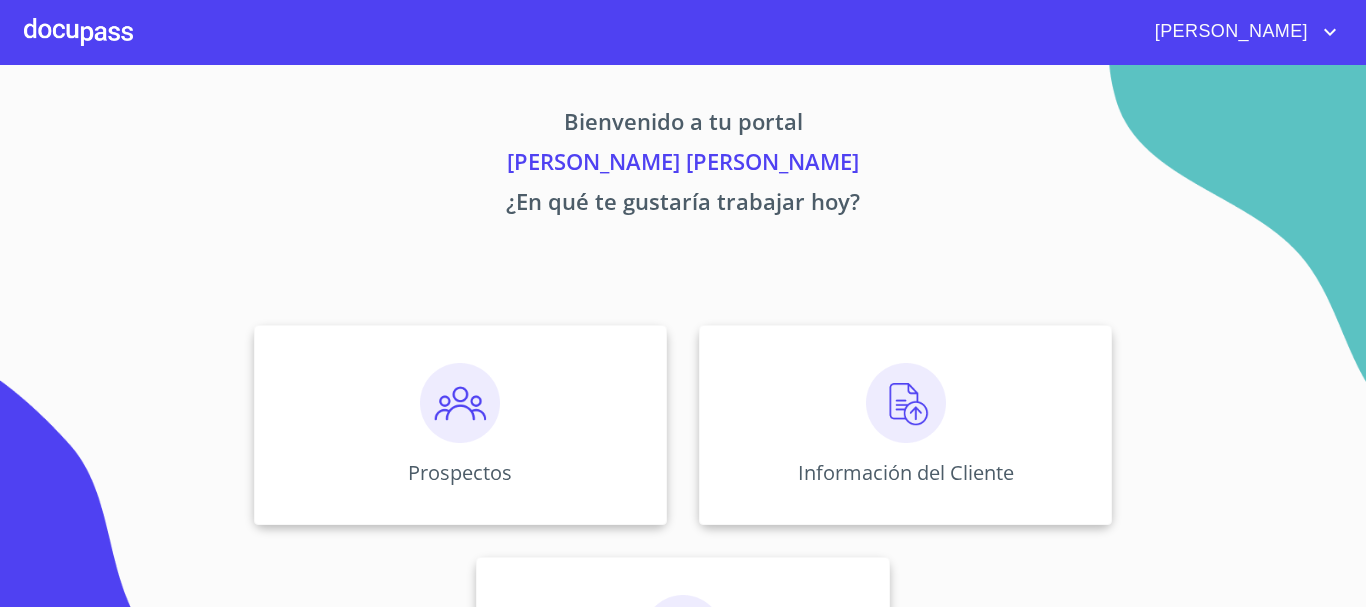 scroll, scrollTop: 0, scrollLeft: 0, axis: both 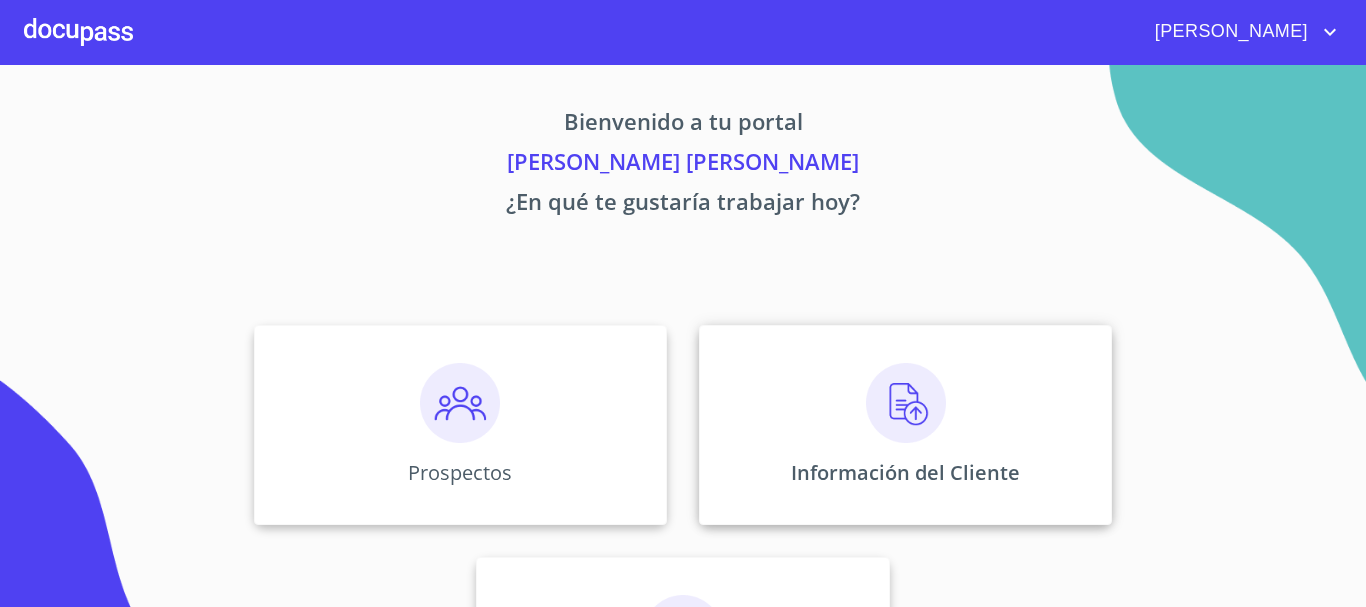 click on "Información del Cliente" at bounding box center (905, 472) 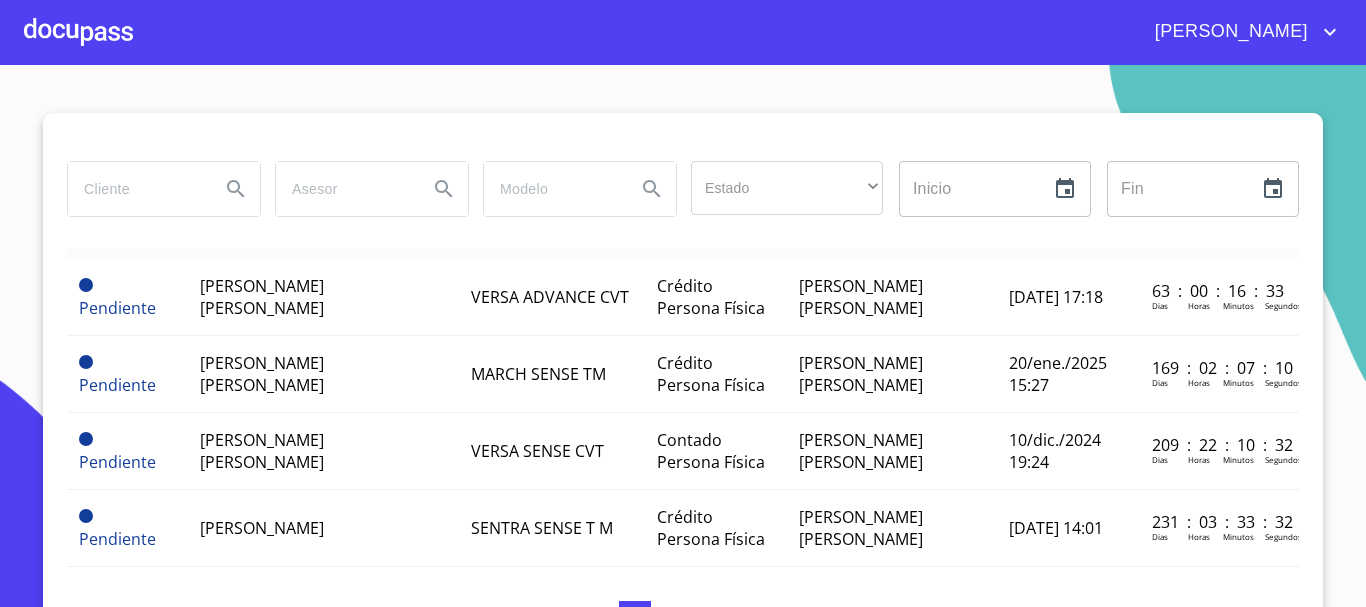 scroll, scrollTop: 0, scrollLeft: 0, axis: both 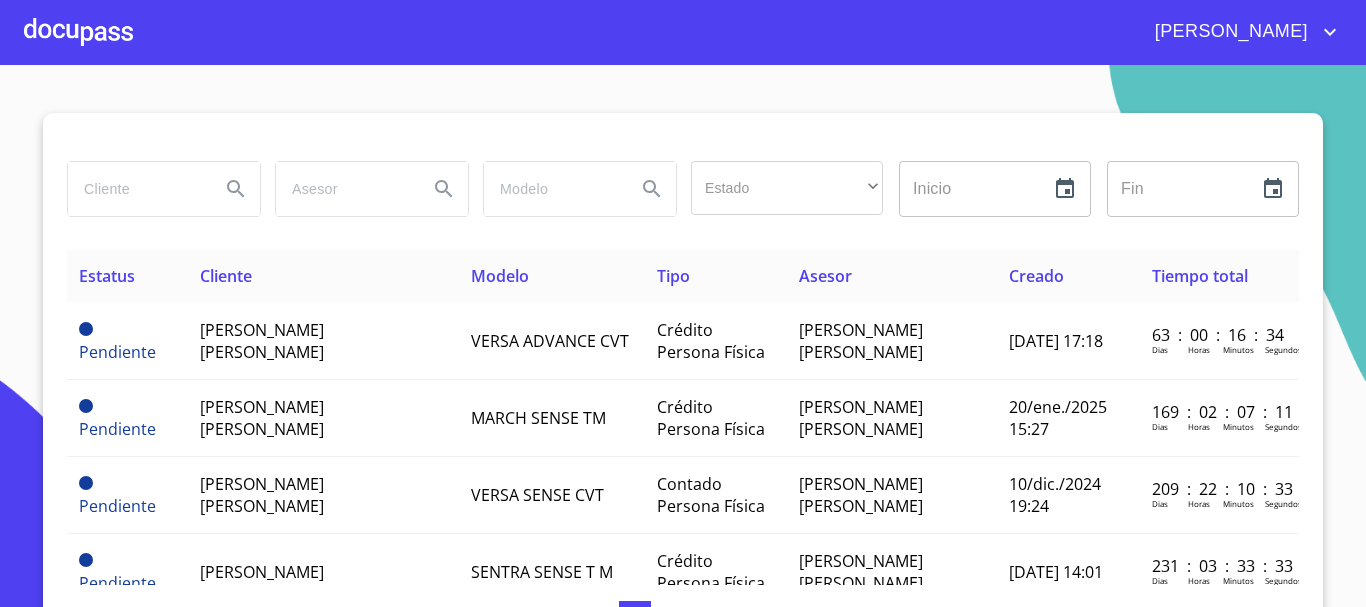 click at bounding box center [78, 32] 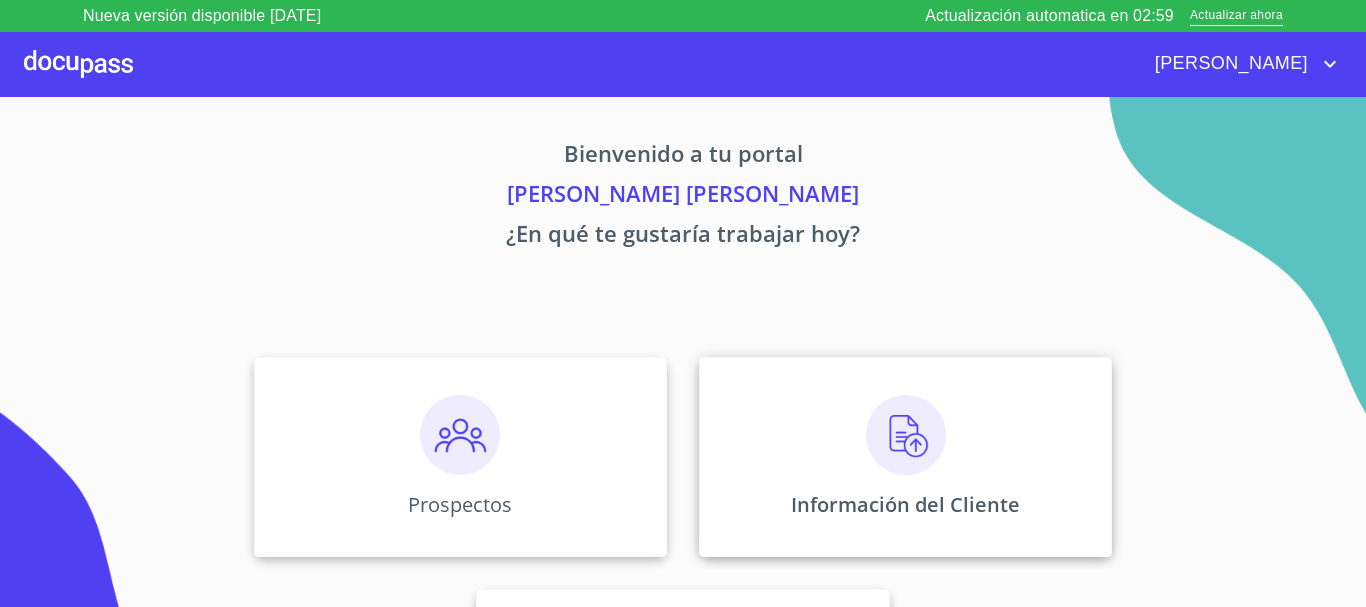 click at bounding box center [906, 435] 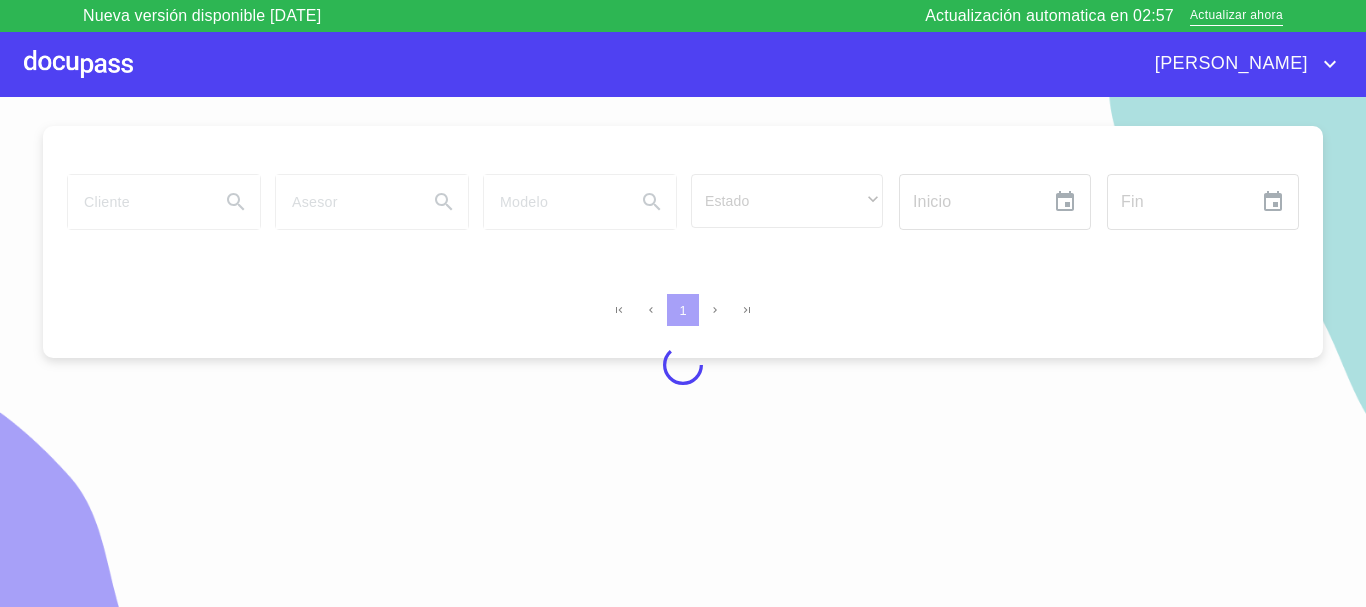 scroll, scrollTop: 24, scrollLeft: 0, axis: vertical 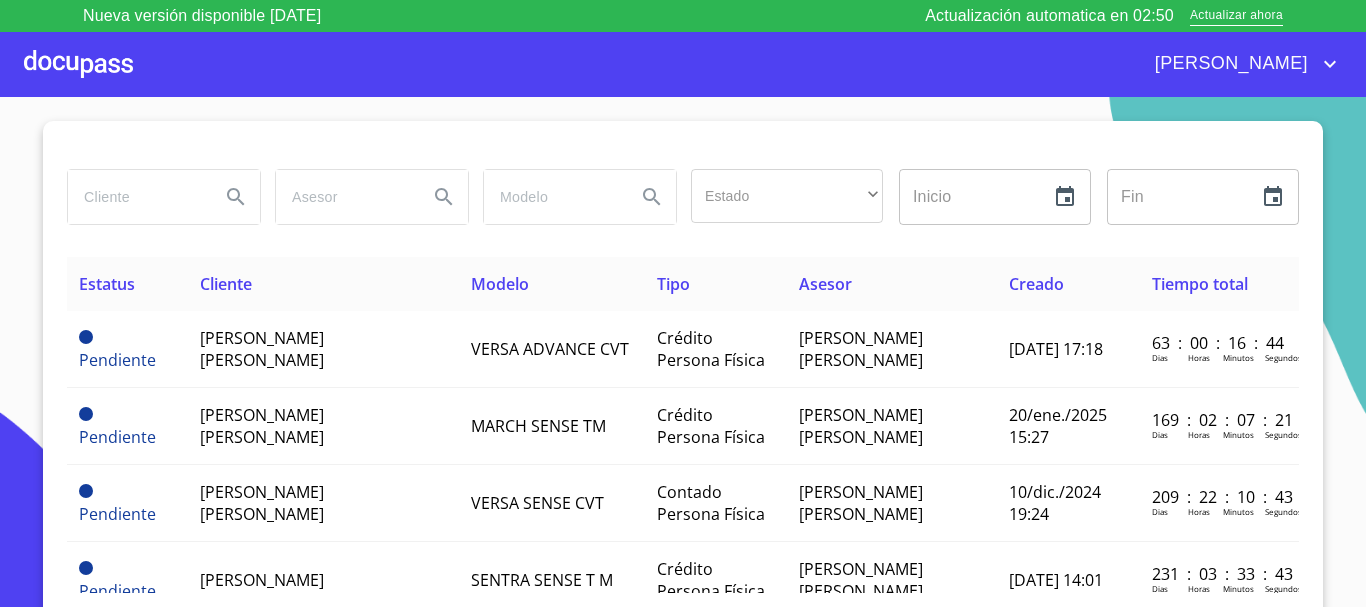click at bounding box center [78, 64] 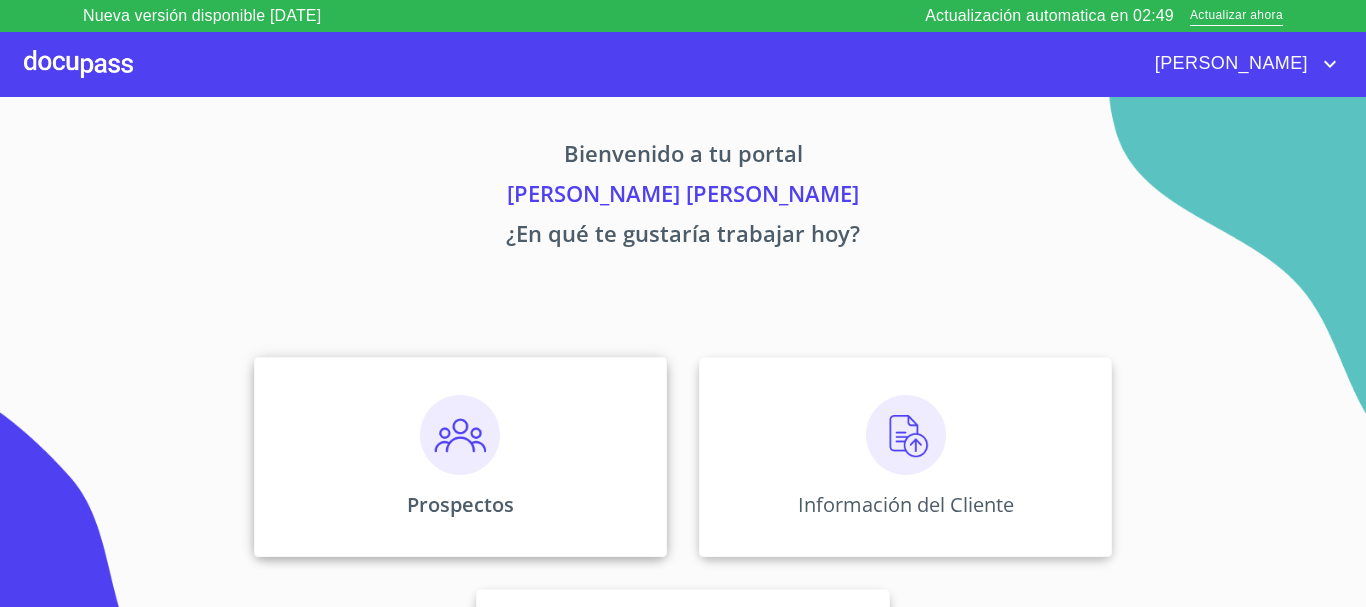 click on "Prospectos" at bounding box center [460, 504] 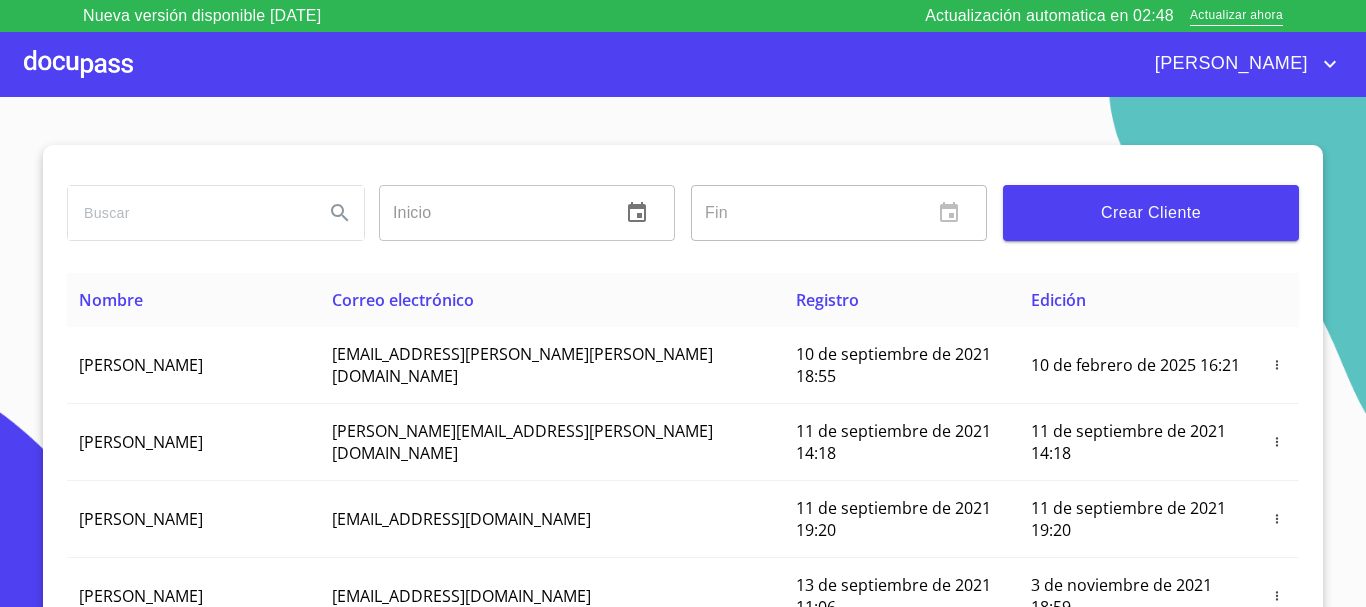 click on "Crear Cliente" at bounding box center [1151, 213] 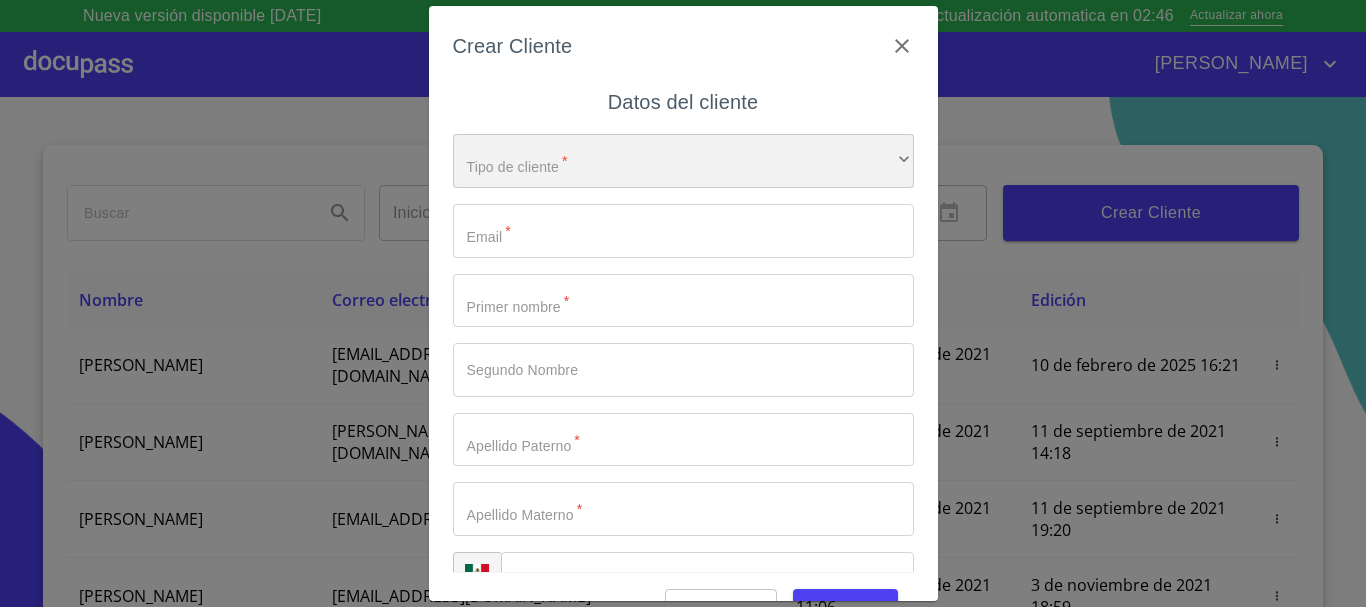 click on "​" at bounding box center [683, 161] 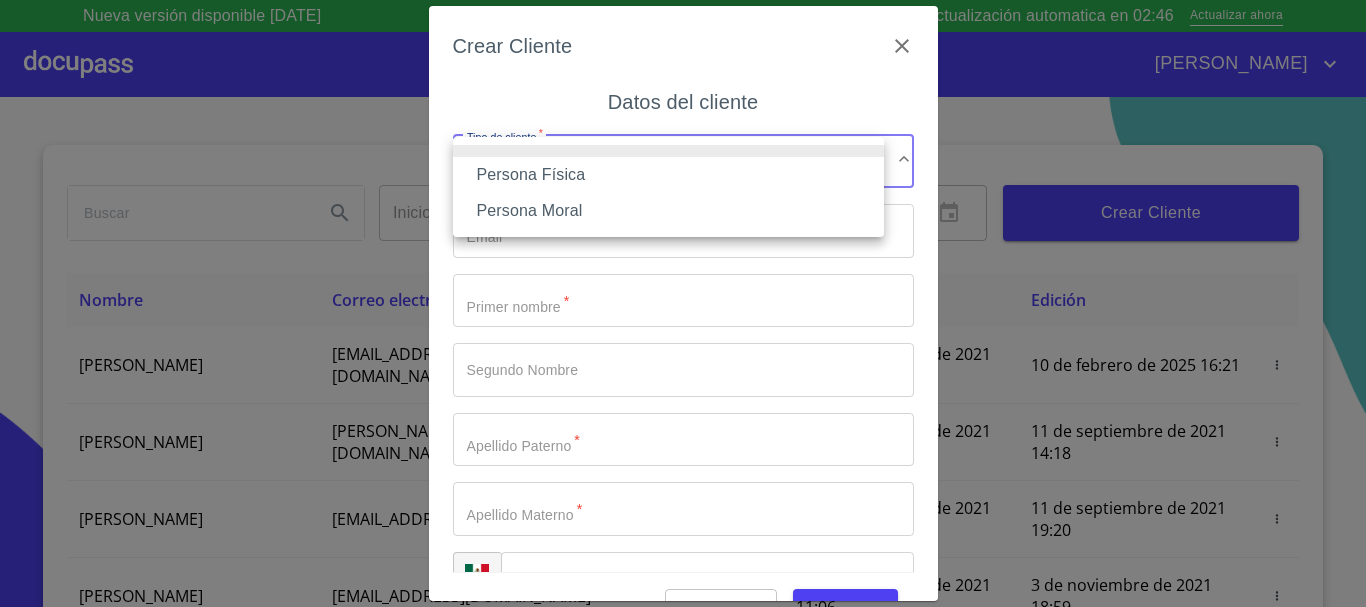 click on "Persona Física" at bounding box center [668, 175] 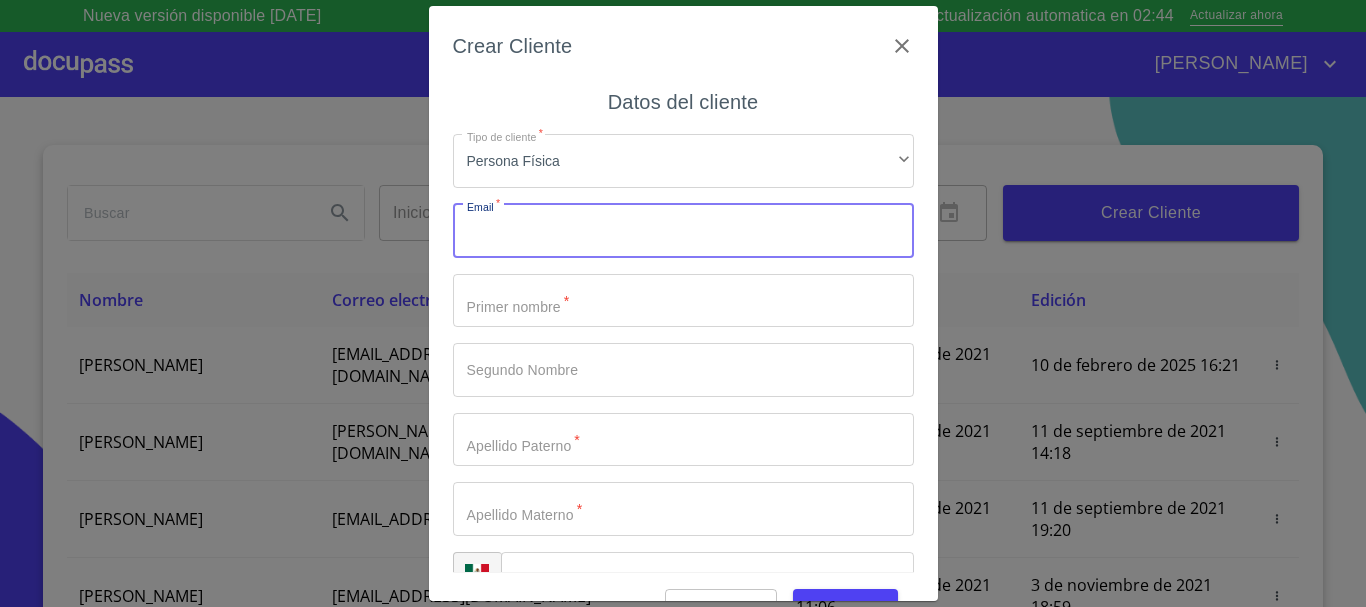click on "Tipo de cliente   *" at bounding box center [683, 231] 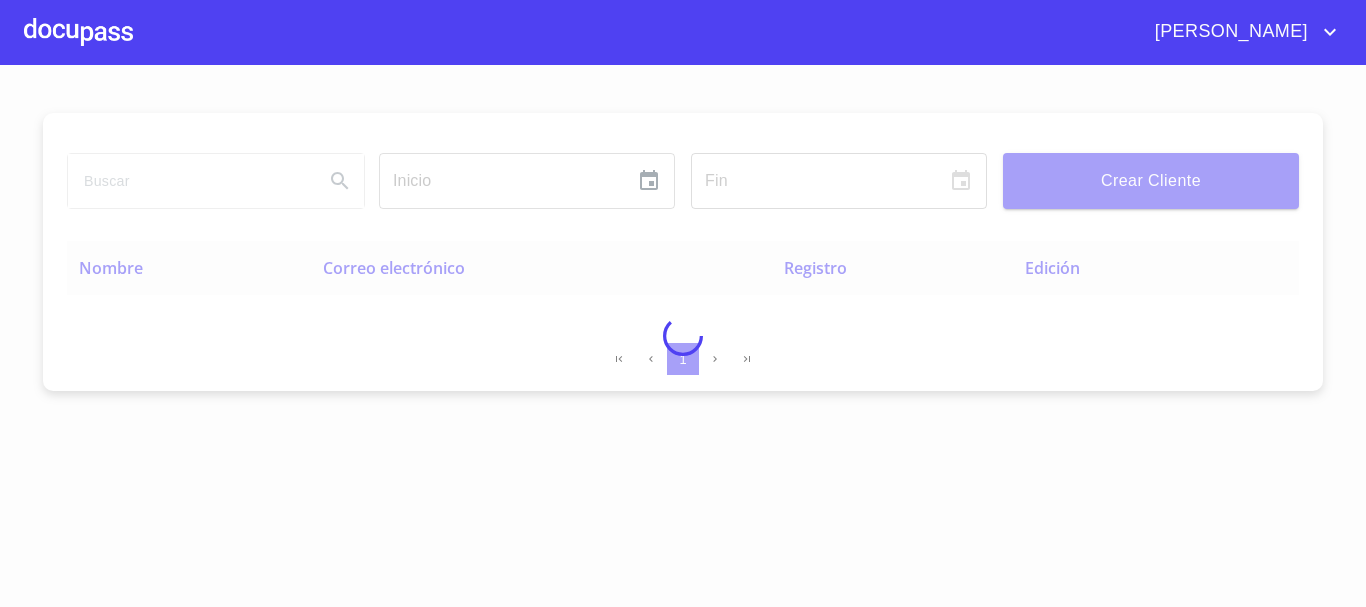 scroll, scrollTop: 0, scrollLeft: 0, axis: both 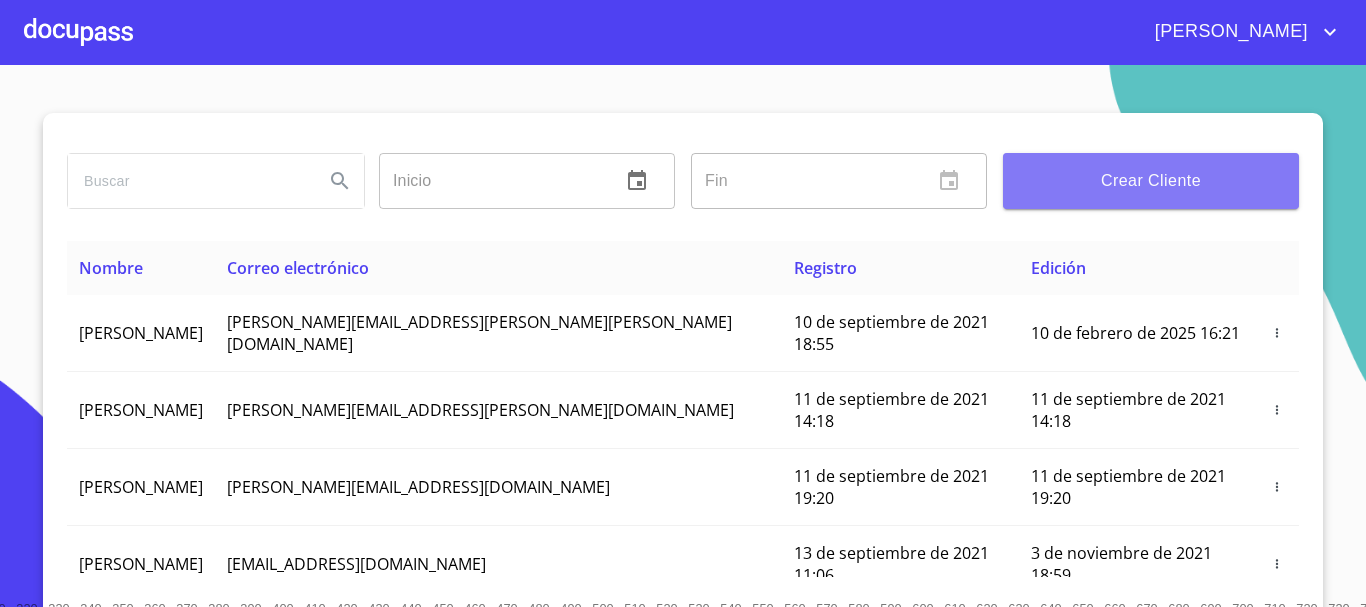 click on "Crear Cliente" at bounding box center [1151, 181] 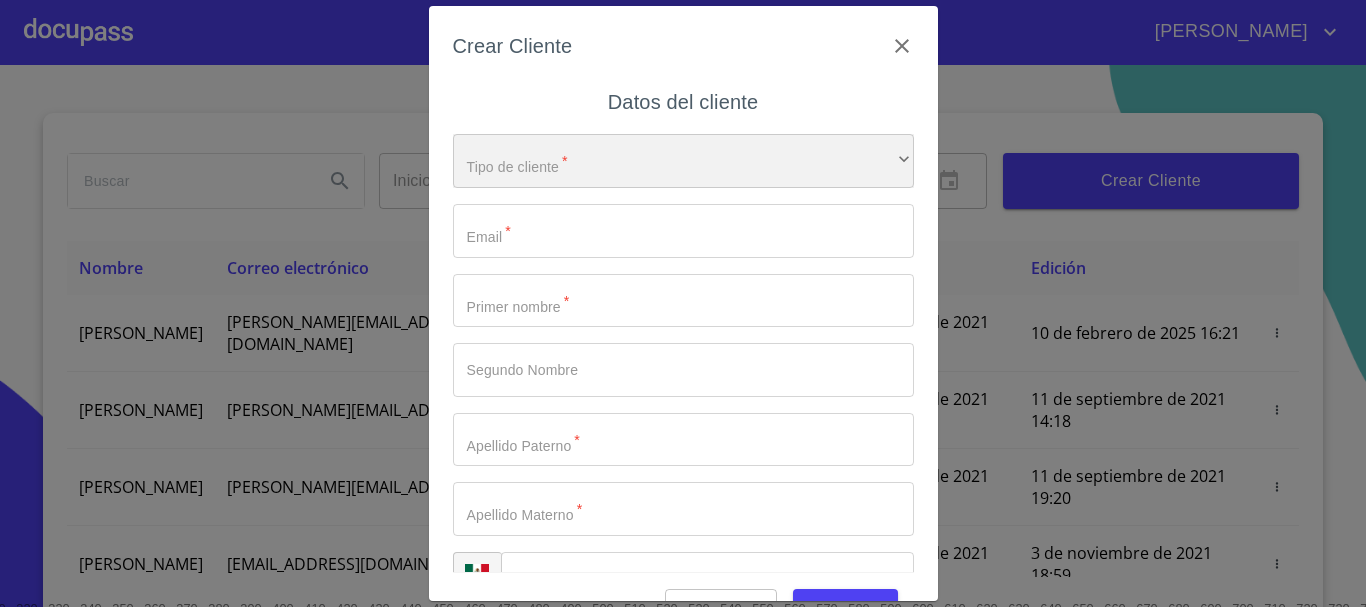 click on "​" at bounding box center (683, 161) 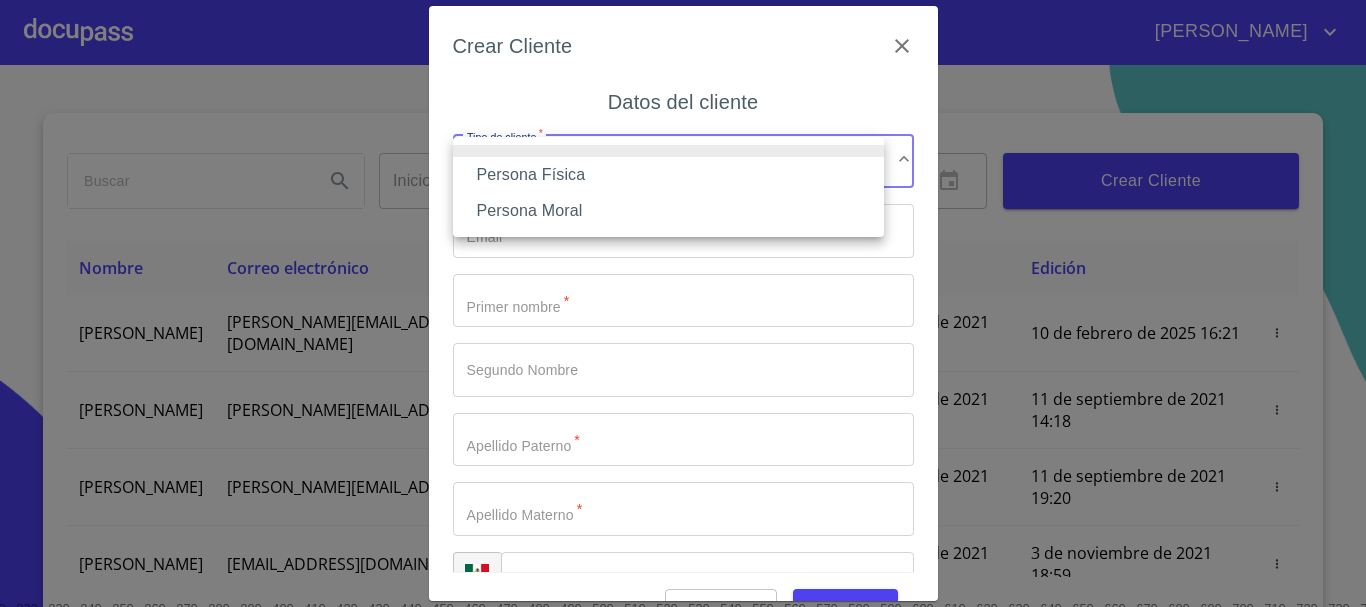 click on "Persona Física" at bounding box center (668, 175) 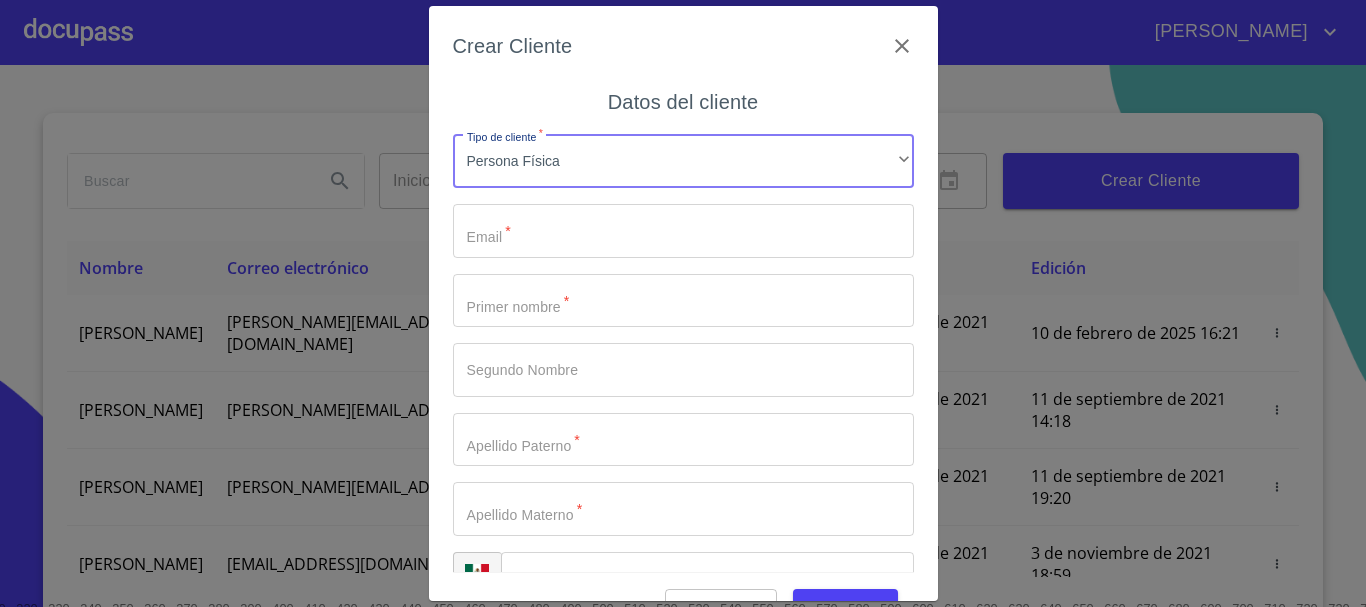 click on "Tipo de cliente   *" at bounding box center (683, 231) 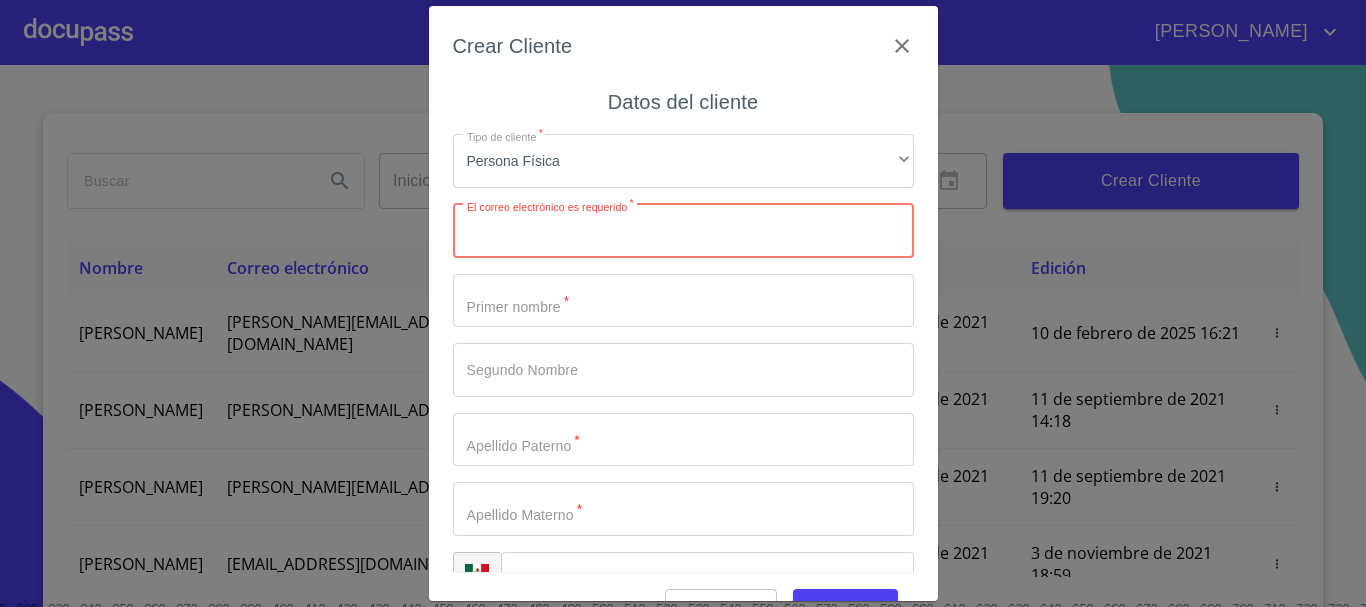 paste on "[EMAIL_ADDRESS][DOMAIN_NAME]" 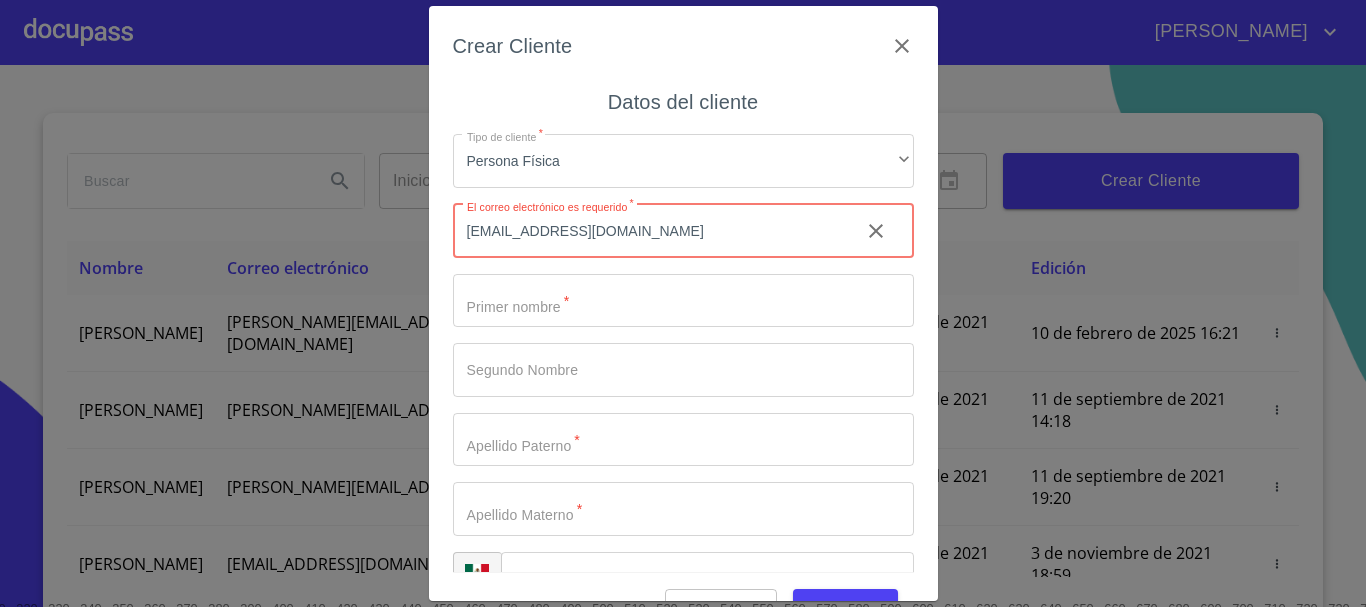 type on "[EMAIL_ADDRESS][DOMAIN_NAME]" 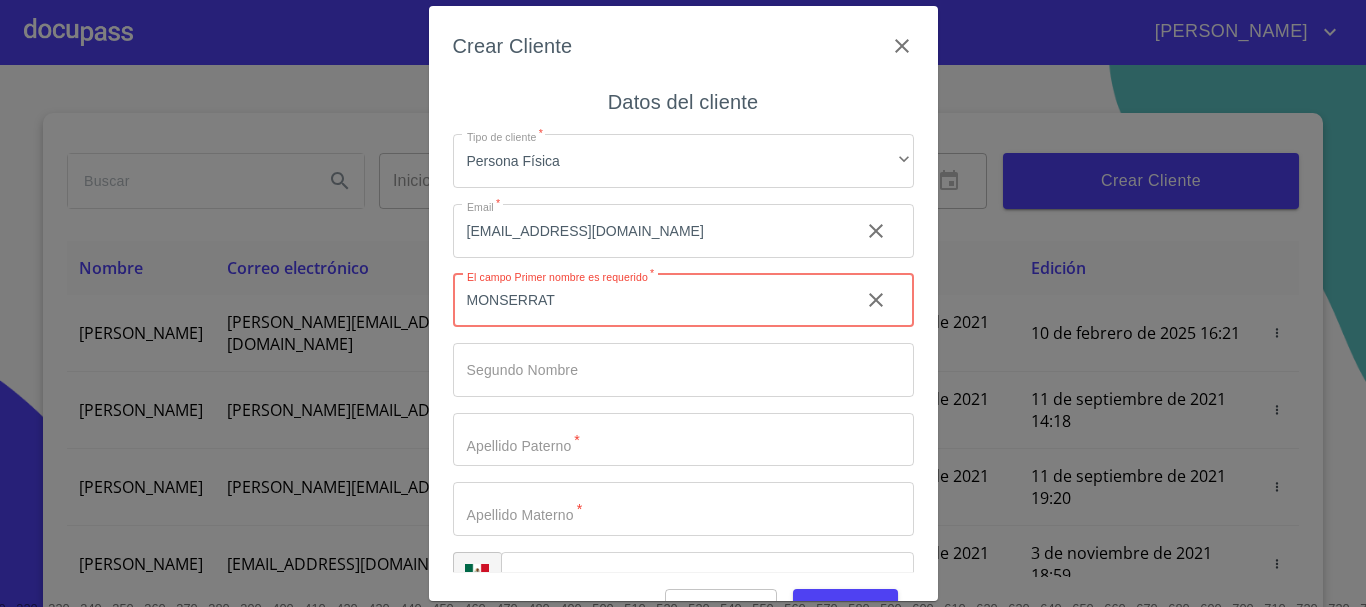 type on "MONSERRAT" 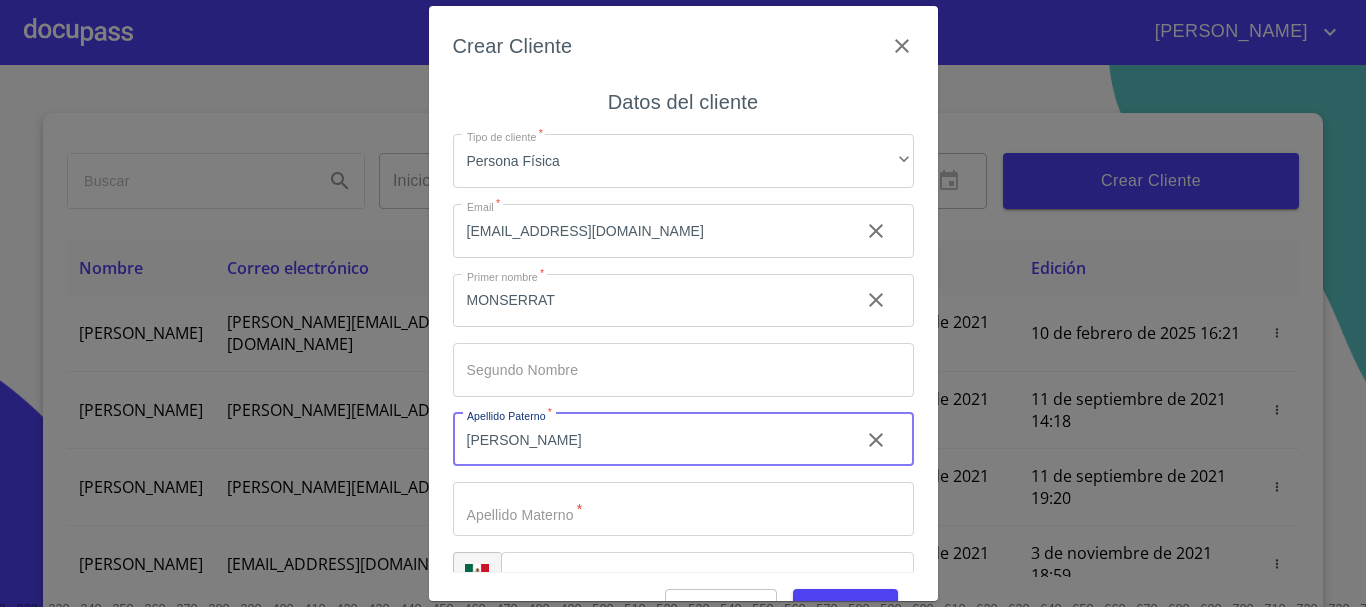 type on "[PERSON_NAME]" 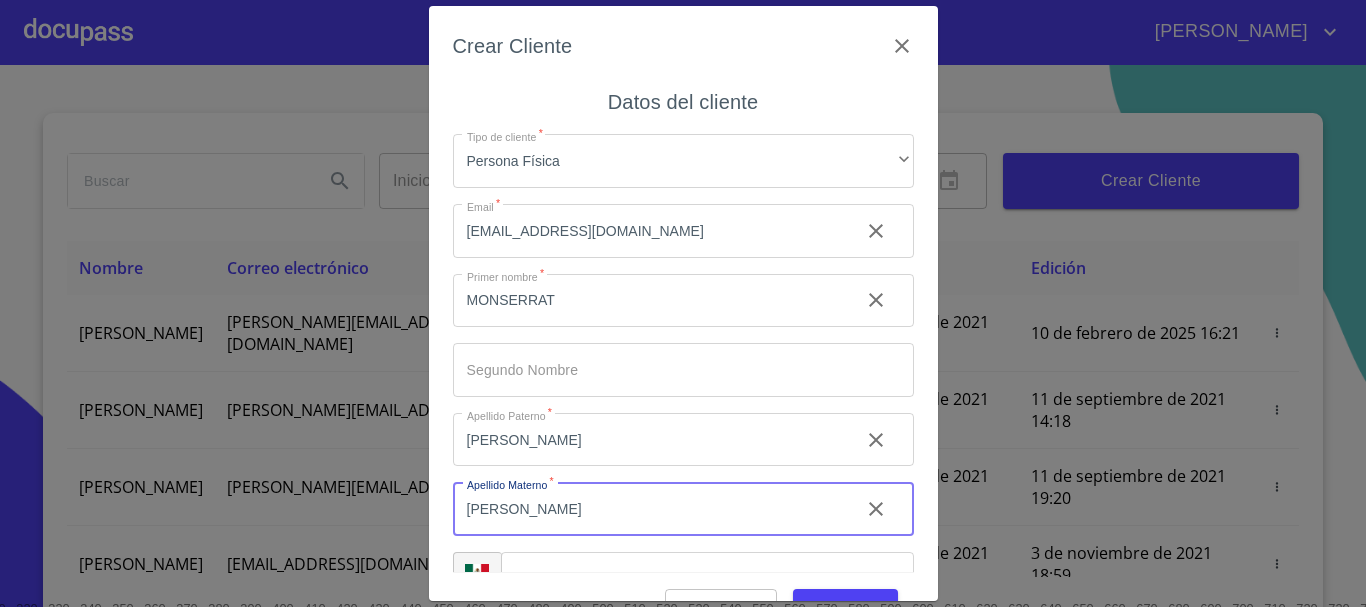 type on "[PERSON_NAME]" 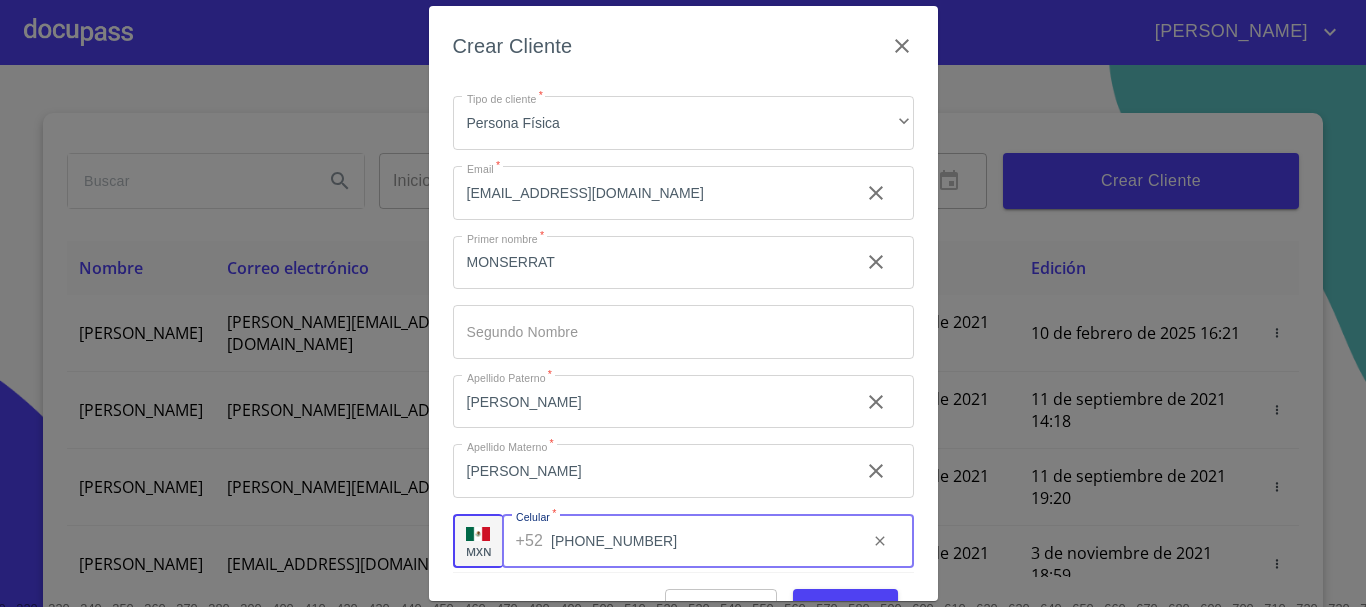 scroll, scrollTop: 50, scrollLeft: 0, axis: vertical 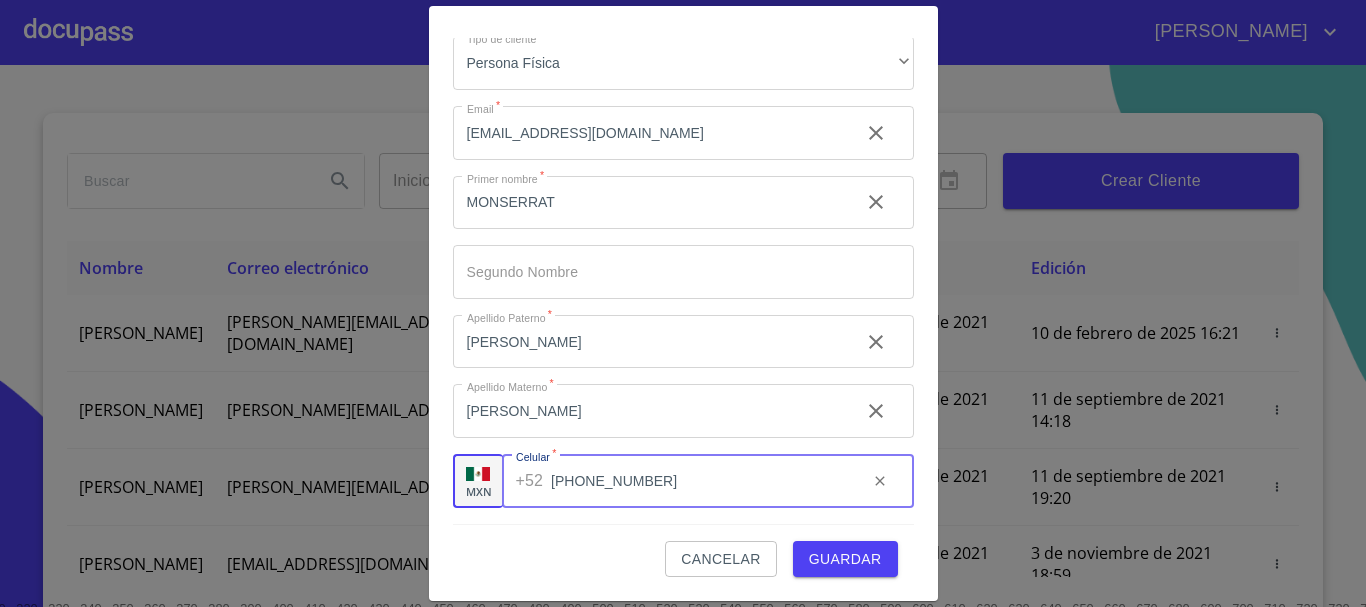type on "[PHONE_NUMBER]" 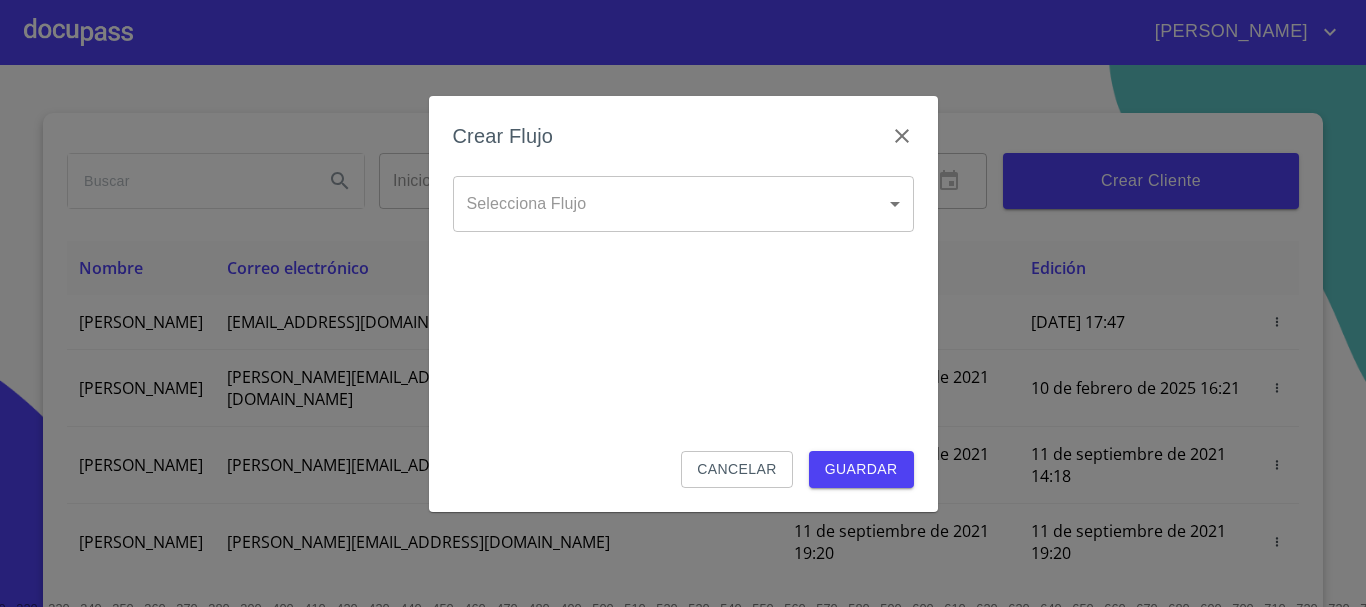 click on "[PERSON_NAME] ​ Fin ​ Crear Cliente Nombre   Correo electrónico   Registro   Edición     [PERSON_NAME]  [PERSON_NAME][EMAIL_ADDRESS][DOMAIN_NAME] [DATE] 17:47 [DATE] 17:47 [PERSON_NAME] GROVER [EMAIL_ADDRESS][PERSON_NAME][PERSON_NAME][DOMAIN_NAME] [DATE] 18:55 [DATE] 16:21 LUIS FERNANDO CELIS  [EMAIL_ADDRESS][PERSON_NAME][DOMAIN_NAME] [DATE] 14:18 [DATE] 14:18 [PERSON_NAME] [PERSON_NAME][EMAIL_ADDRESS][DOMAIN_NAME] [DATE] 19:20 [DATE] 19:20 [PERSON_NAME] [EMAIL_ADDRESS][DOMAIN_NAME] [DATE] 11:06 [DATE] 18:59 [PERSON_NAME] [EMAIL_ADDRESS][DOMAIN_NAME] [DATE] 12:26 [DATE] 12:26 [PERSON_NAME] [EMAIL_ADDRESS][DOMAIN_NAME] [DATE] 16:35 [DATE] 16:35 [PERSON_NAME] [EMAIL_ADDRESS][DOMAIN_NAME] [DATE] 18:24 [DATE] 18:24 [PERSON_NAME]  [EMAIL_ADDRESS][DOMAIN_NAME] [DATE] 13:18 1 2 3 4 5 6 7 8 9" at bounding box center [683, 303] 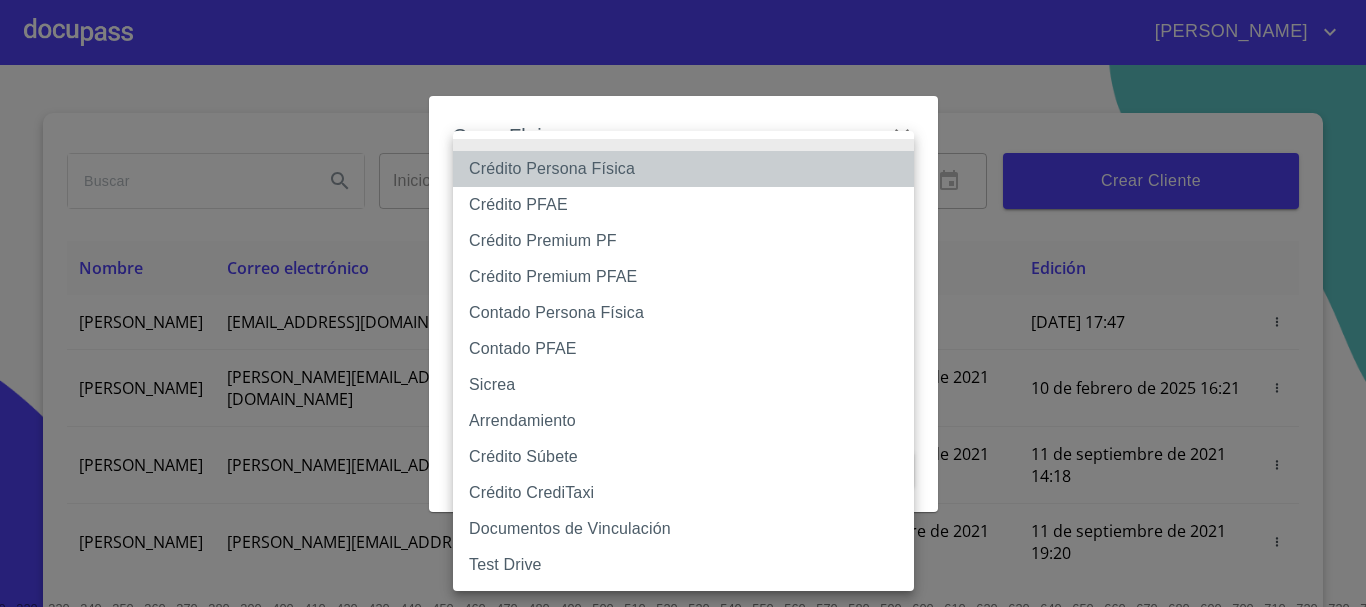 click on "Crédito Persona Física" at bounding box center (683, 169) 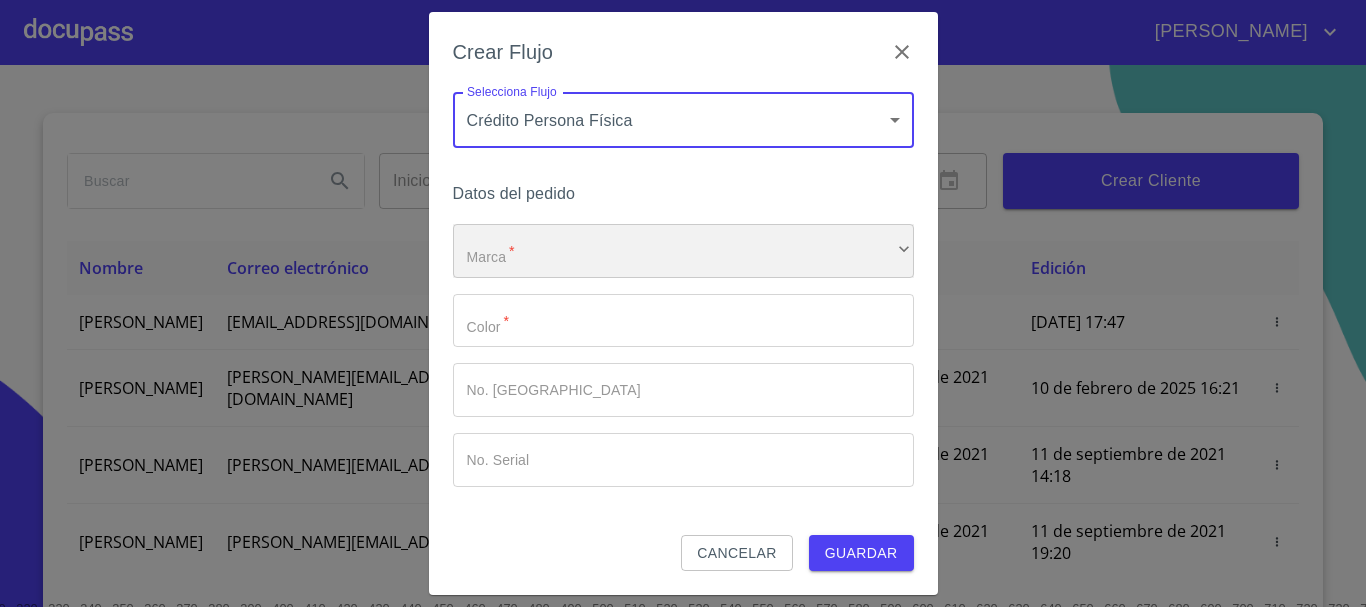click on "​" at bounding box center [683, 251] 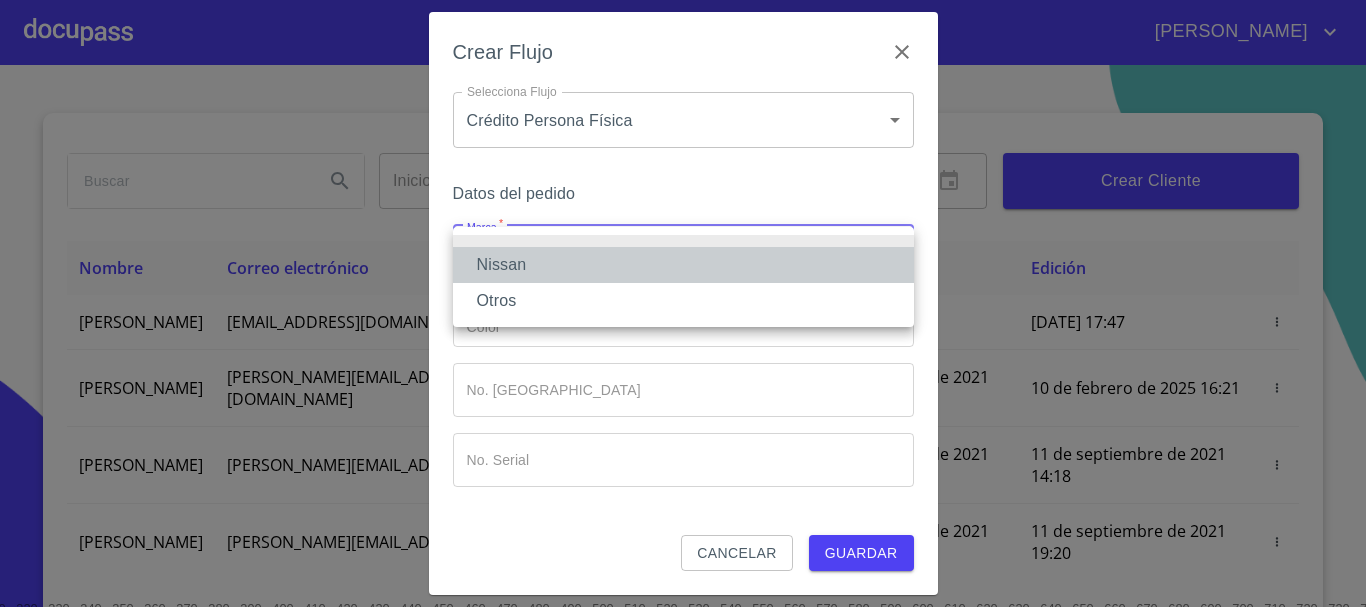 click on "Nissan" at bounding box center [683, 265] 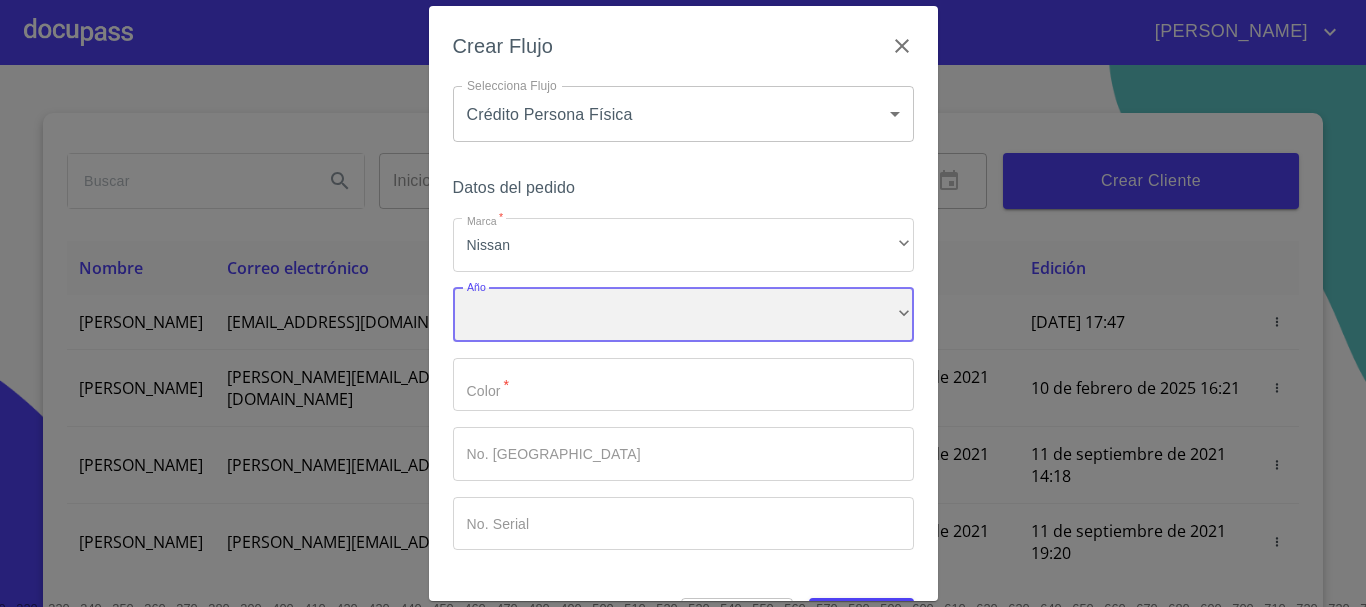 click on "​" at bounding box center (683, 315) 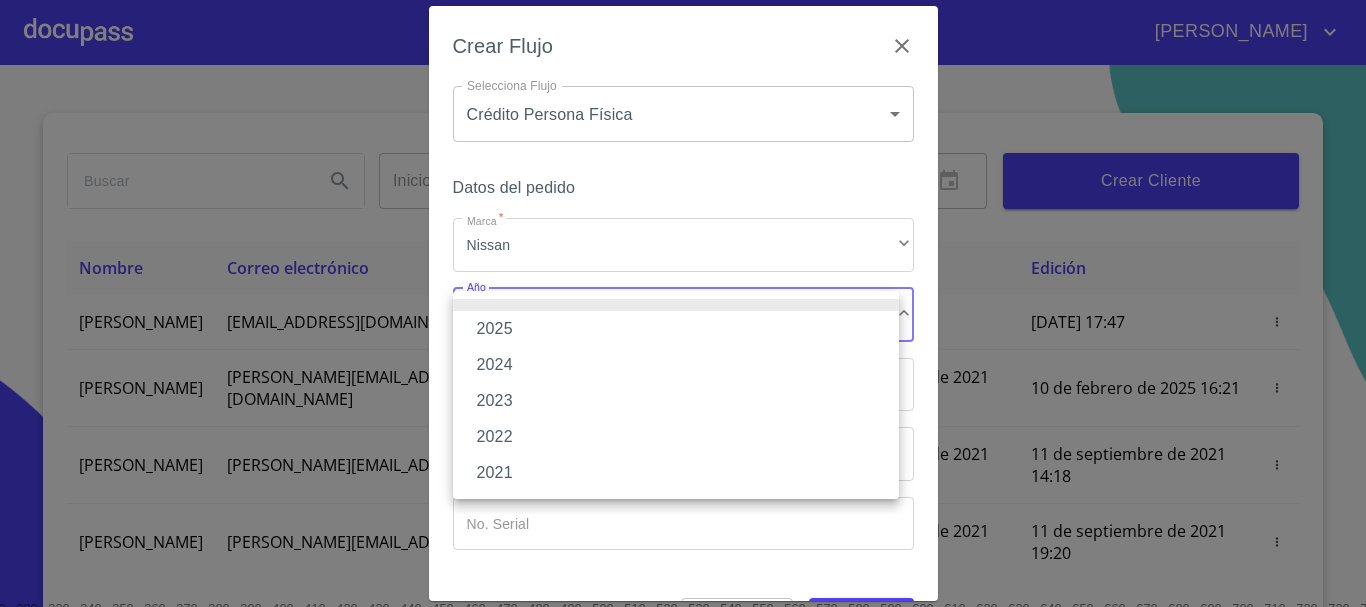 click on "2025" at bounding box center [676, 329] 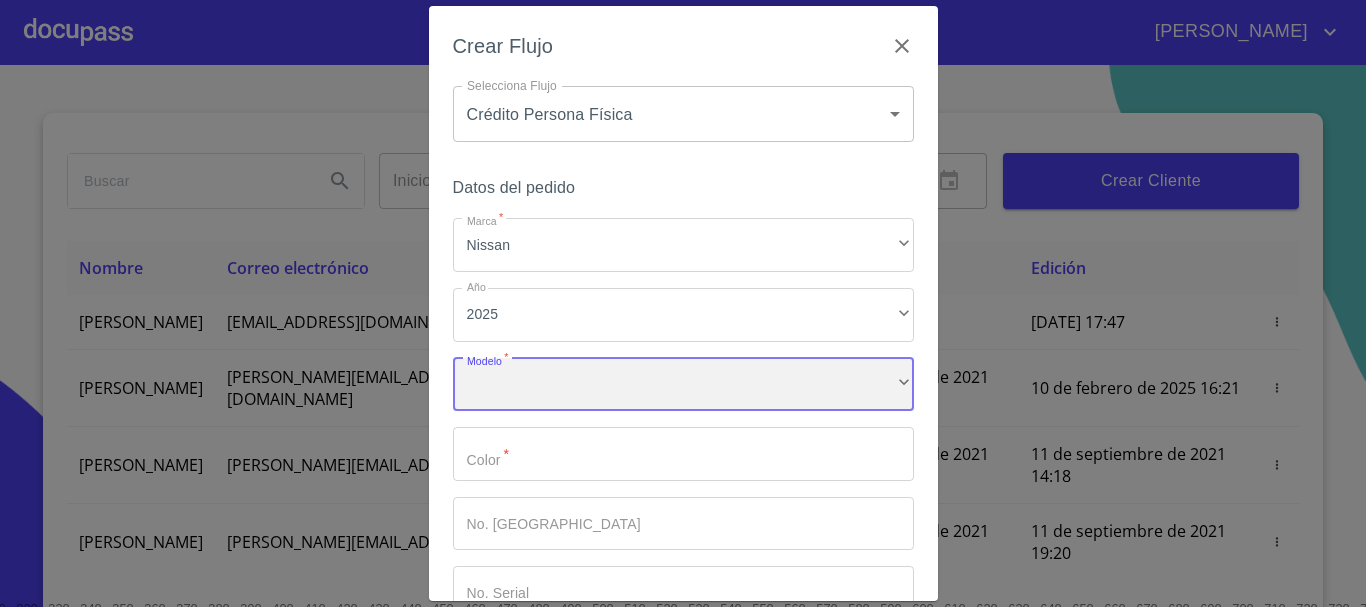 click on "​" at bounding box center [683, 385] 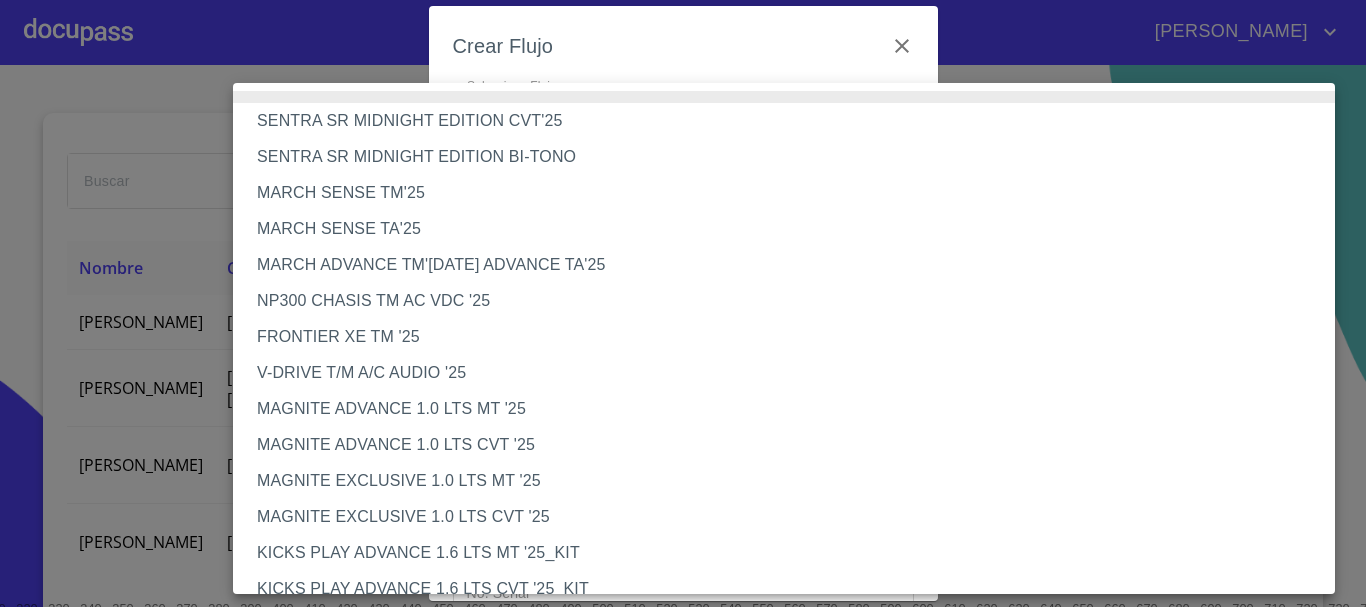 type 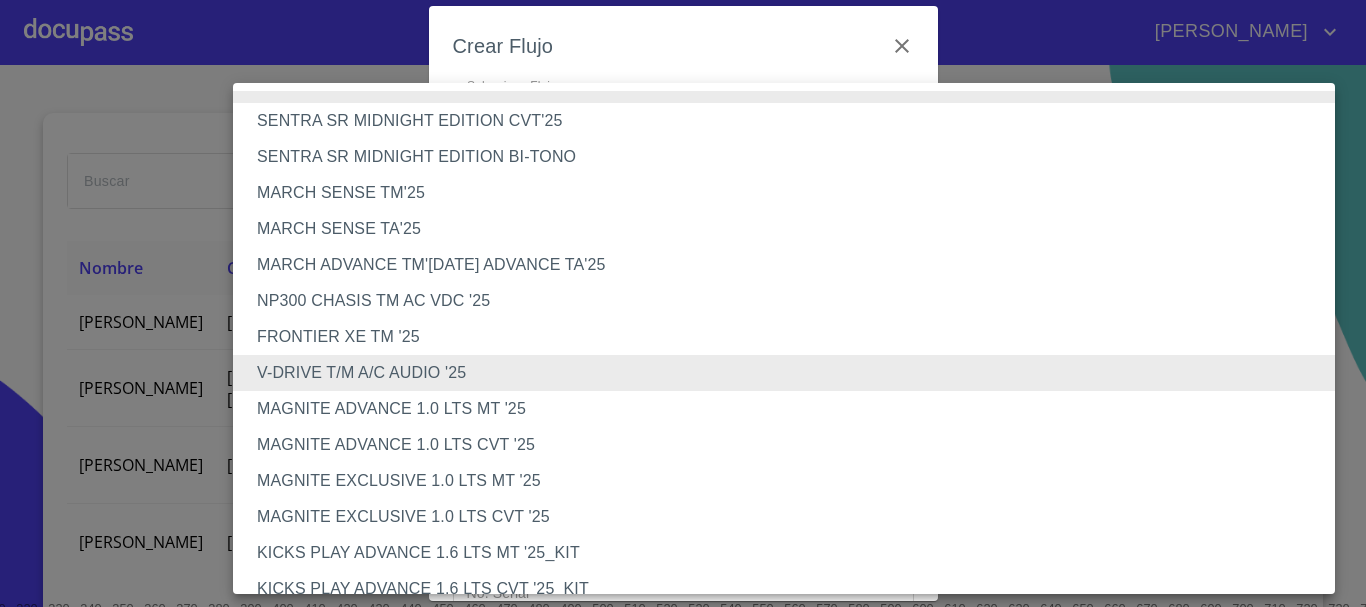 type 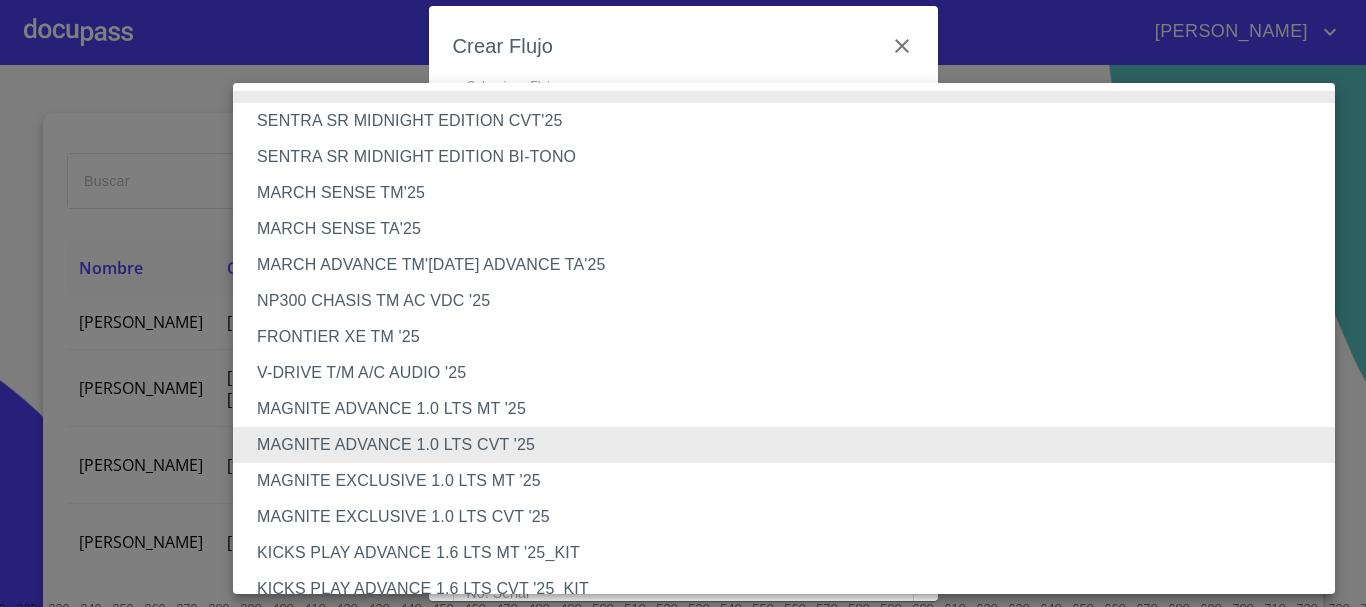 type 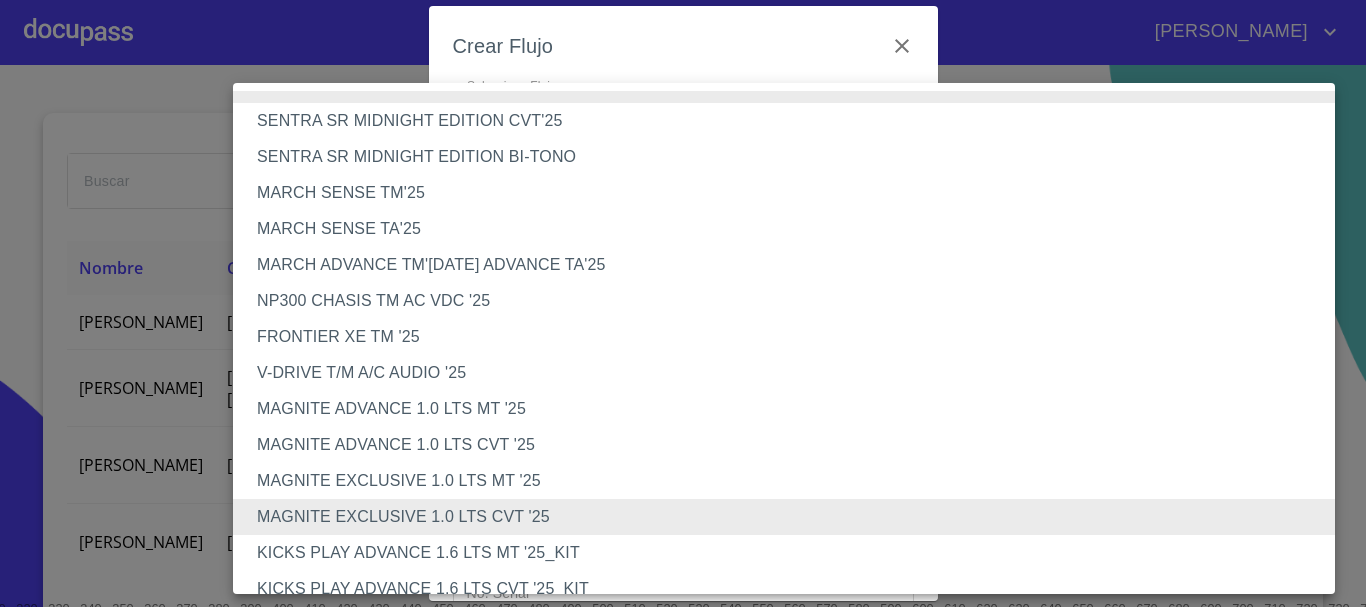 type 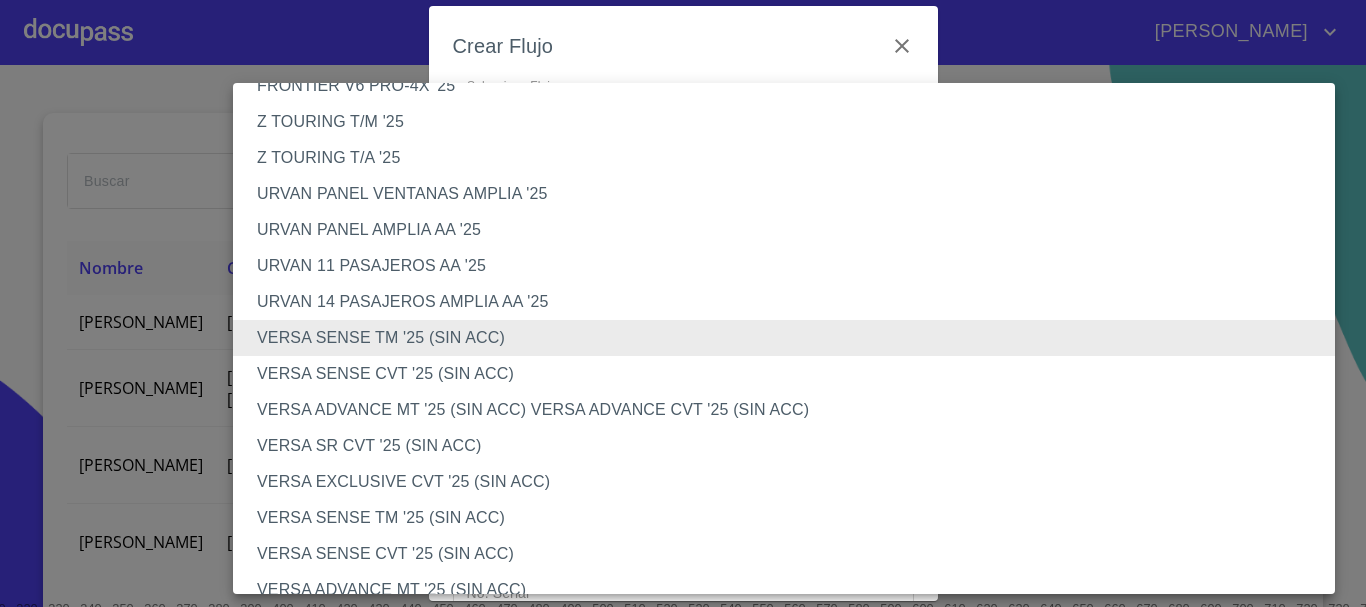 type 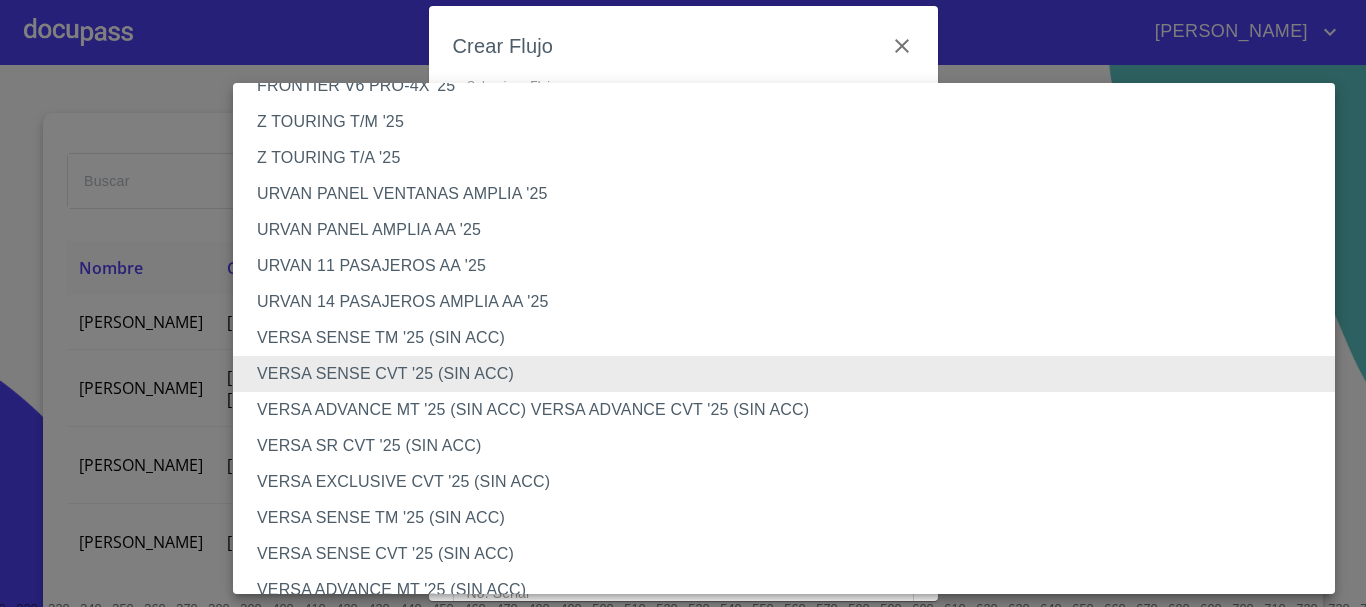 type 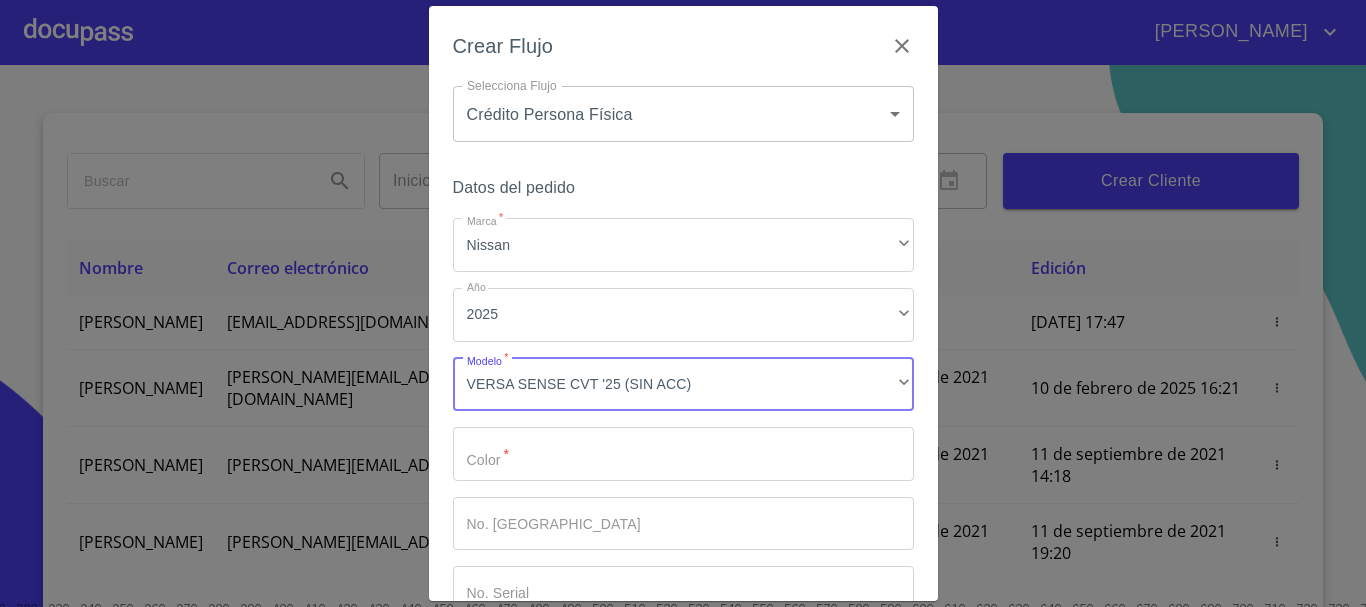 click on "Marca   *" at bounding box center [683, 454] 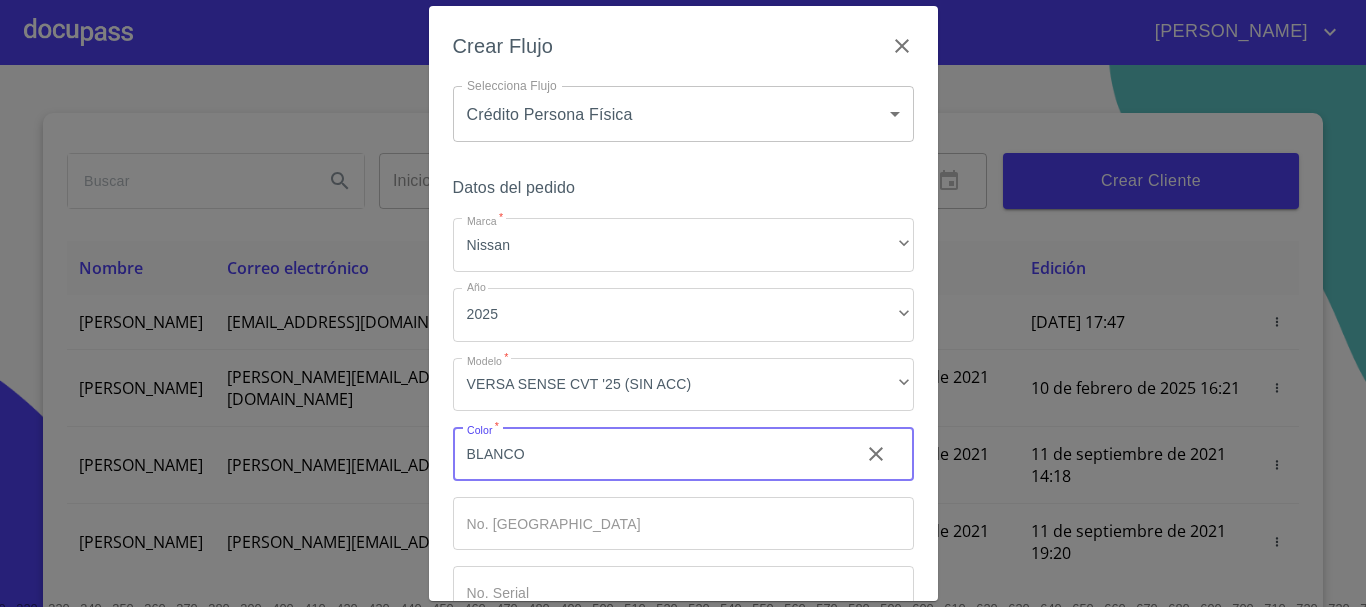 type on "BLANCO" 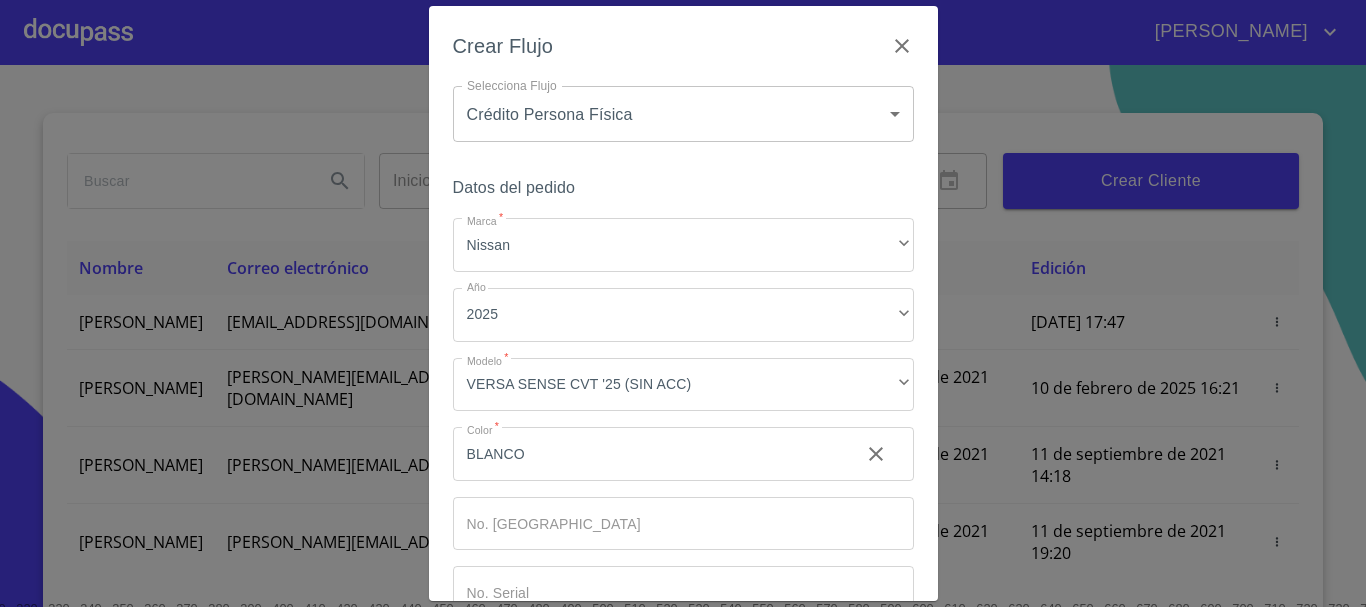 click on "Crear Flujo Selecciona Flujo Crédito Persona Física 6009fb3c7d1714eb8809aa97 Selecciona Flujo Datos del pedido Marca   * Nissan ​ Año 2025 ​ Modelo   * VERSA SENSE CVT '25 (SIN ACC) ​ Color   * BLANCO ​ No. Pedido ​ No. Serial ​ Cancelar Guardar" at bounding box center [683, 303] 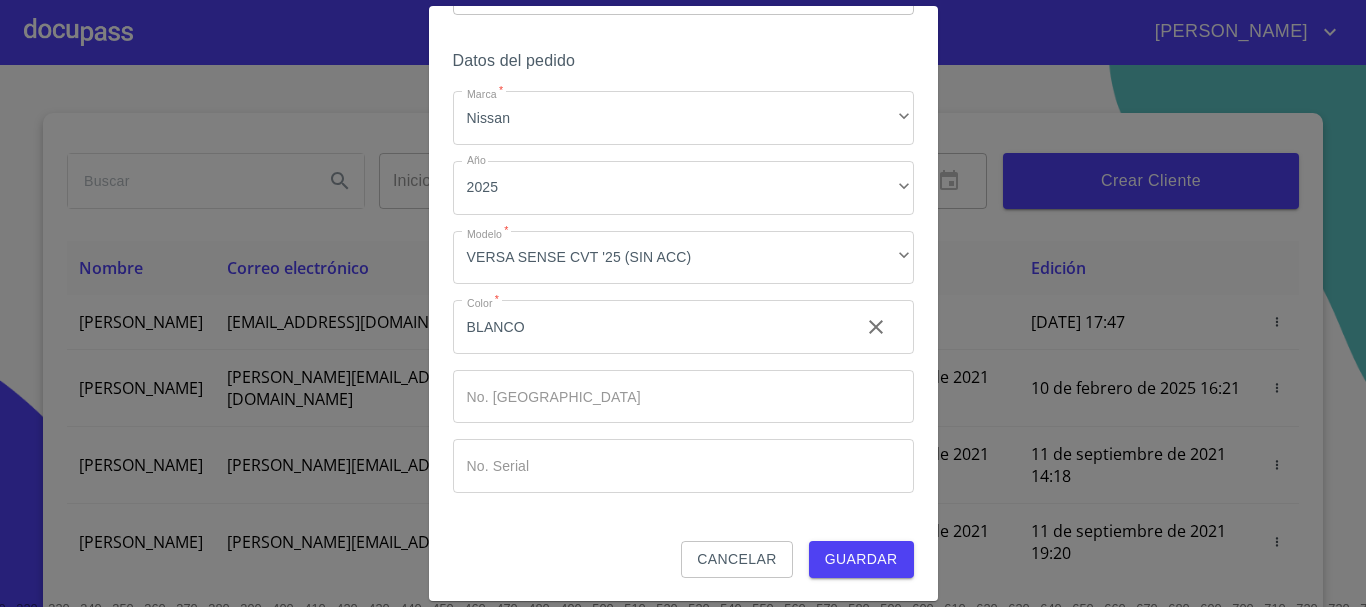 scroll, scrollTop: 128, scrollLeft: 0, axis: vertical 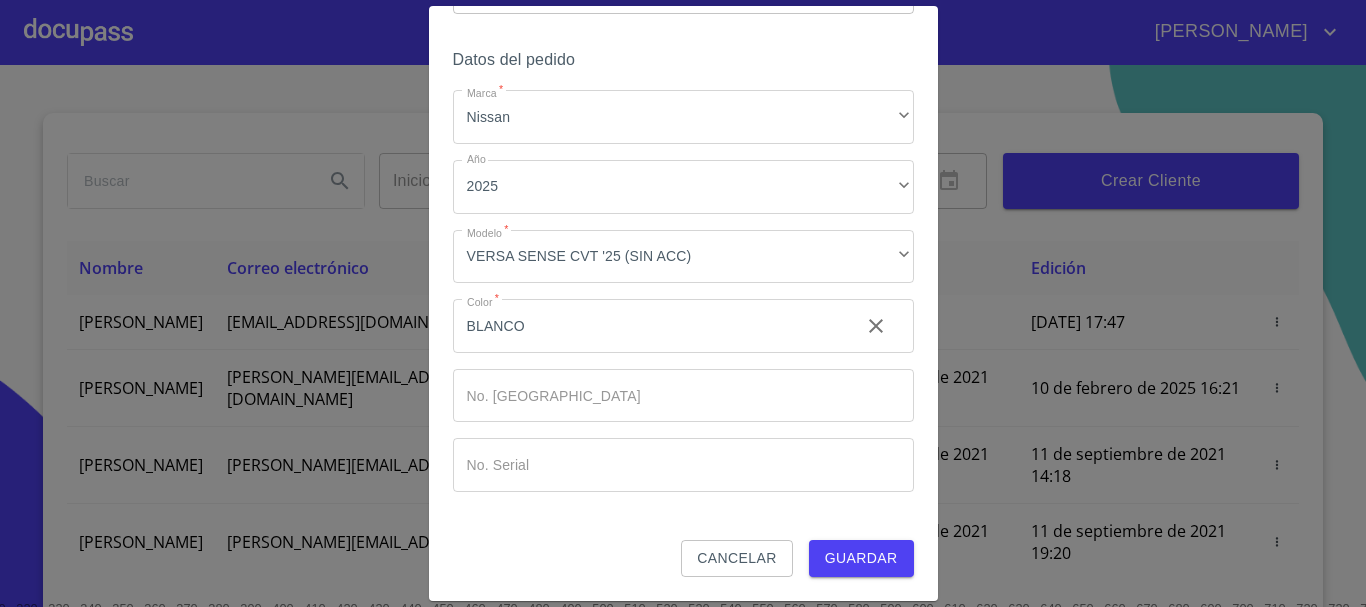 click on "Guardar" at bounding box center (861, 558) 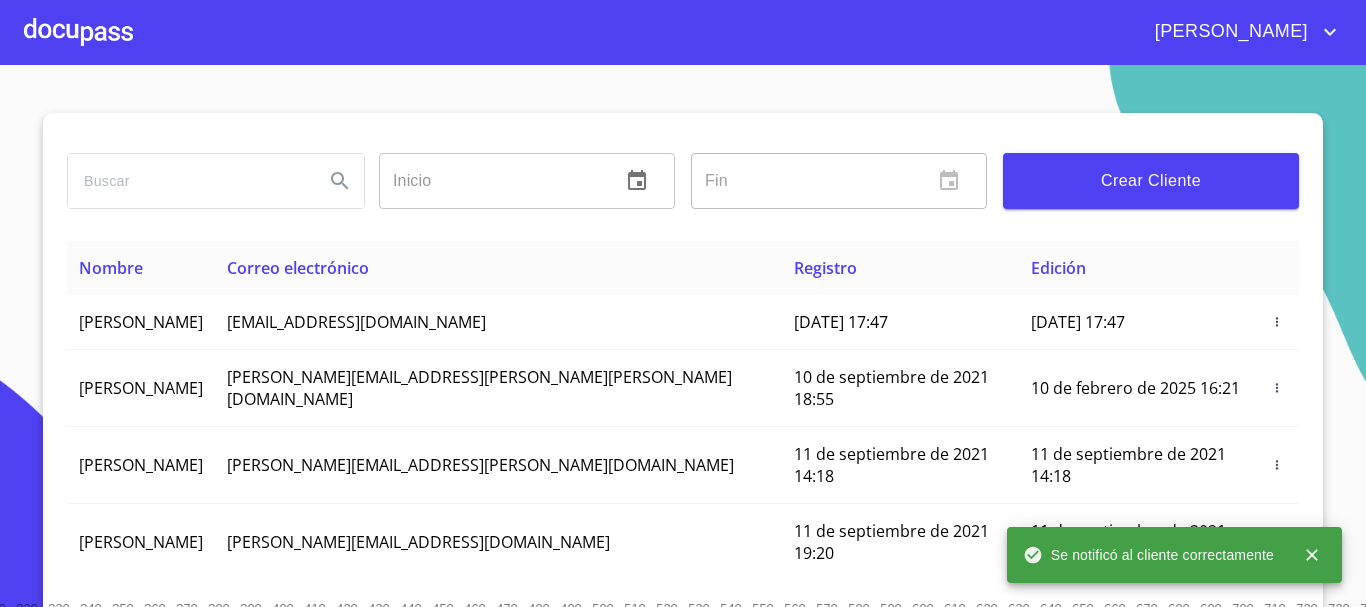 click at bounding box center [78, 32] 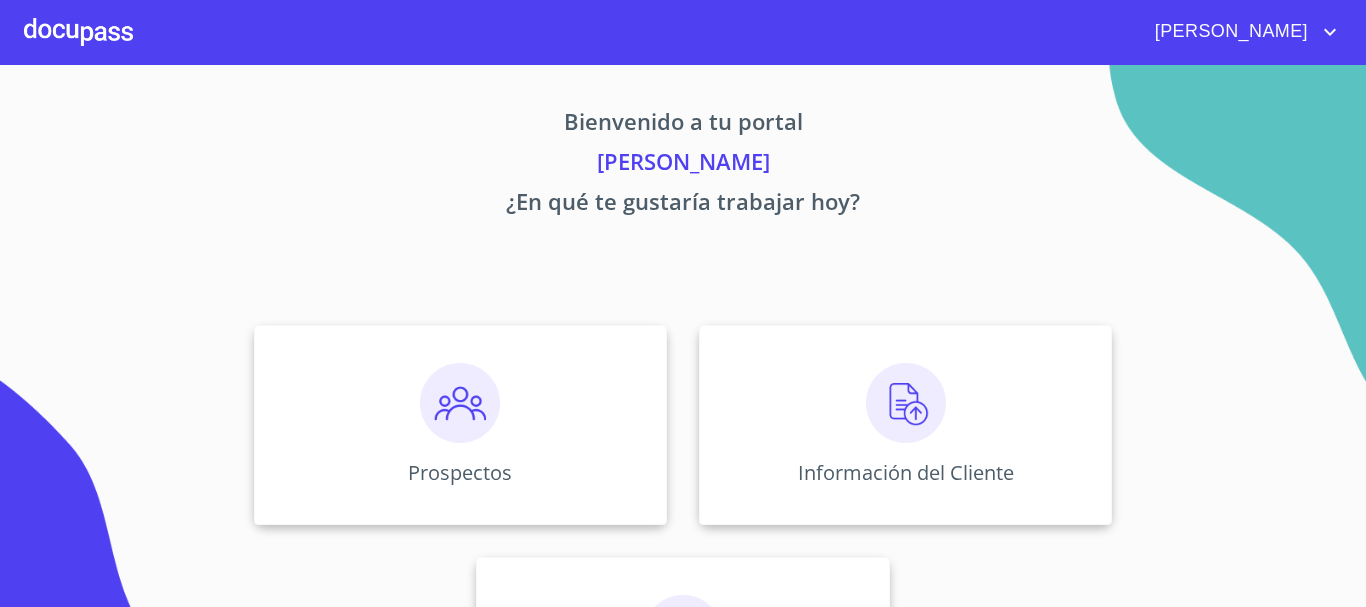 click at bounding box center [906, 403] 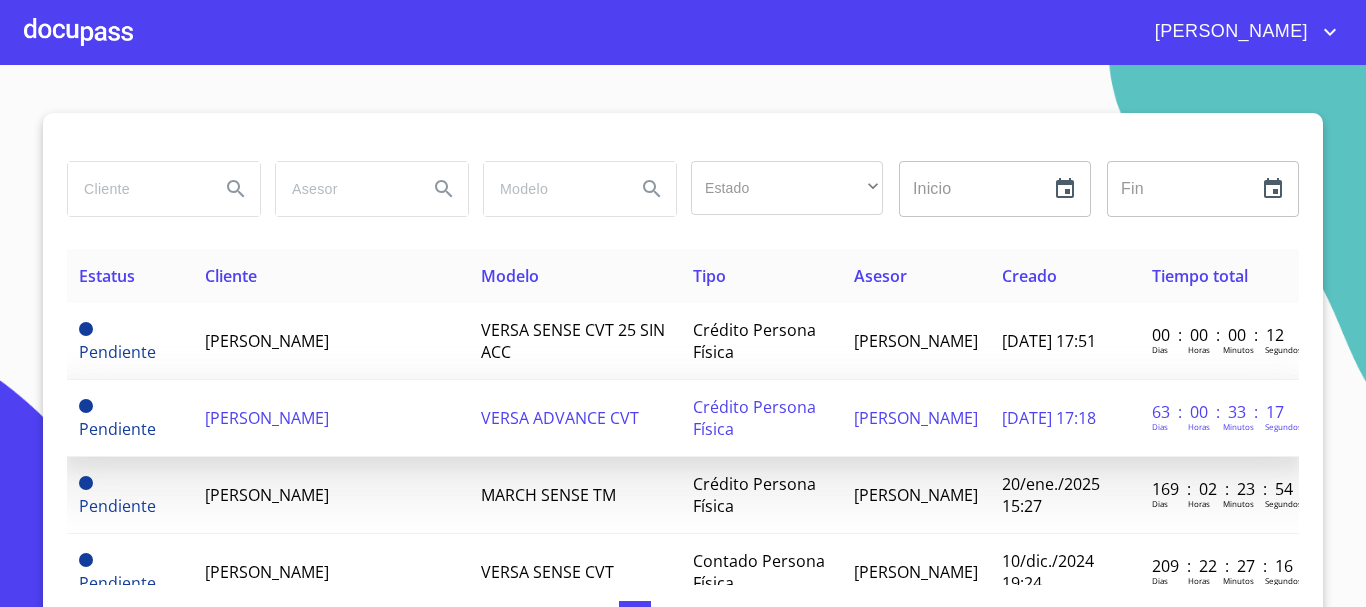 scroll, scrollTop: 0, scrollLeft: 0, axis: both 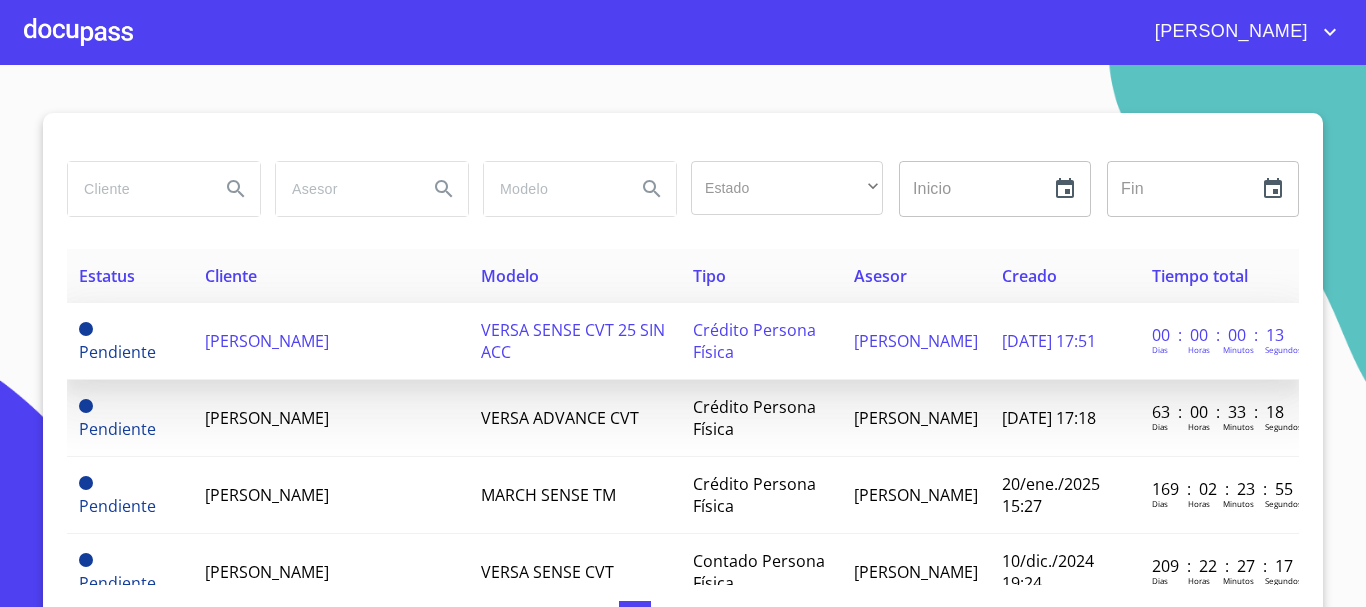 click on "[PERSON_NAME]" at bounding box center (267, 341) 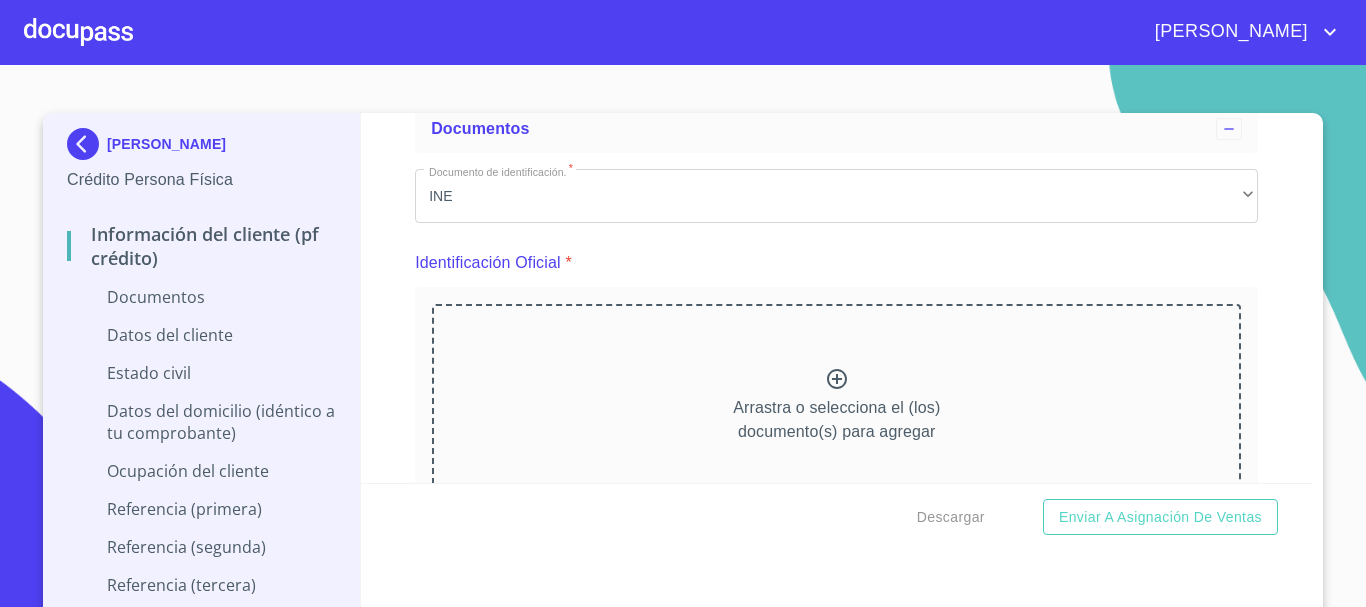 scroll, scrollTop: 100, scrollLeft: 0, axis: vertical 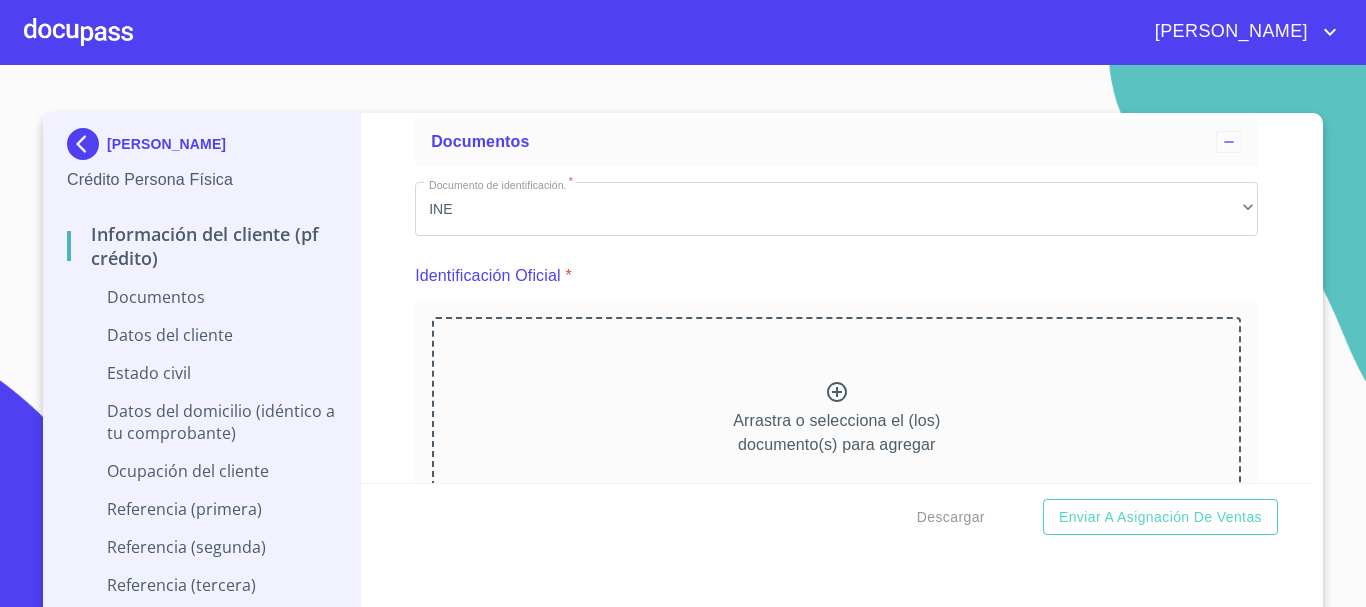 click 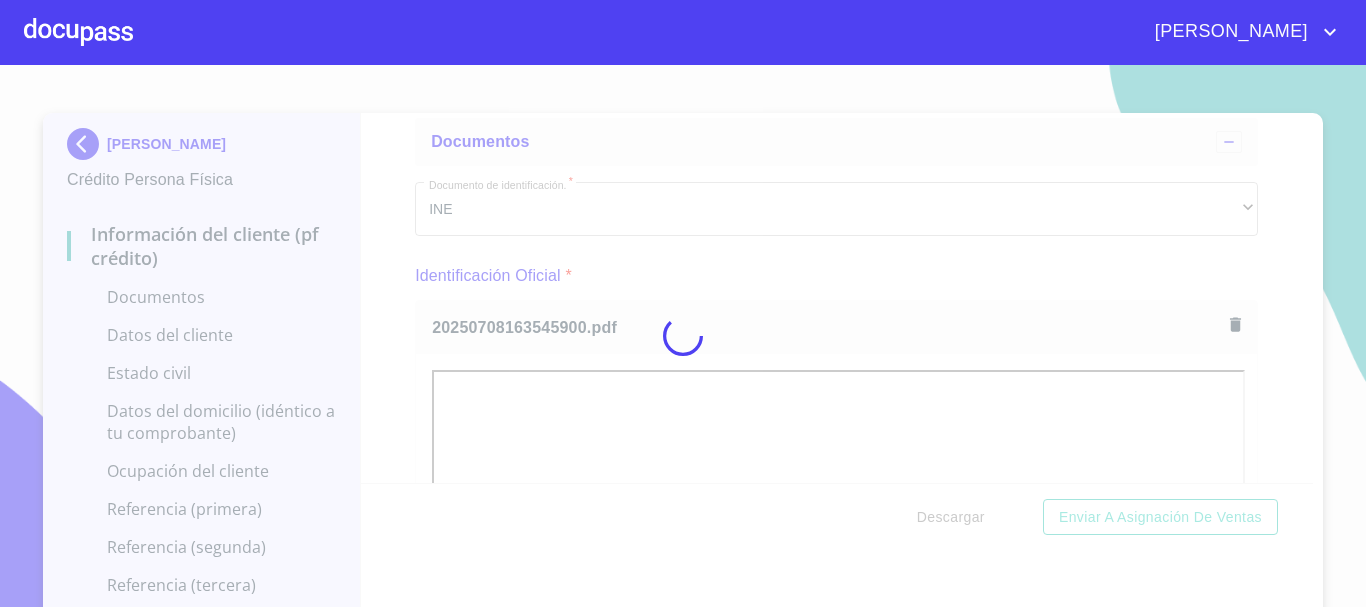 scroll, scrollTop: 234, scrollLeft: 0, axis: vertical 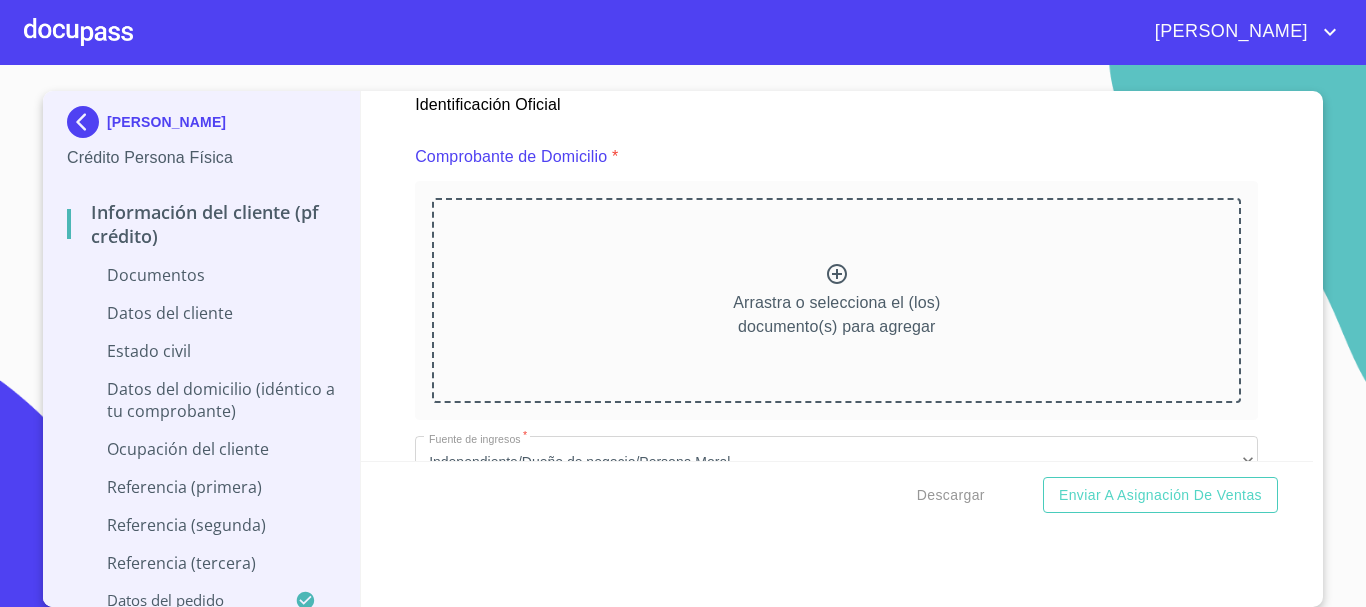 click 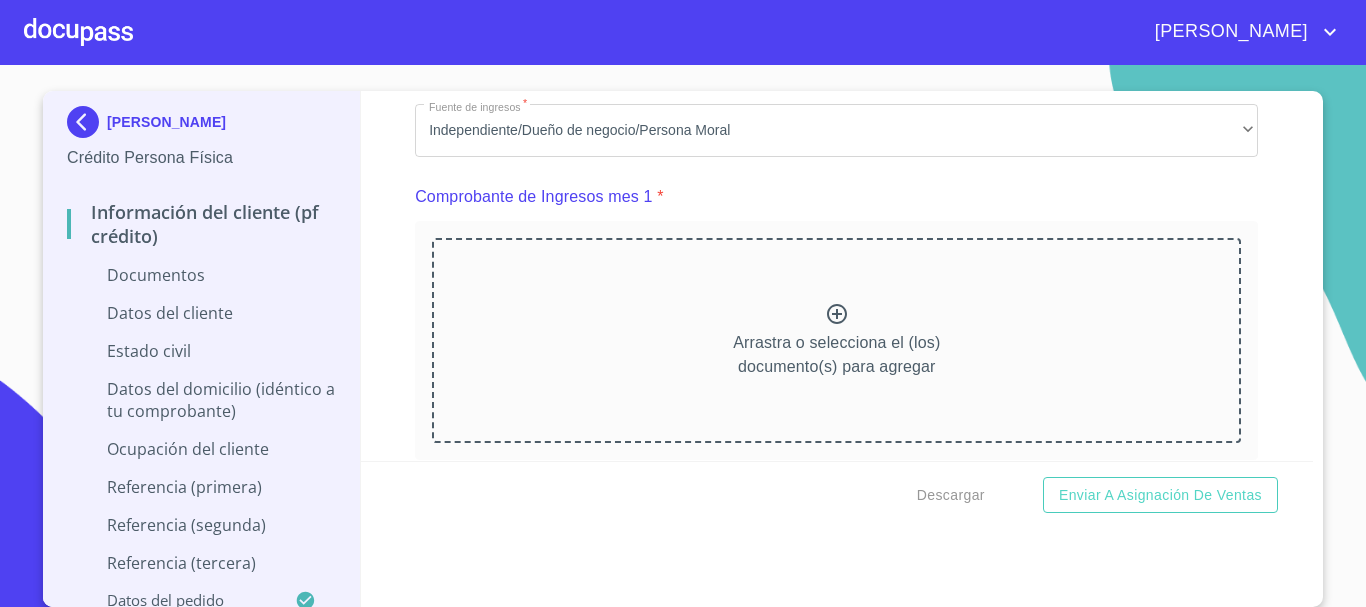 scroll, scrollTop: 1953, scrollLeft: 0, axis: vertical 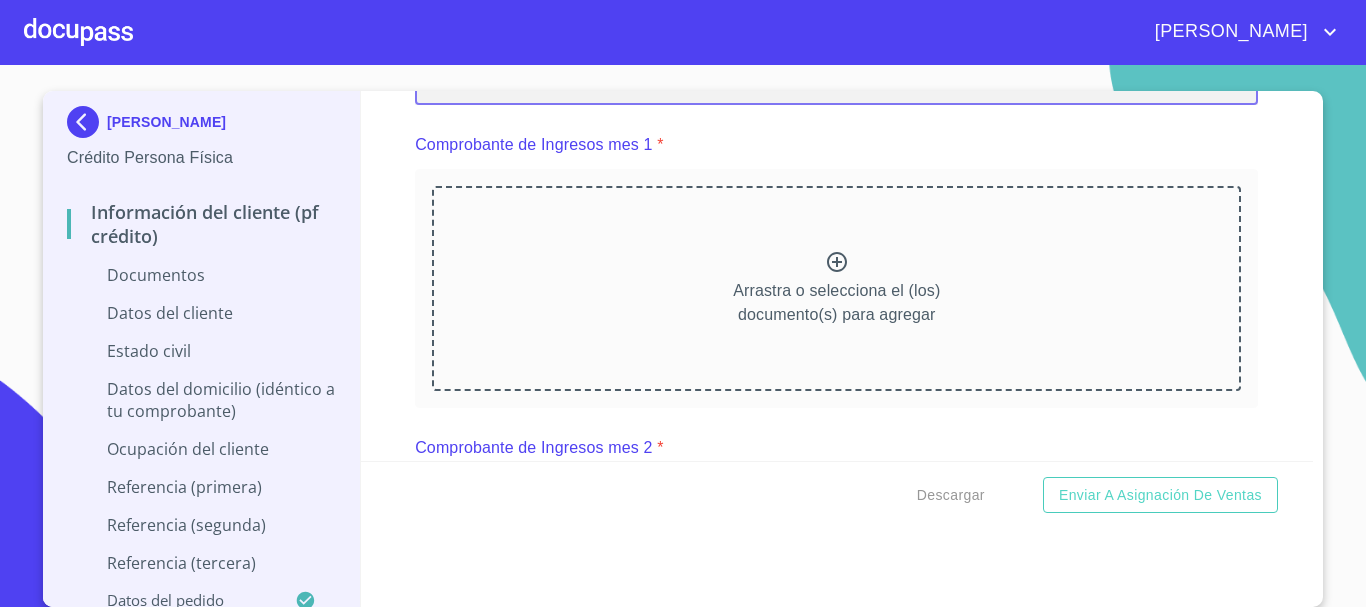 click on "Independiente/Dueño de negocio/Persona Moral" at bounding box center (836, 79) 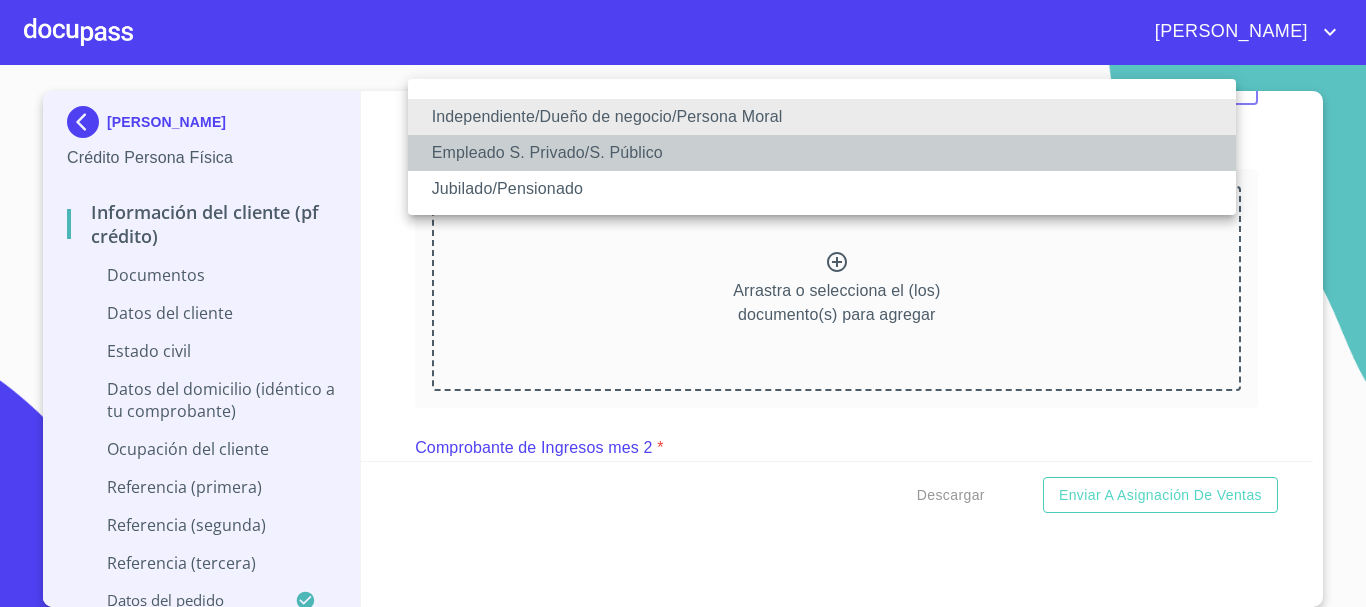 click on "Empleado S. Privado/S. Público" at bounding box center [822, 153] 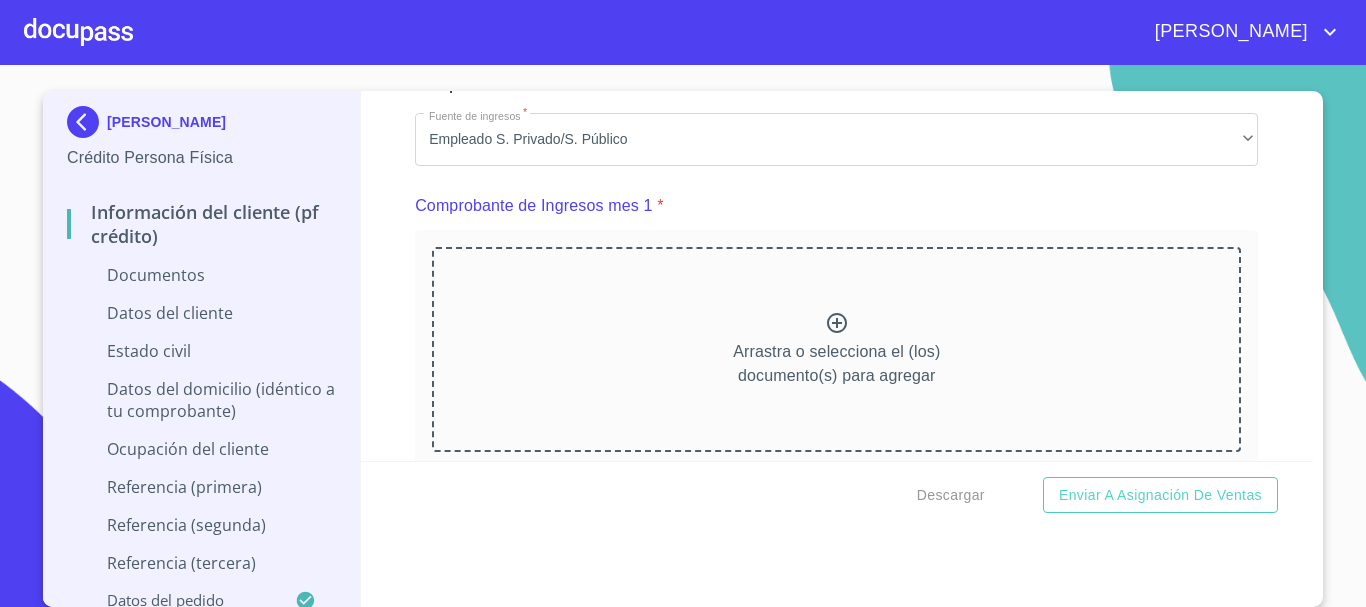 scroll, scrollTop: 1872, scrollLeft: 0, axis: vertical 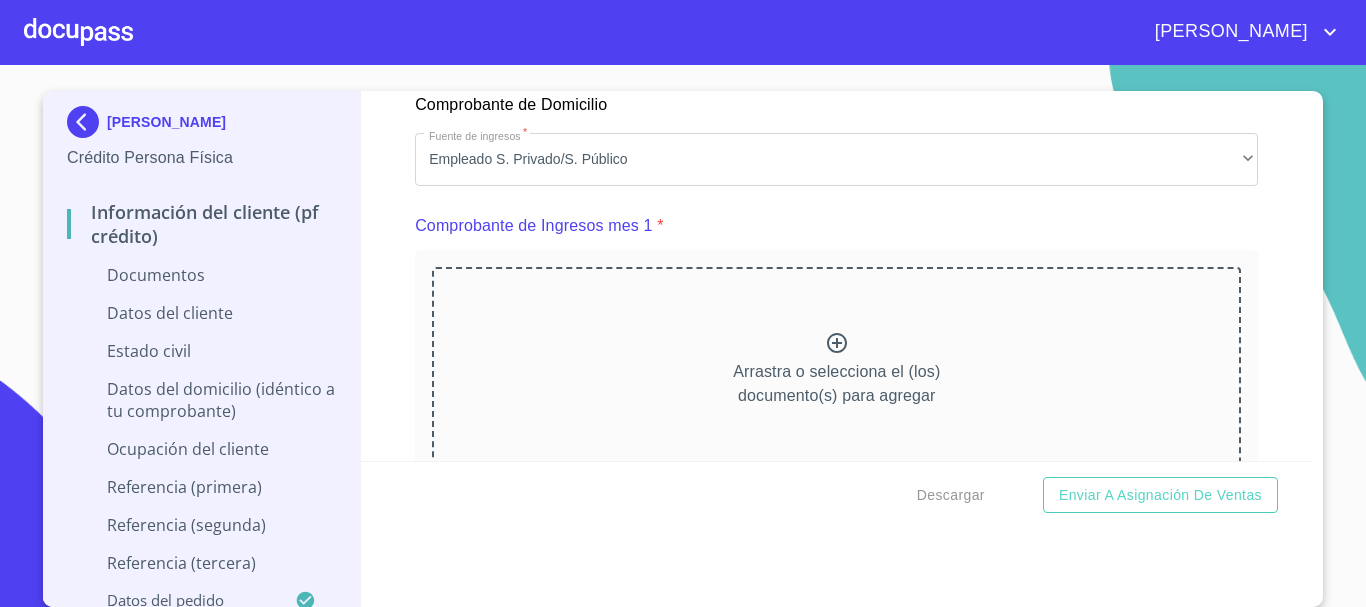 click 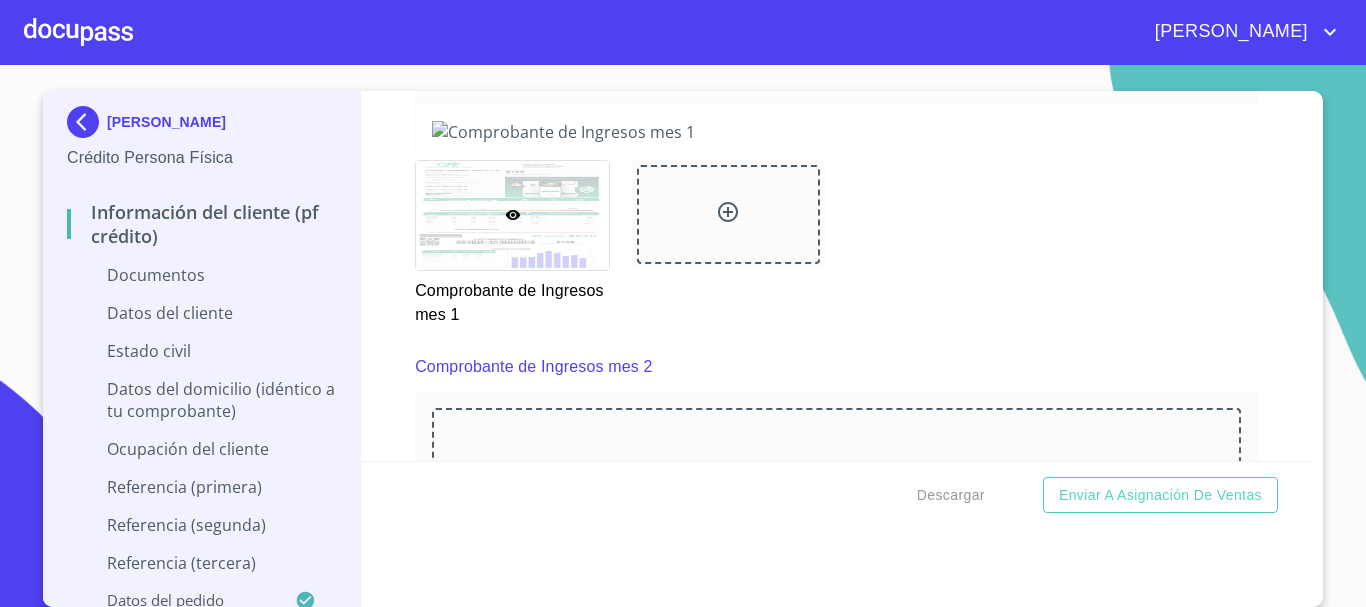 scroll, scrollTop: 1872, scrollLeft: 0, axis: vertical 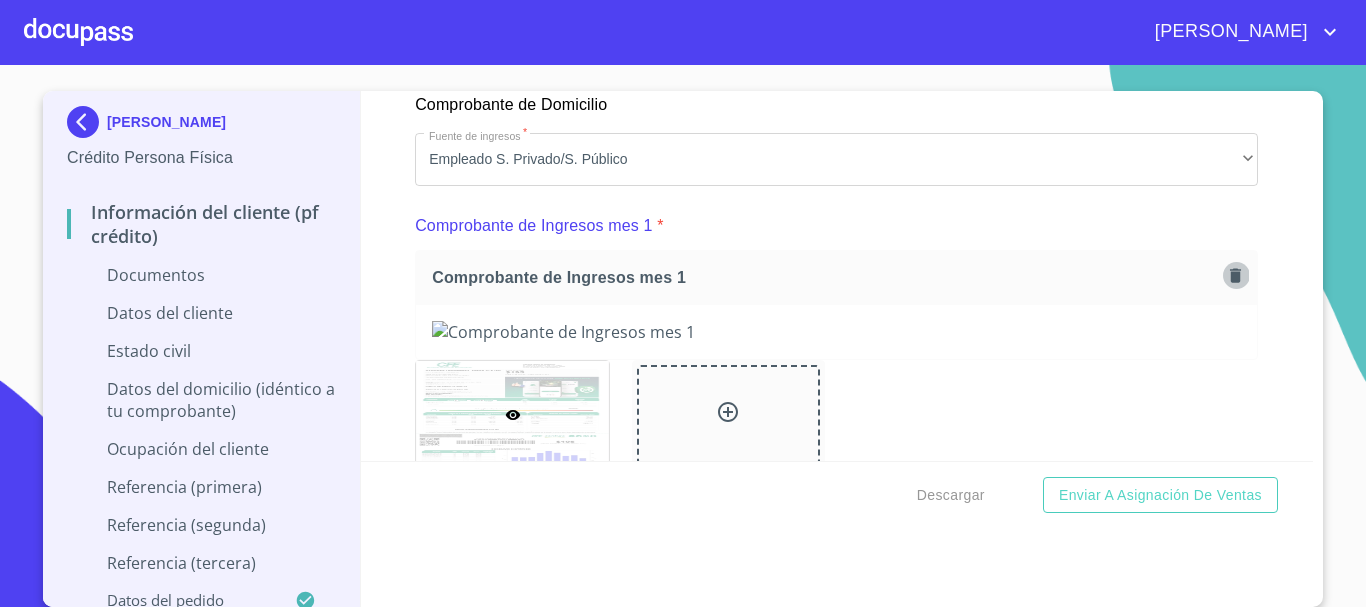 click 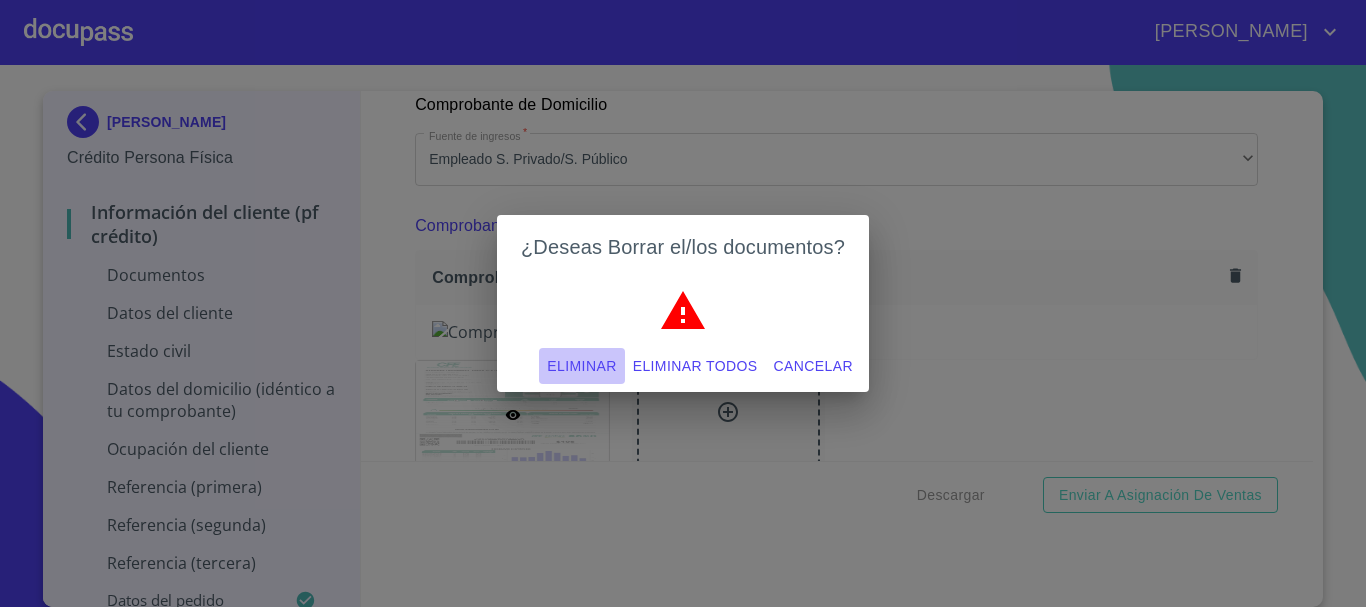 click on "Eliminar" at bounding box center [581, 366] 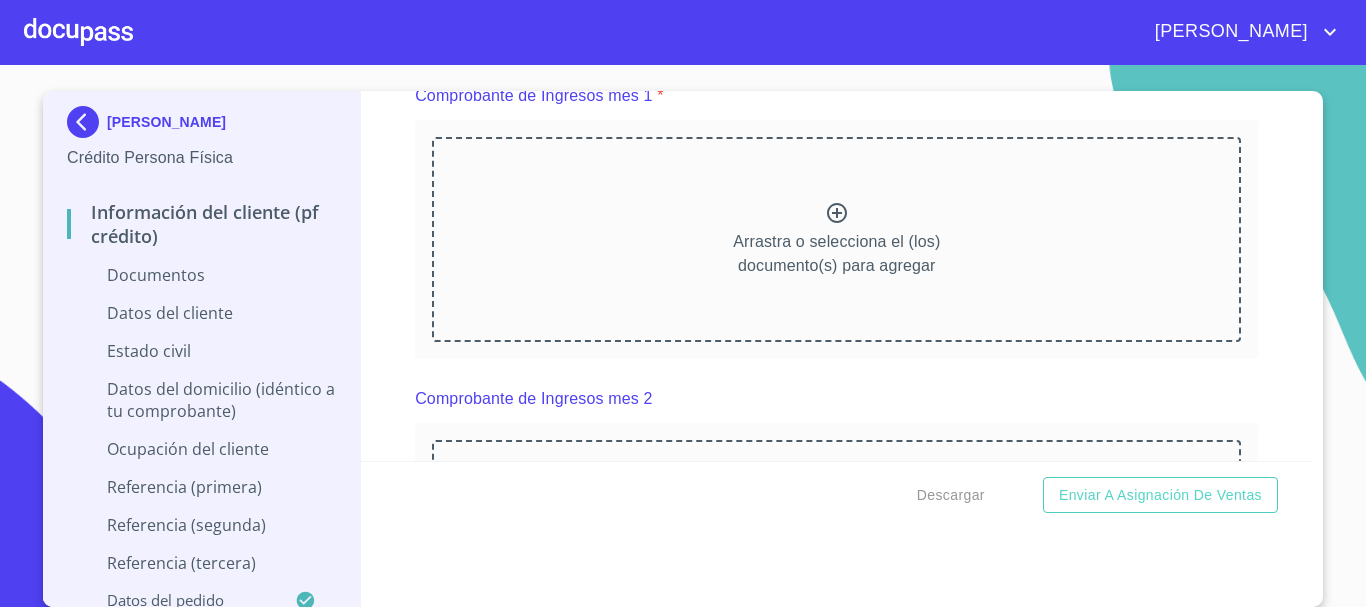 scroll, scrollTop: 2072, scrollLeft: 0, axis: vertical 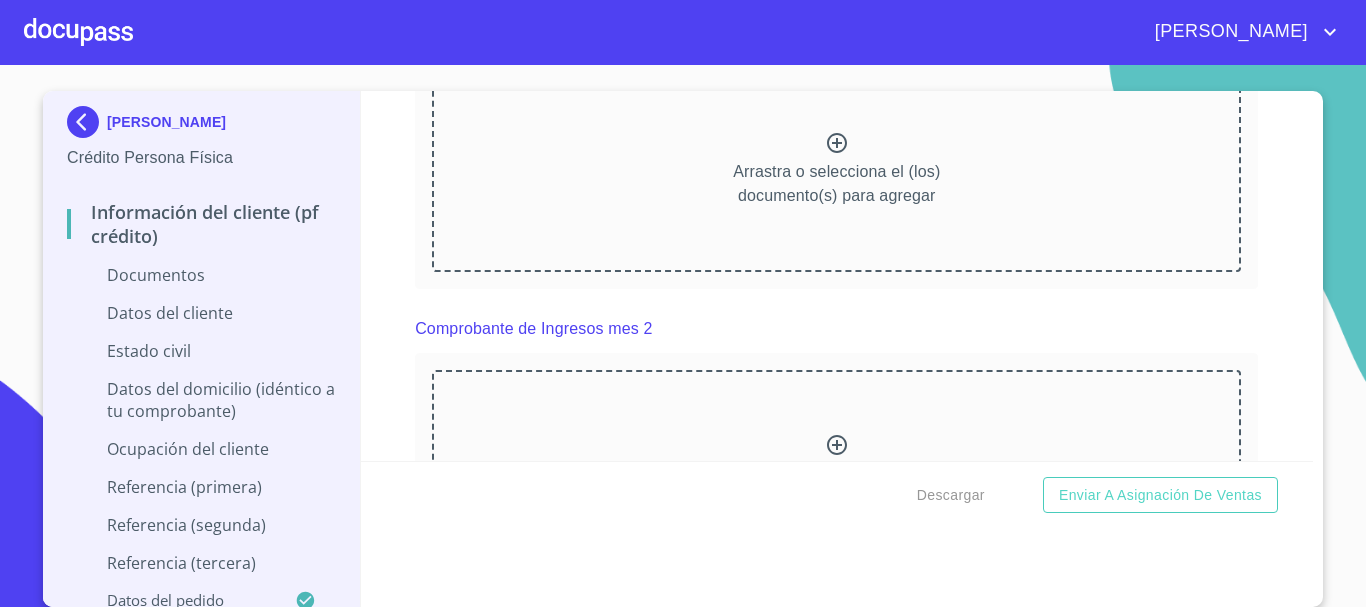 click 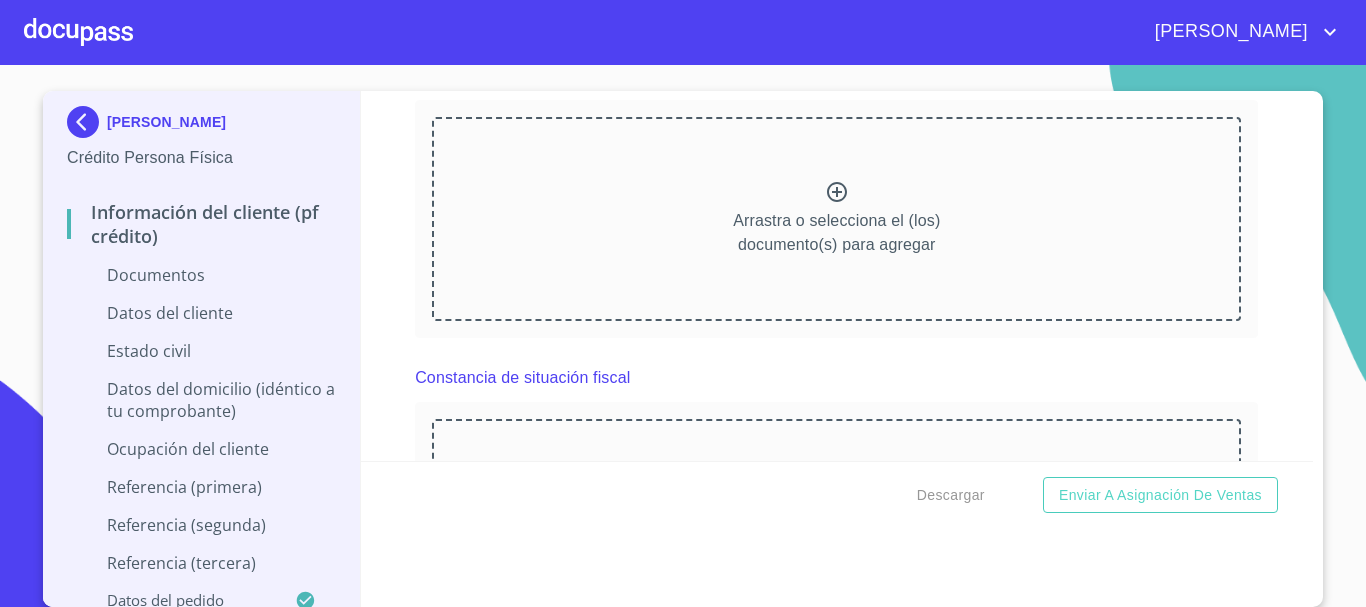 scroll, scrollTop: 2972, scrollLeft: 0, axis: vertical 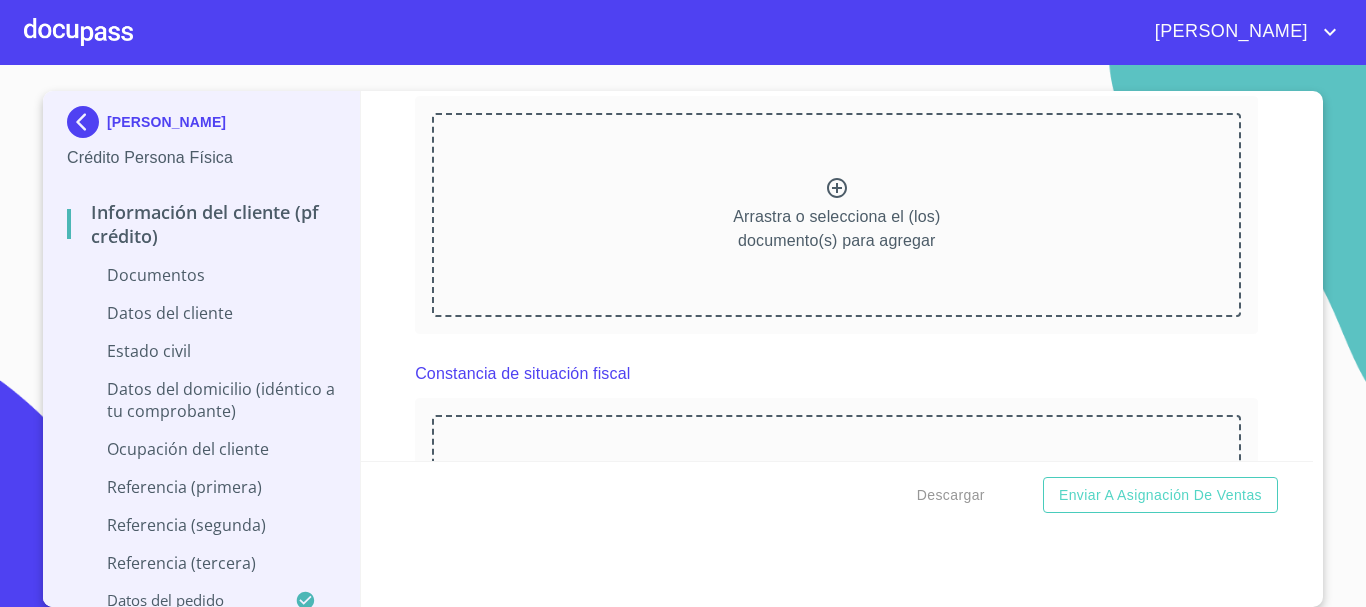 click 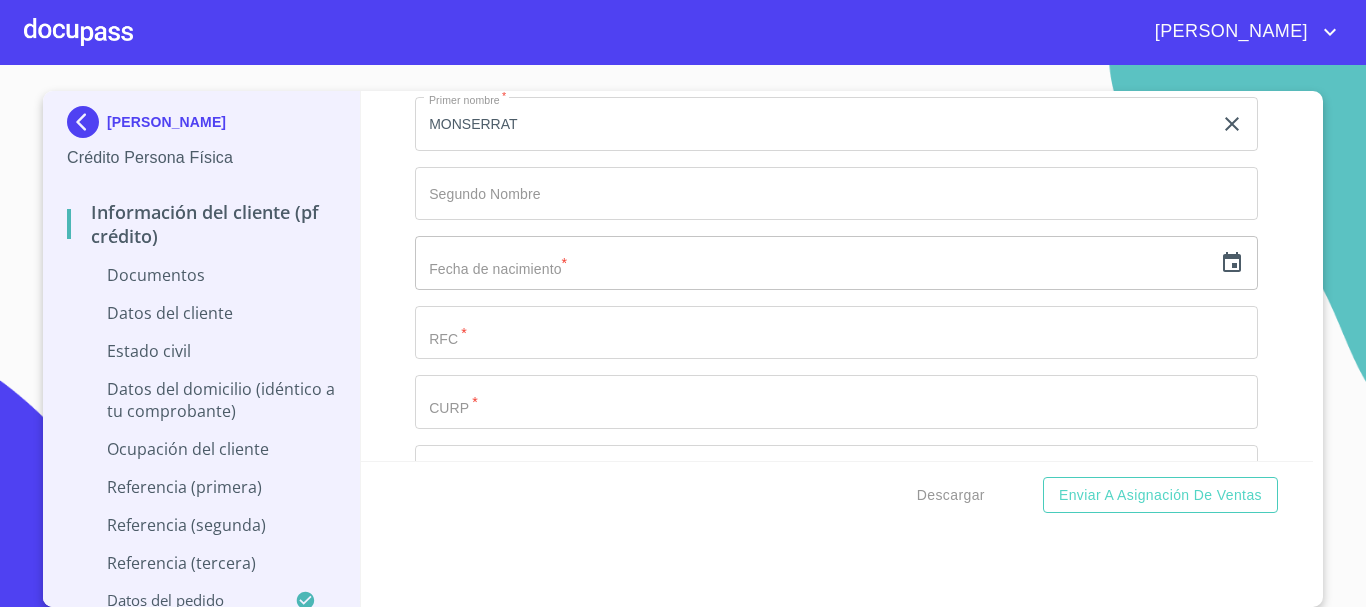 scroll, scrollTop: 3772, scrollLeft: 0, axis: vertical 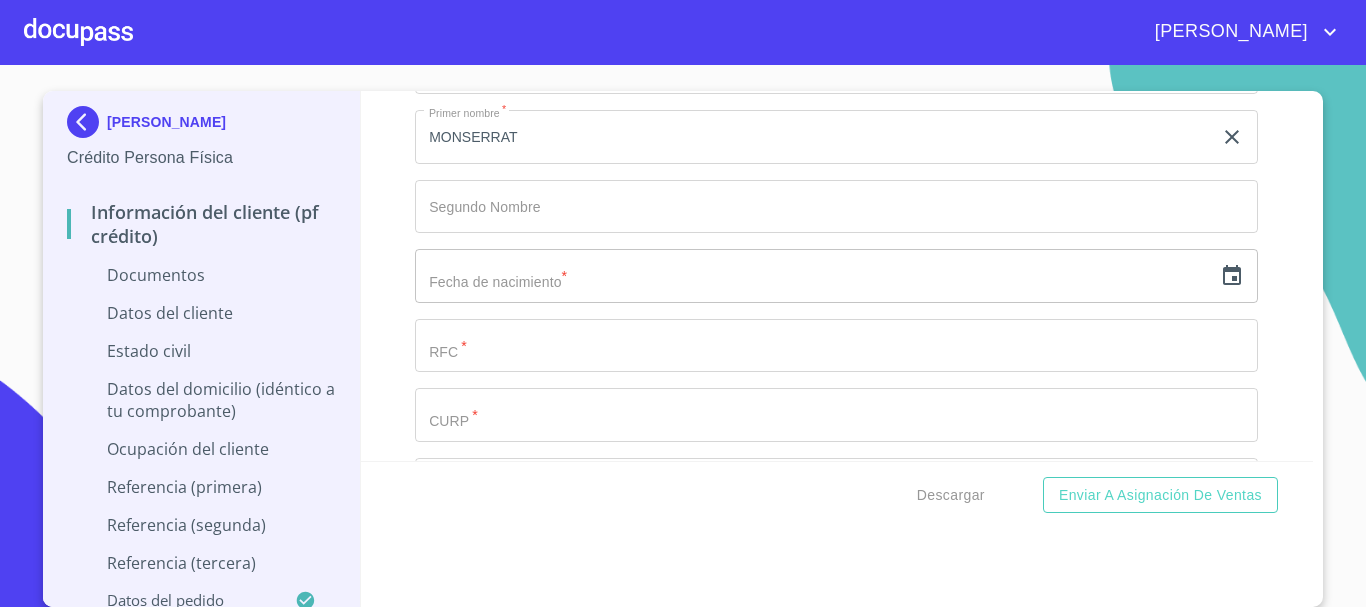 click 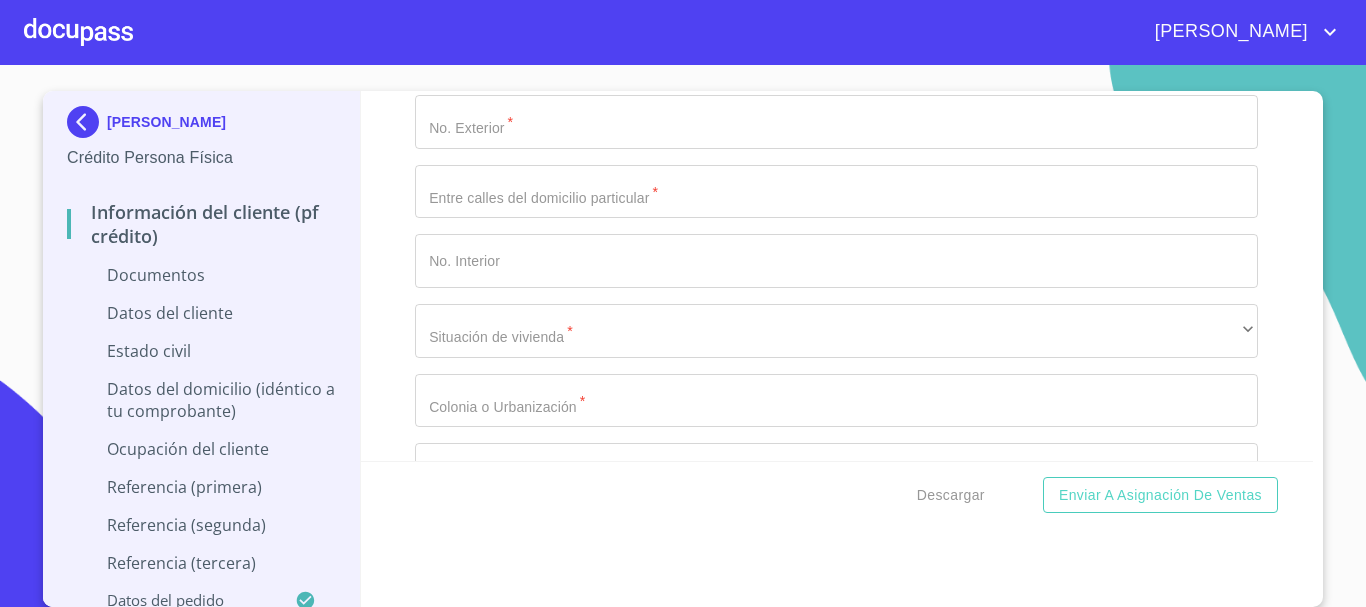 scroll, scrollTop: 4772, scrollLeft: 0, axis: vertical 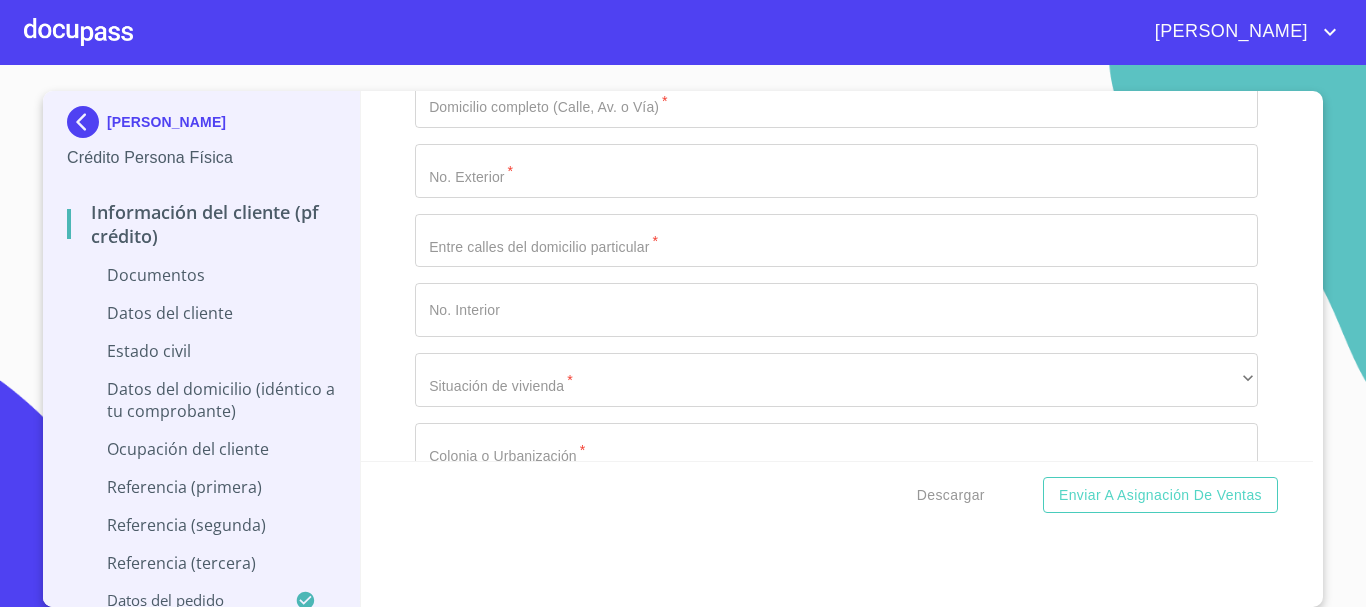 click on "Arrastra o selecciona el (los) documento(s) para agregar" at bounding box center [836, -1509] 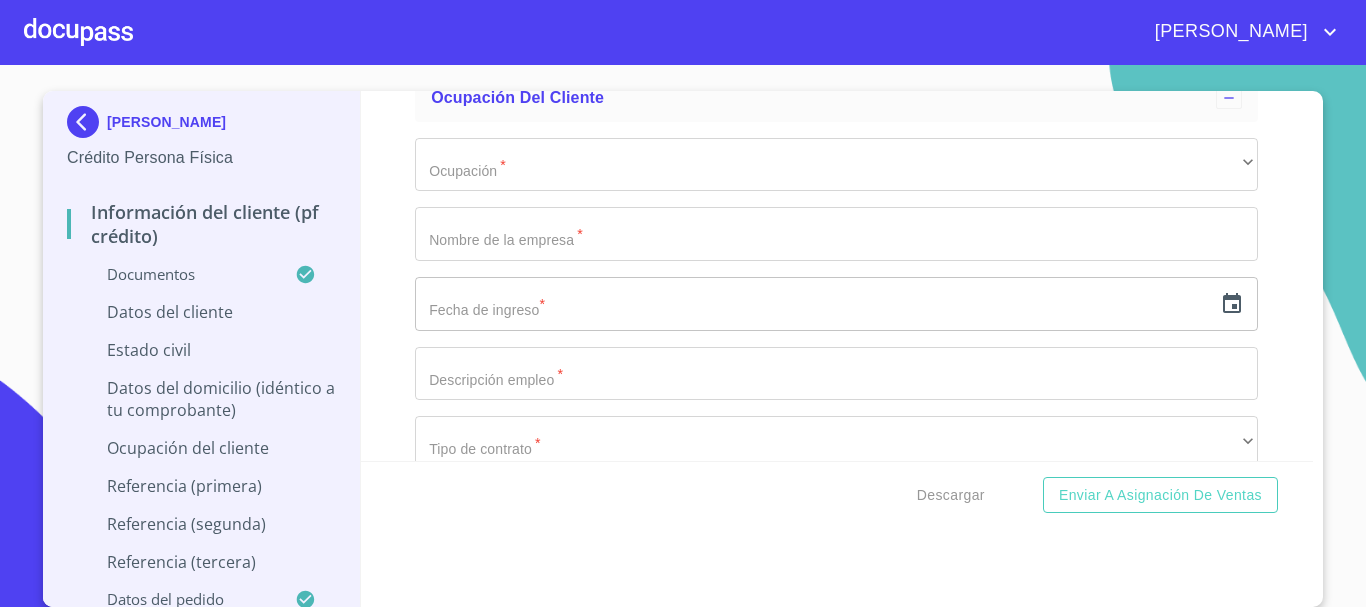 scroll, scrollTop: 6092, scrollLeft: 0, axis: vertical 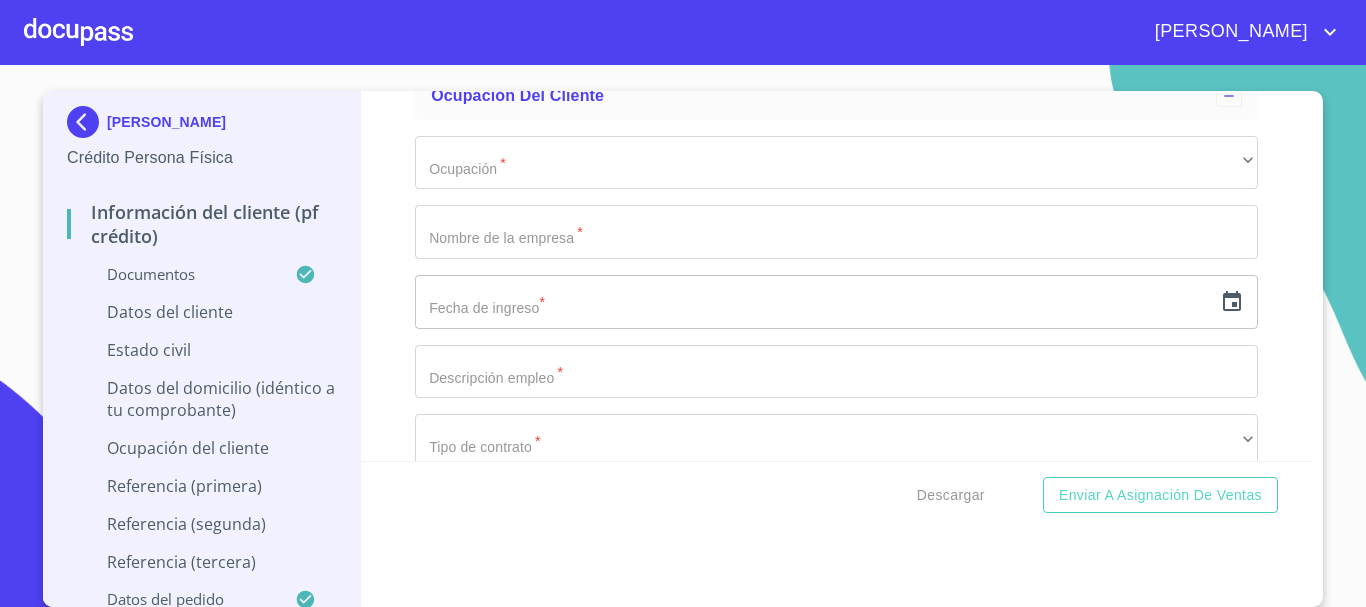 click at bounding box center (813, -1470) 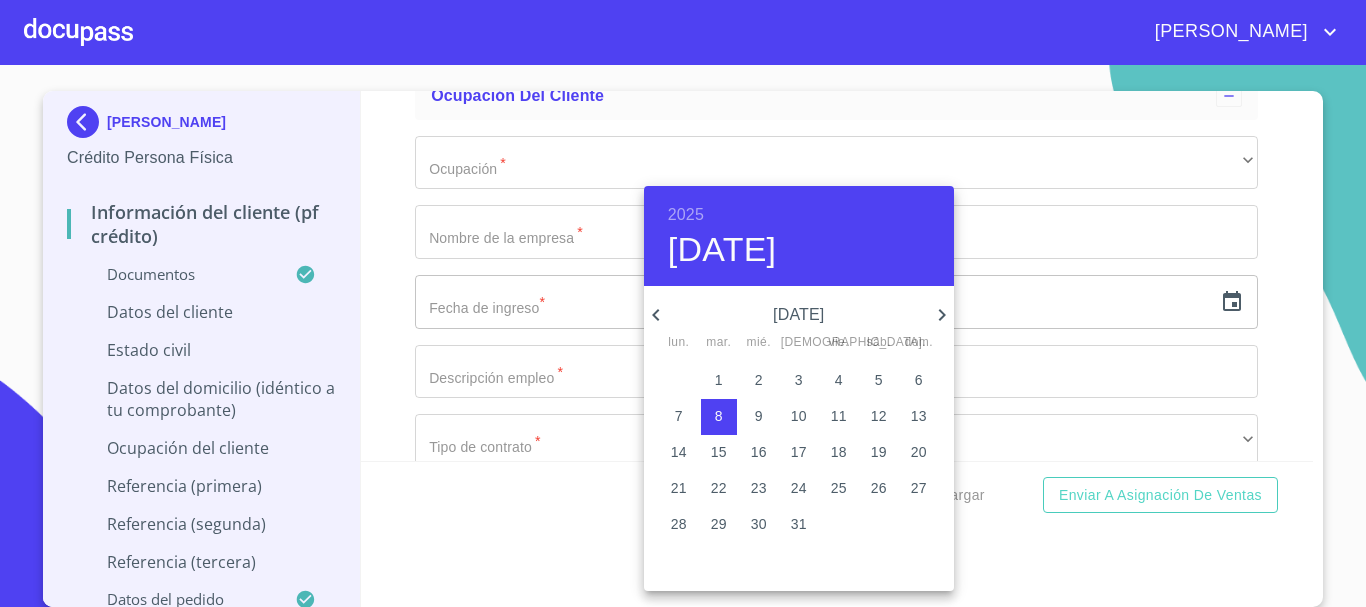 click on "2025" at bounding box center [686, 215] 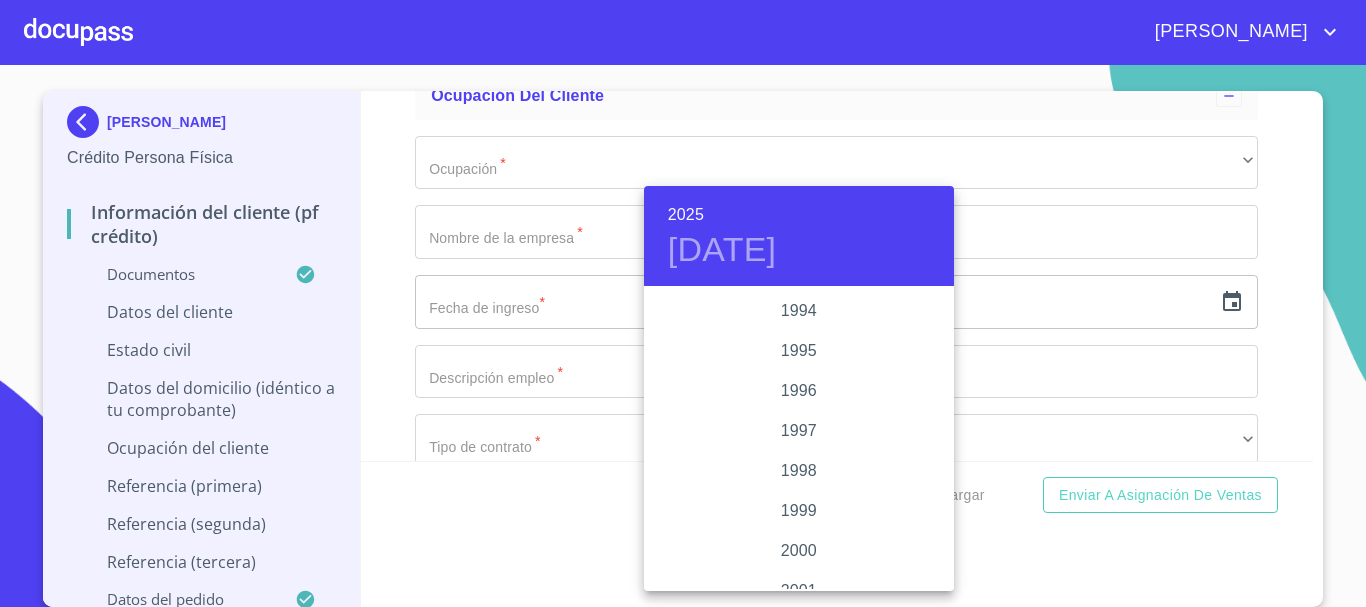 scroll, scrollTop: 2780, scrollLeft: 0, axis: vertical 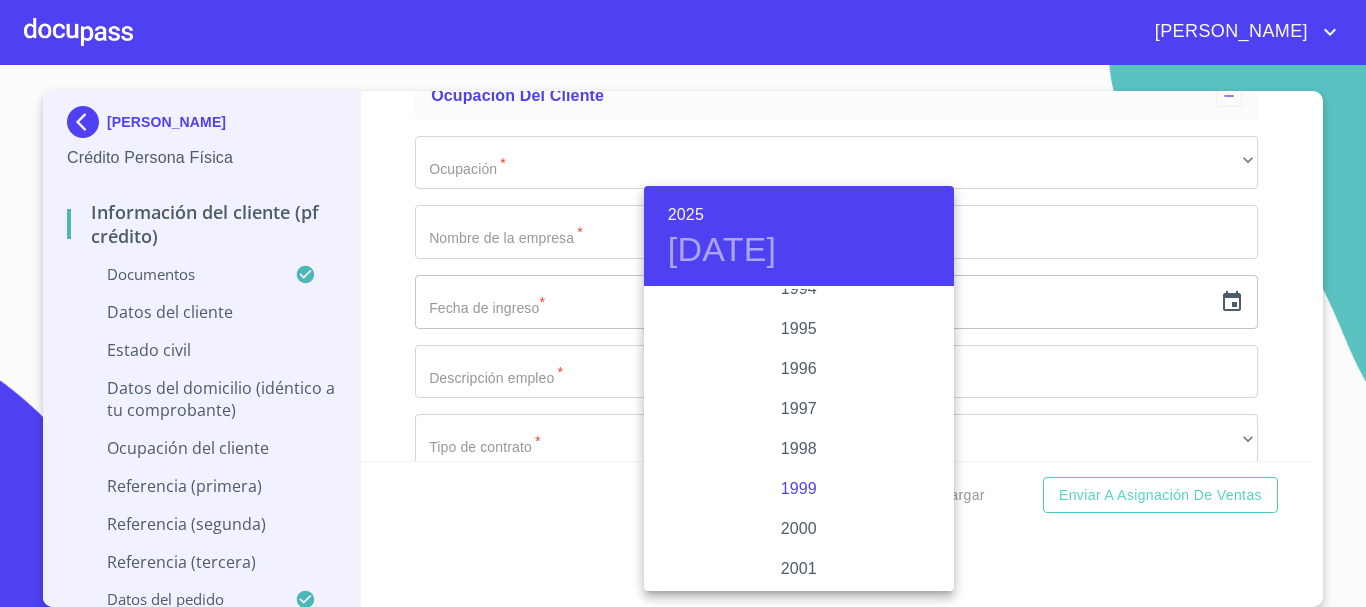 click on "1999" at bounding box center [799, 489] 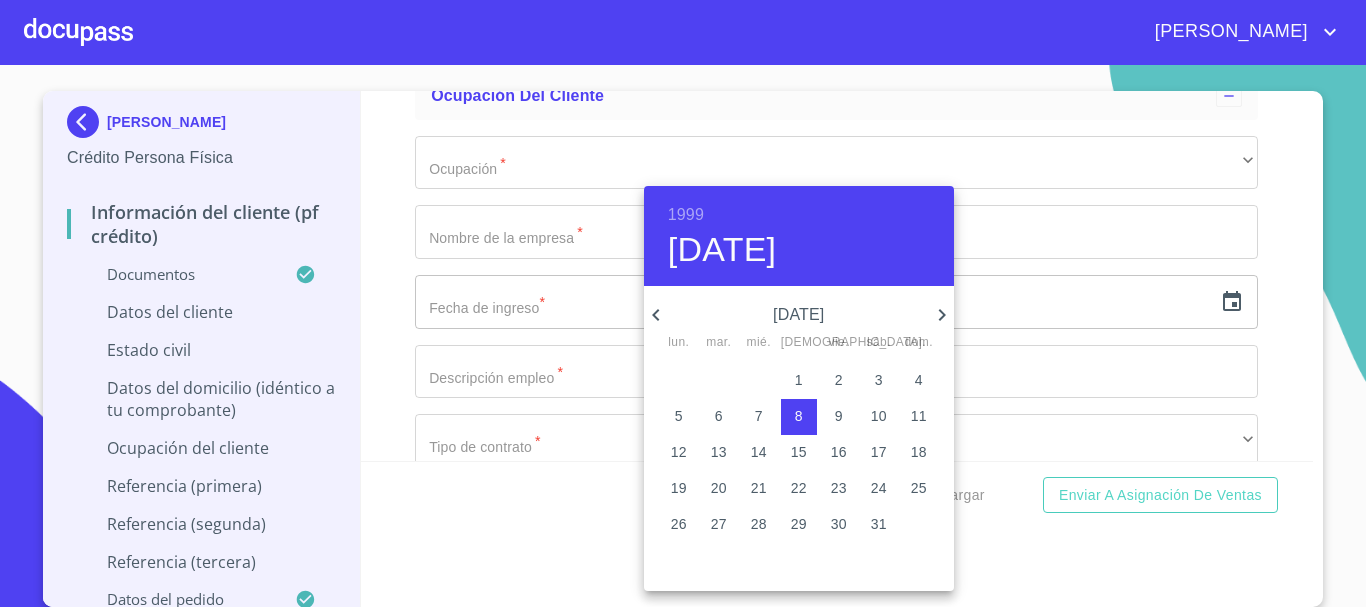 click 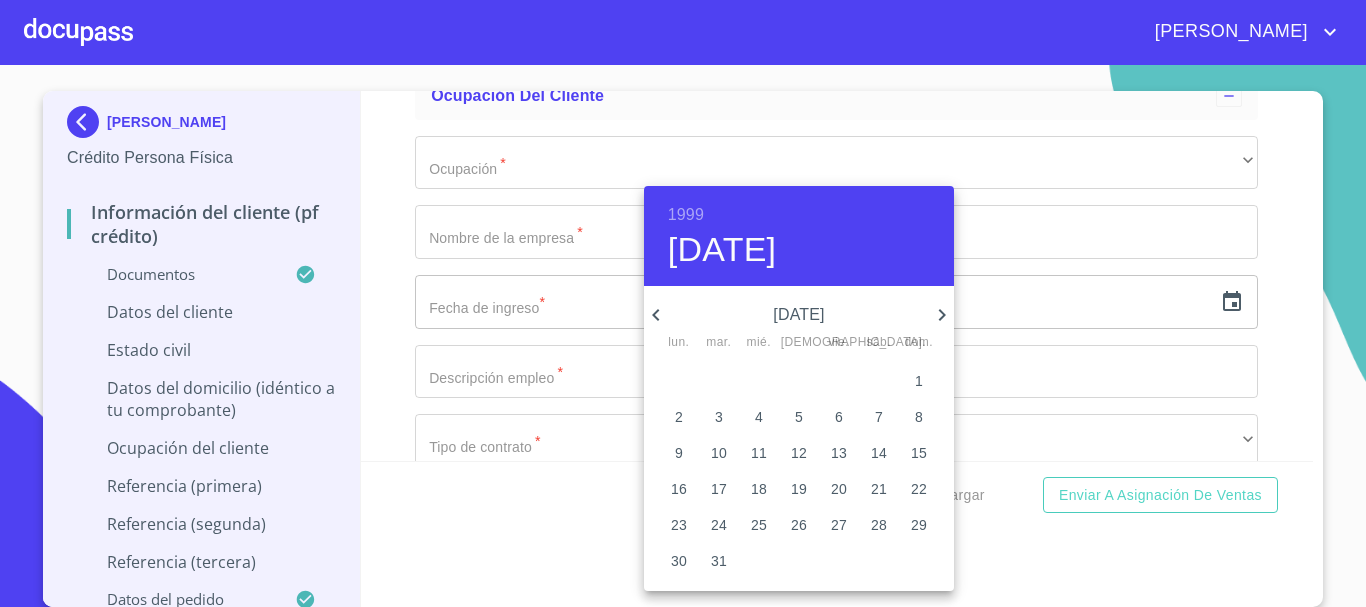 click 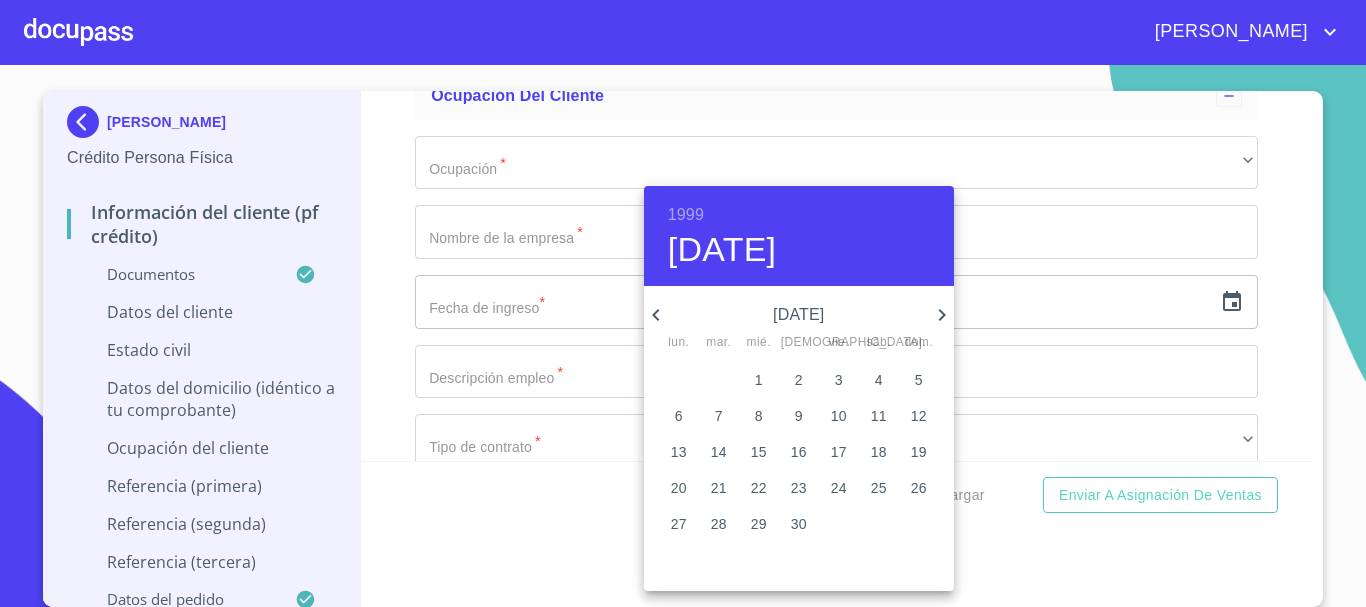 click on "24" at bounding box center (839, 488) 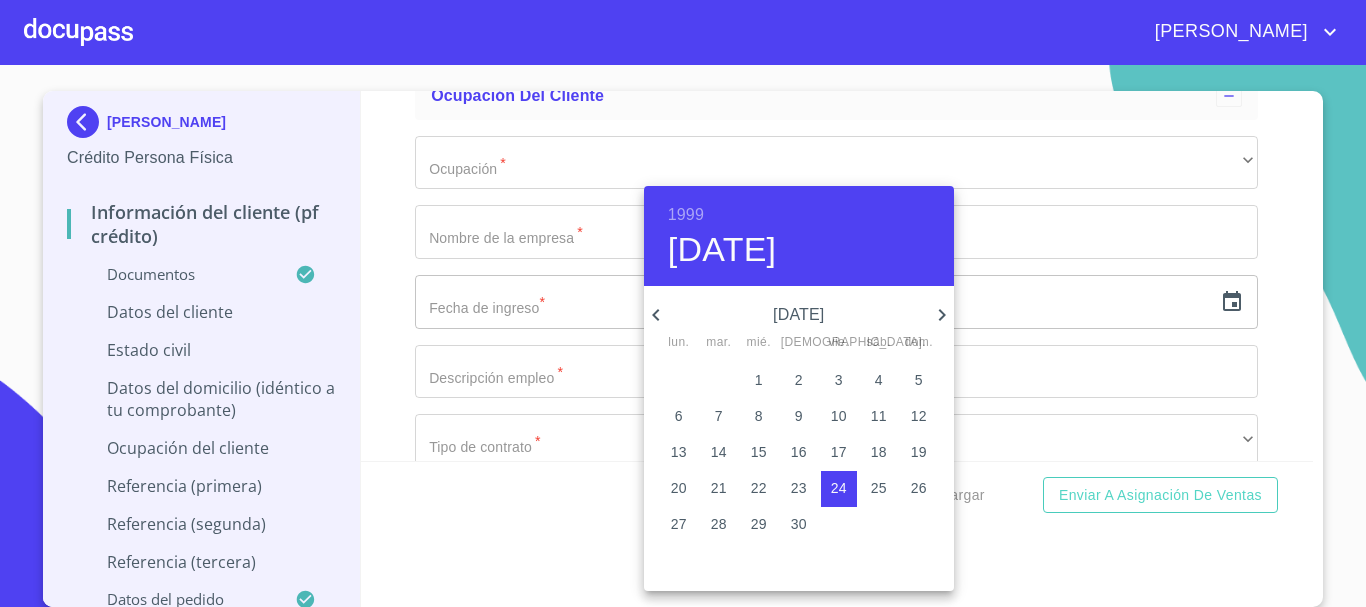 click at bounding box center (683, 303) 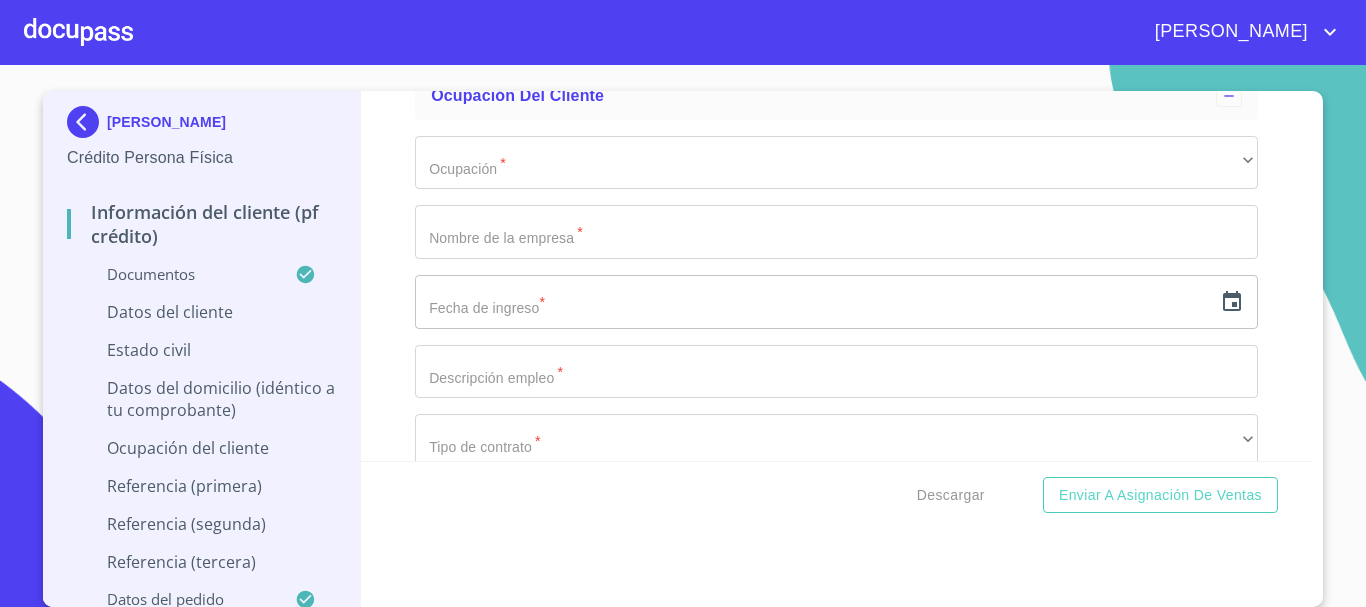 click on "Documento de identificación.   *" at bounding box center (836, -1401) 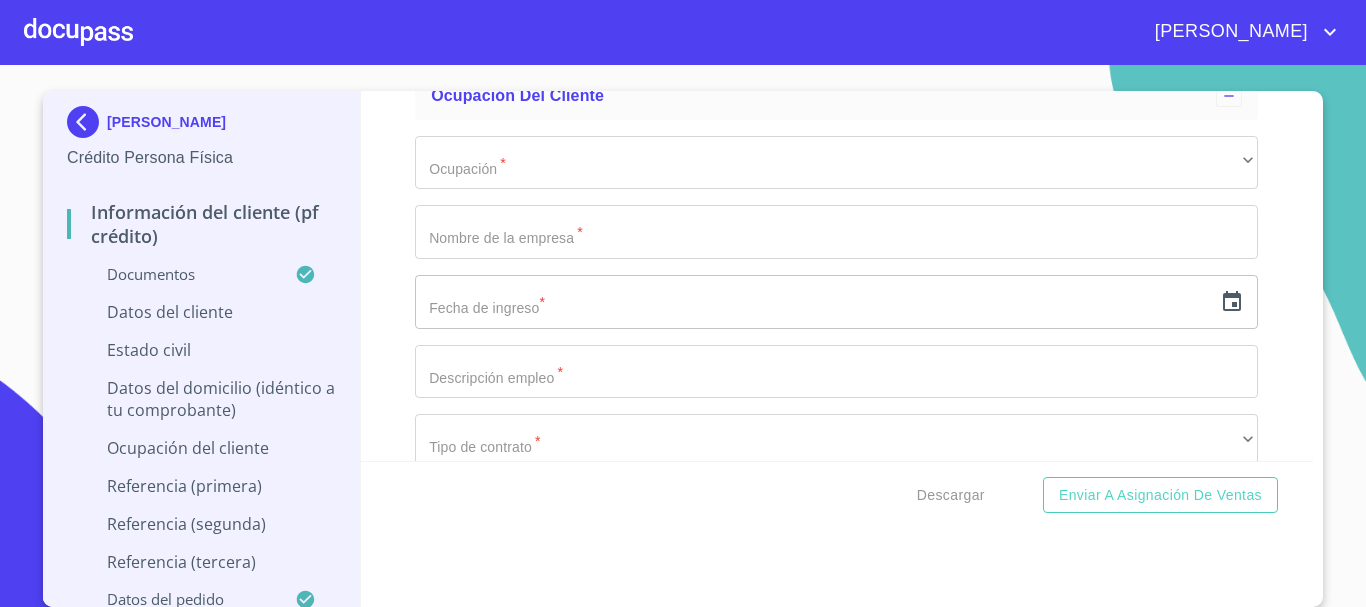 paste on "CAGM990924" 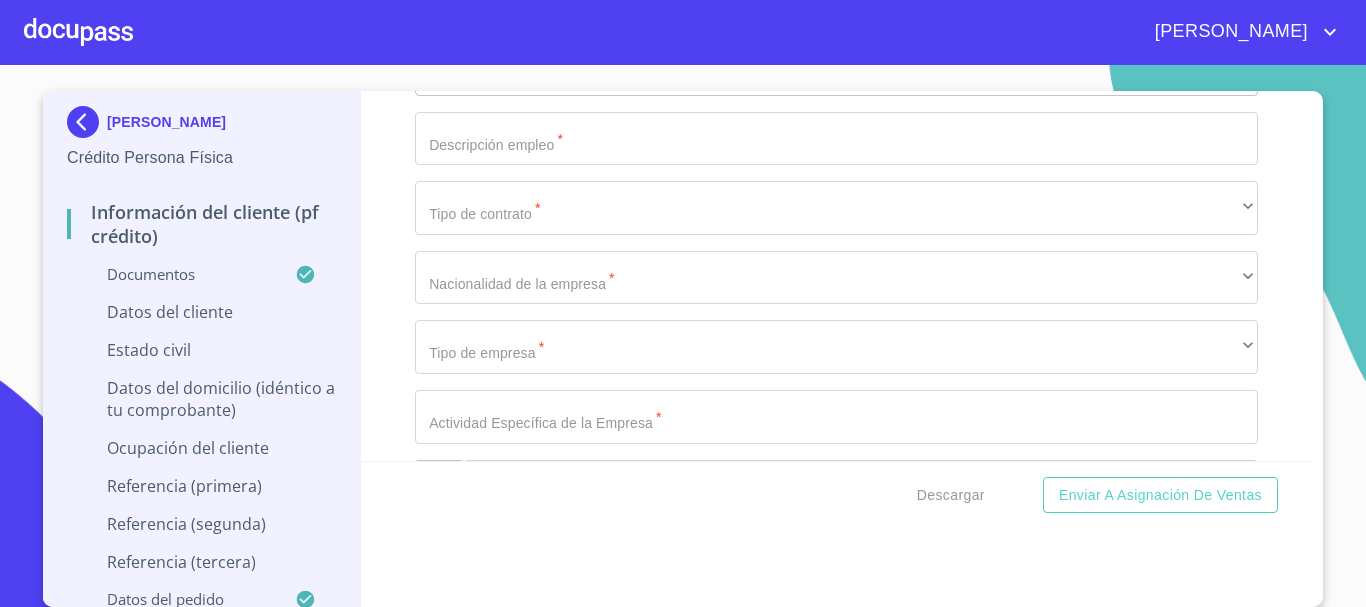 scroll, scrollTop: 6292, scrollLeft: 0, axis: vertical 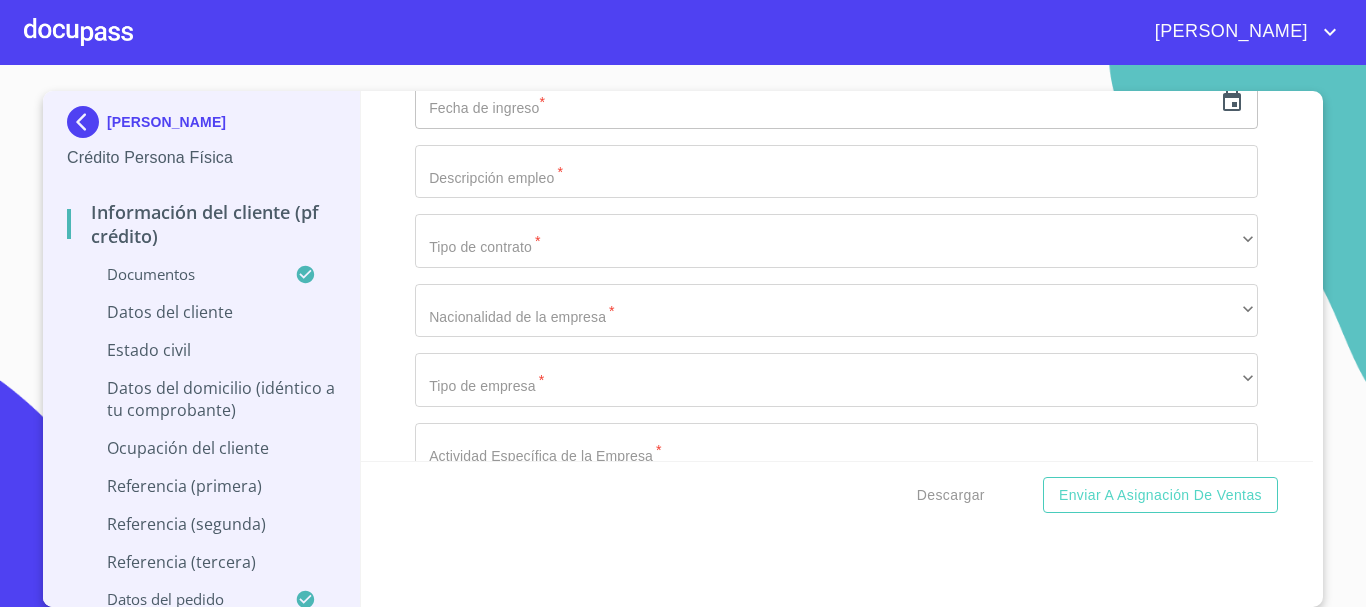 type on "CAGM990924HCA" 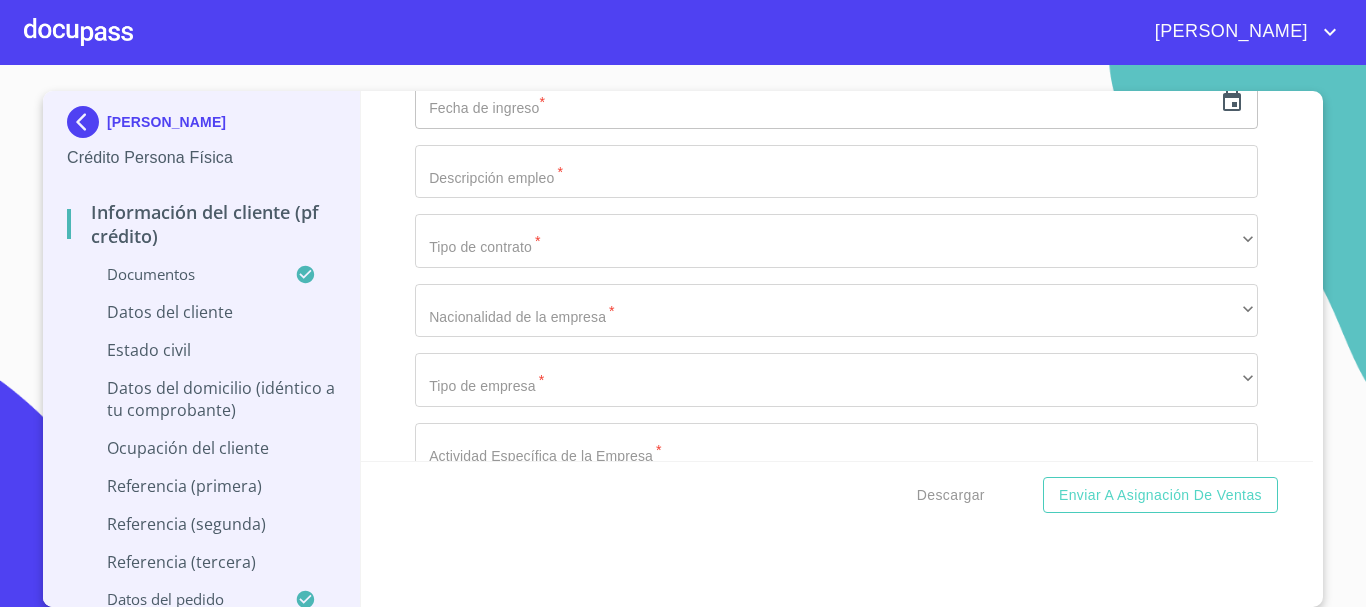 click on "Documento de identificación.   *" at bounding box center [813, -1949] 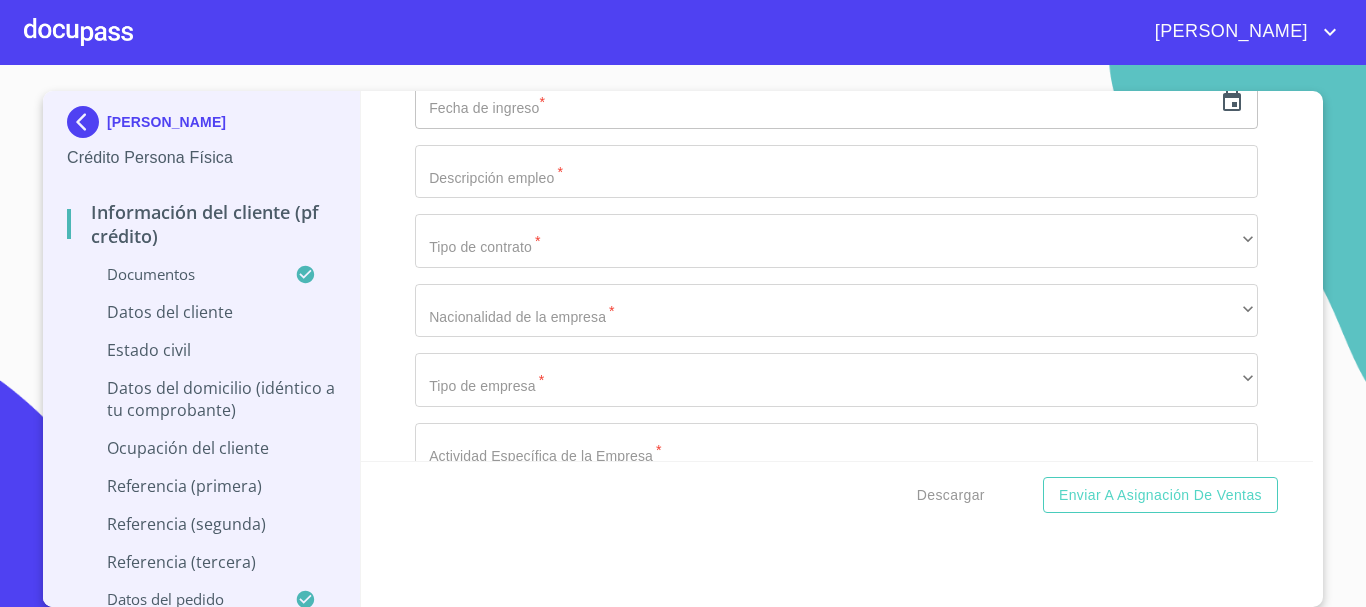 type on "1662442681" 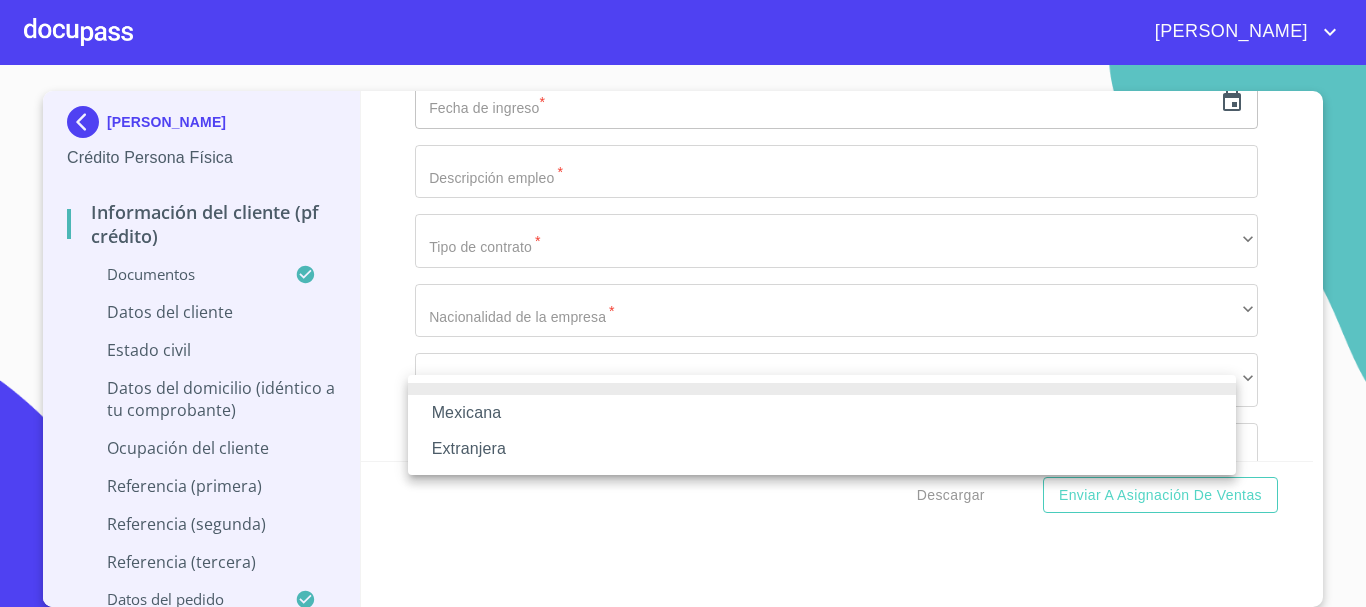 click on "Mexicana" at bounding box center (822, 413) 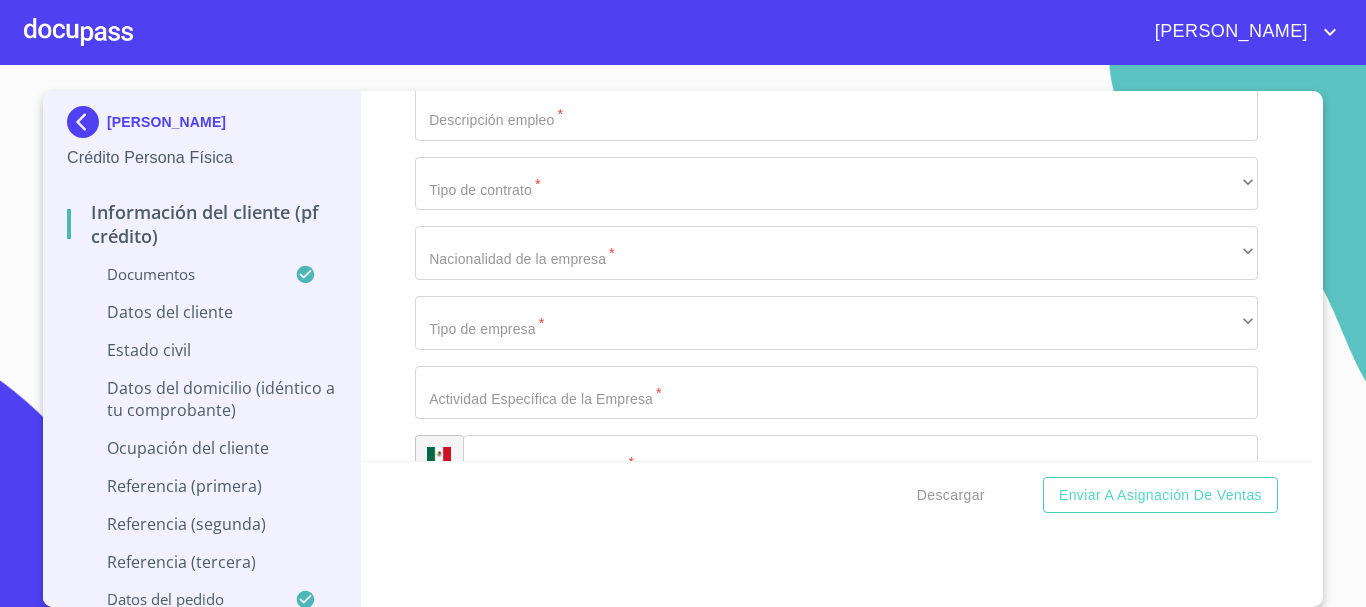 scroll, scrollTop: 6492, scrollLeft: 0, axis: vertical 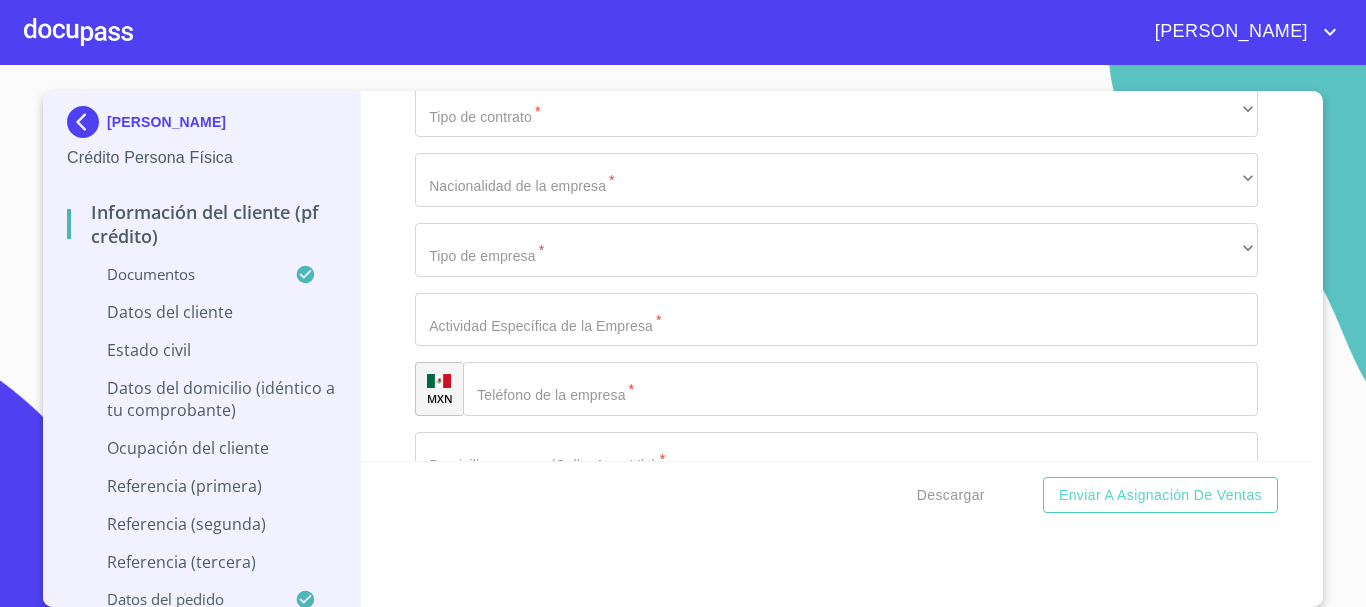 click on "Documento de identificación.   *" at bounding box center [836, -1522] 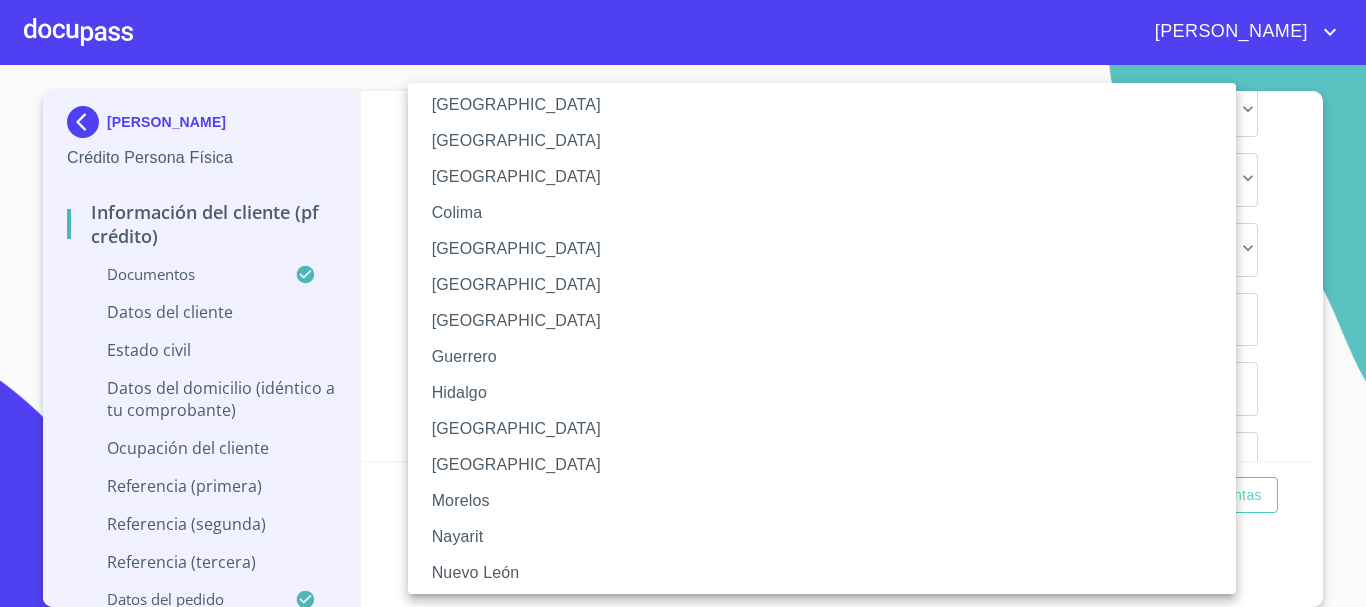 scroll, scrollTop: 200, scrollLeft: 0, axis: vertical 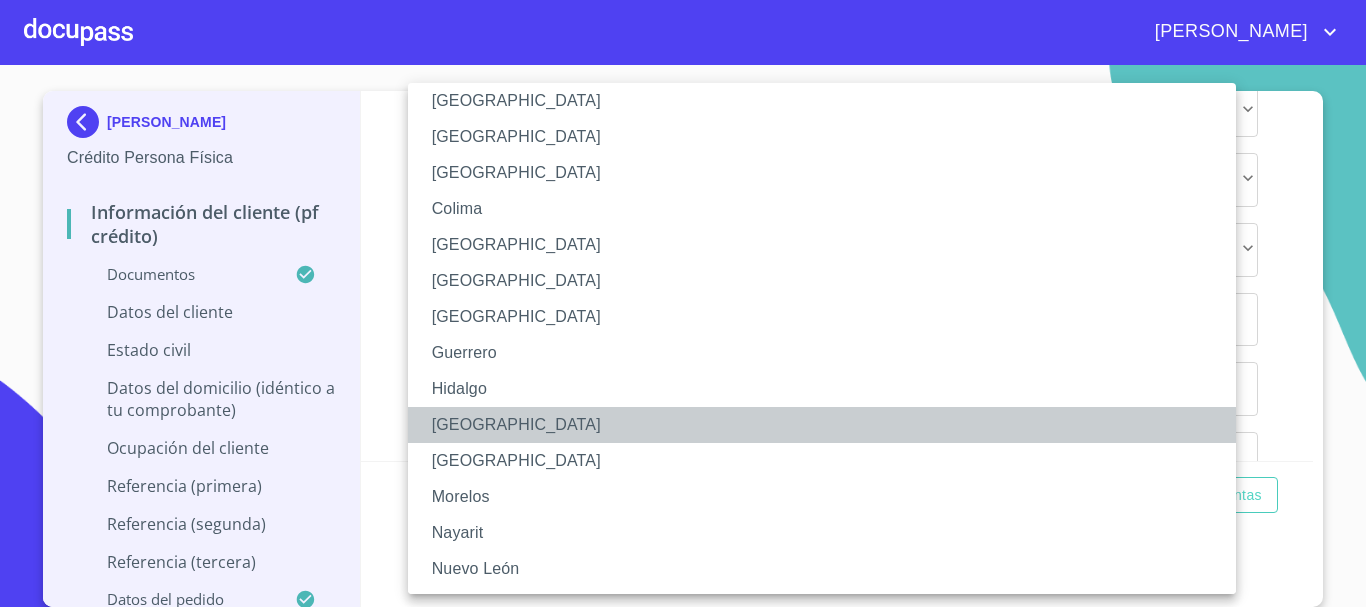 click on "[GEOGRAPHIC_DATA]" at bounding box center (829, 425) 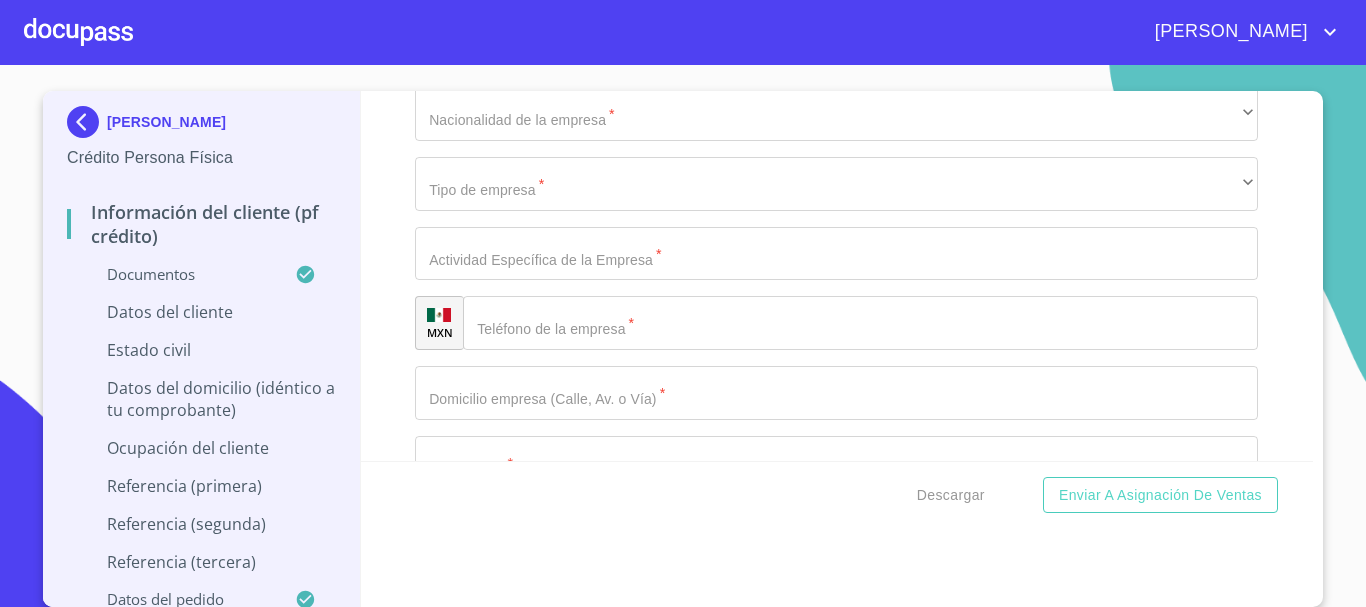 scroll, scrollTop: 6592, scrollLeft: 0, axis: vertical 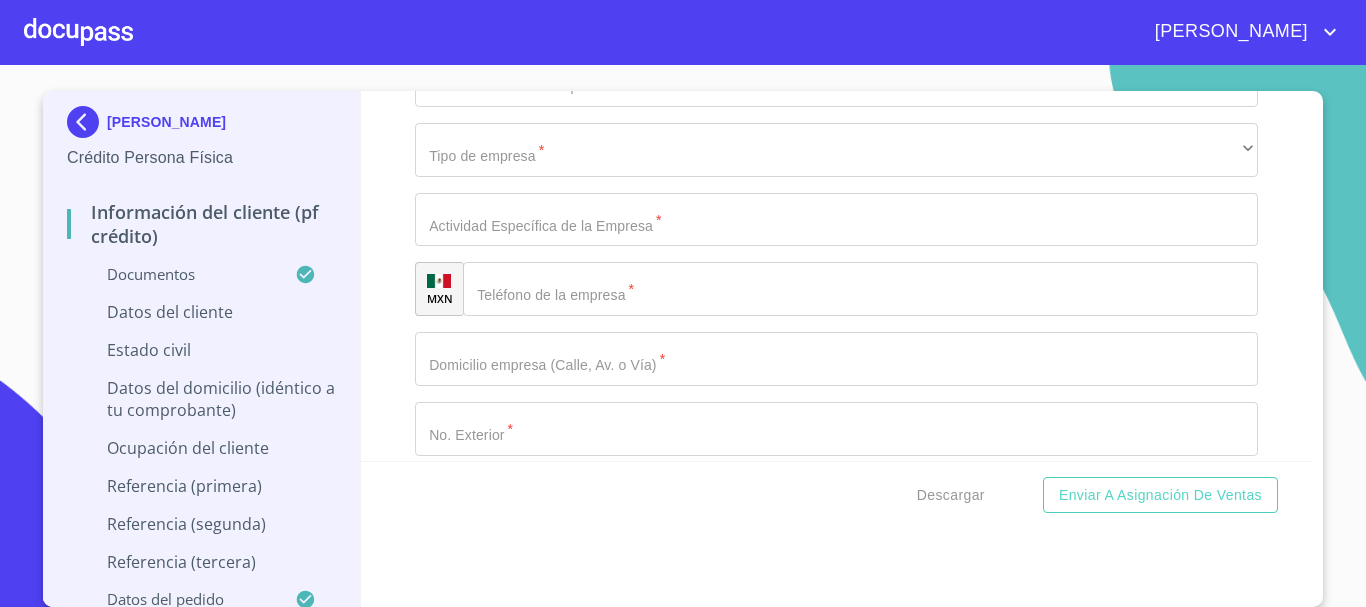 click on "​" at bounding box center (836, -1483) 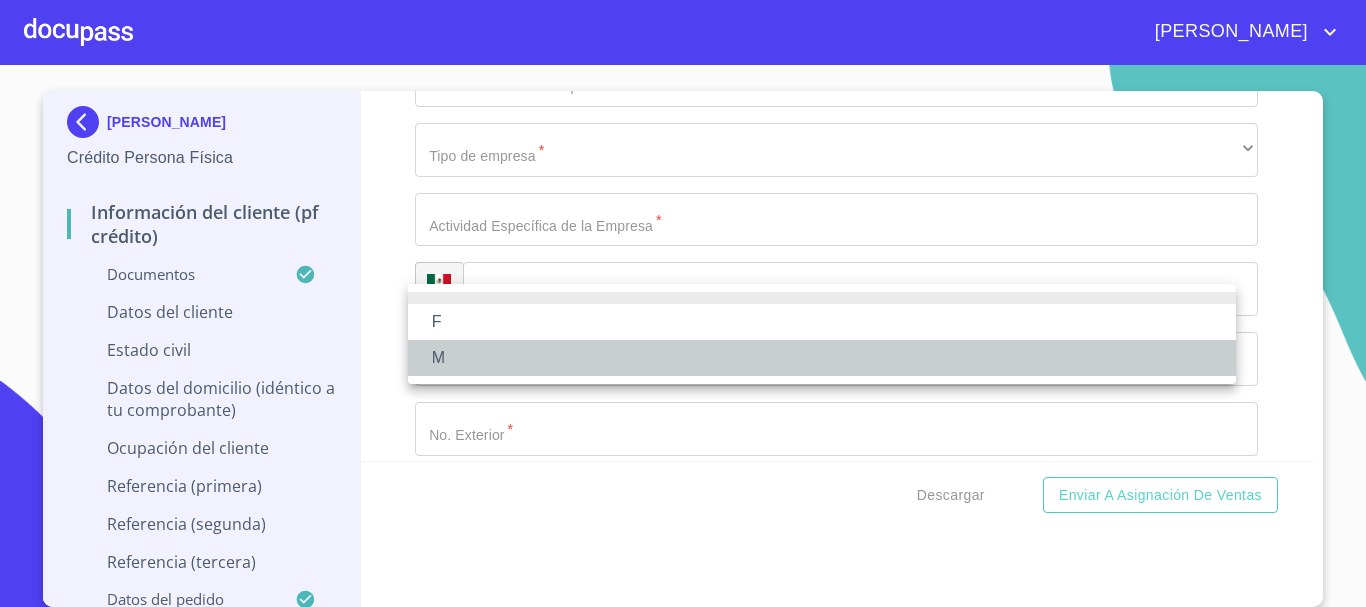 click on "M" at bounding box center [822, 358] 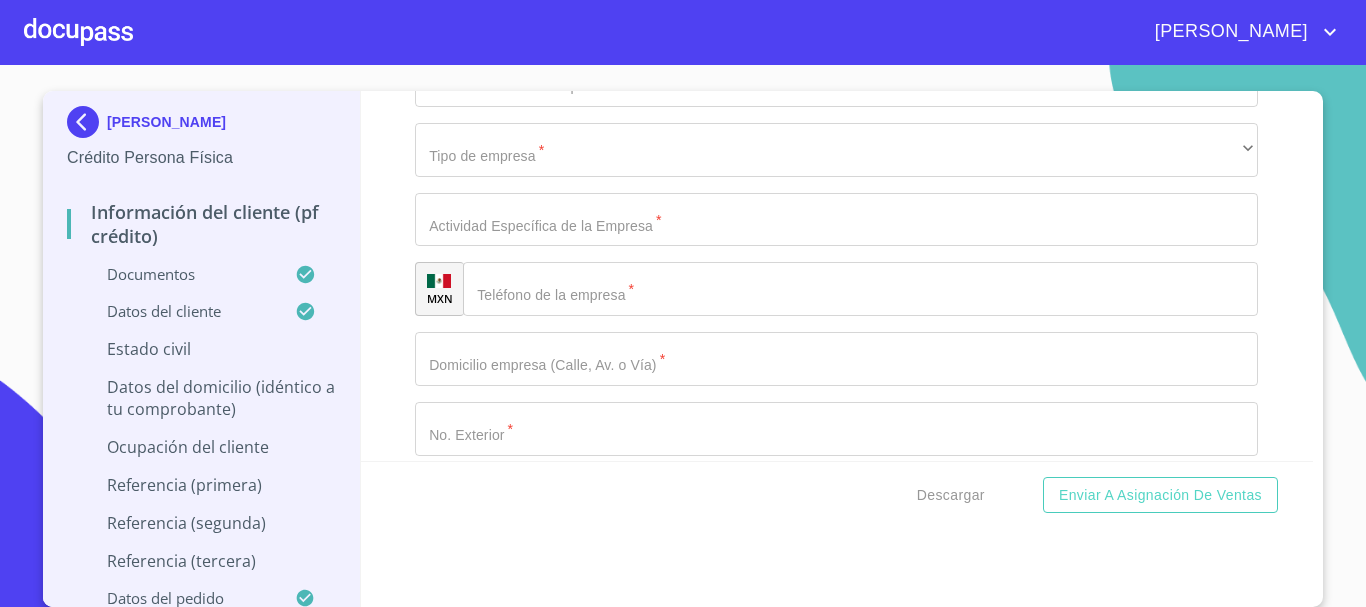 click on "M" at bounding box center [836, -1483] 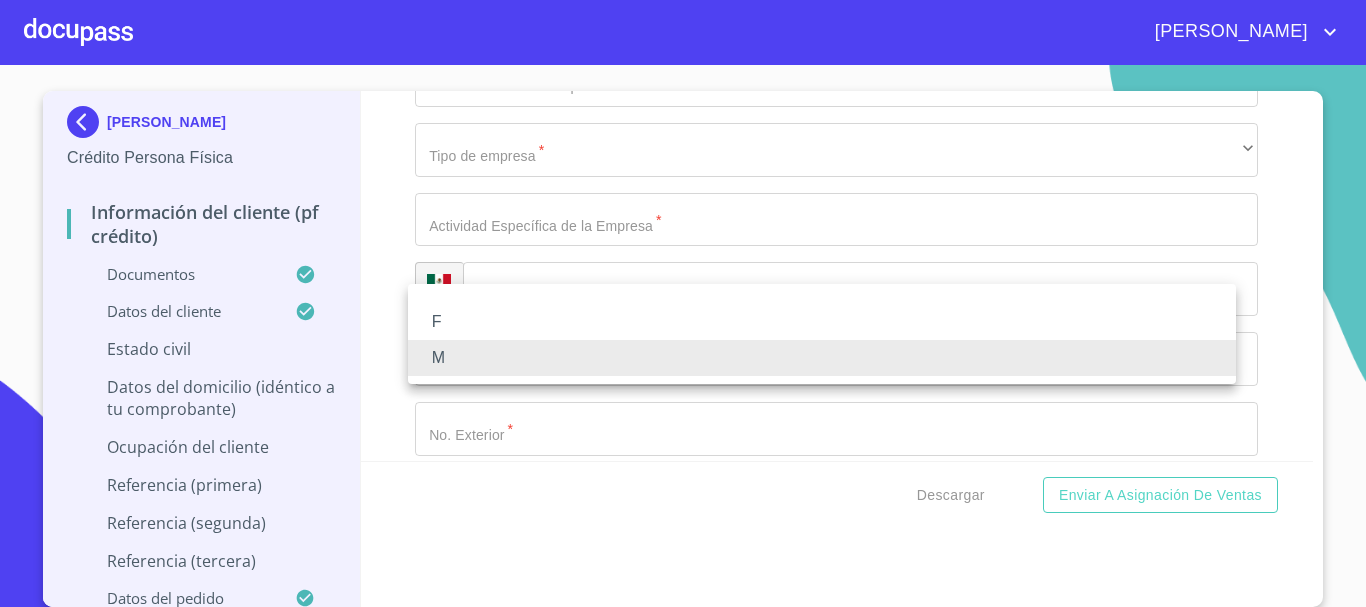 click on "F" at bounding box center [822, 322] 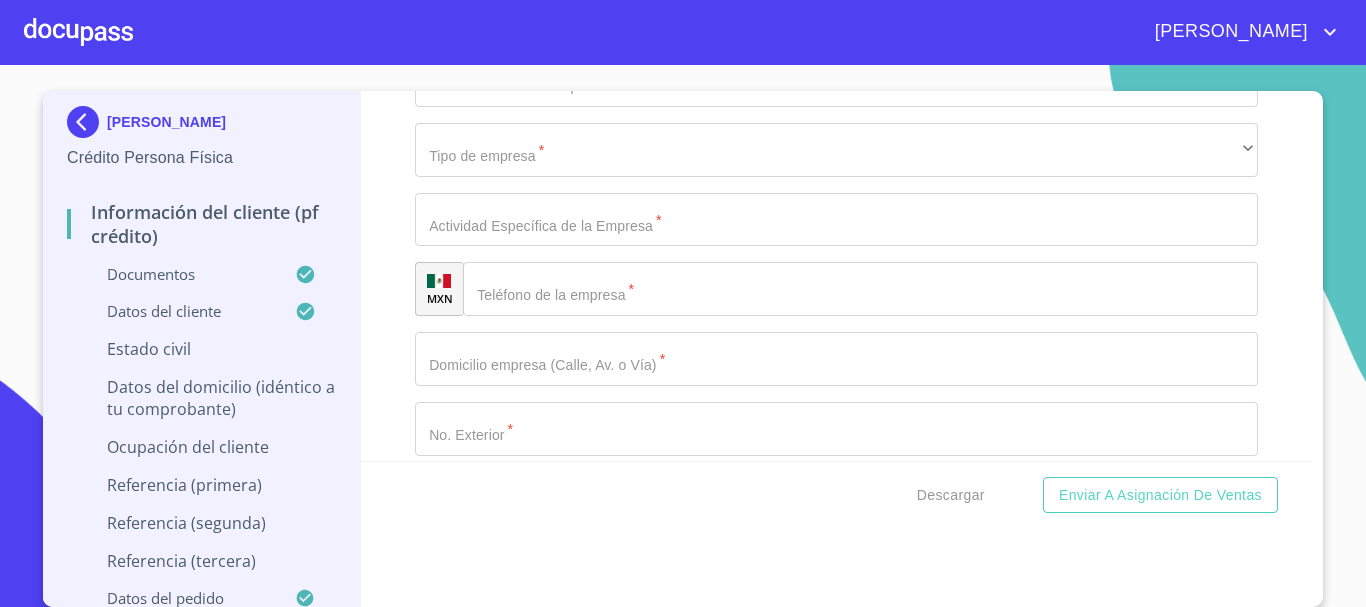 scroll, scrollTop: 6792, scrollLeft: 0, axis: vertical 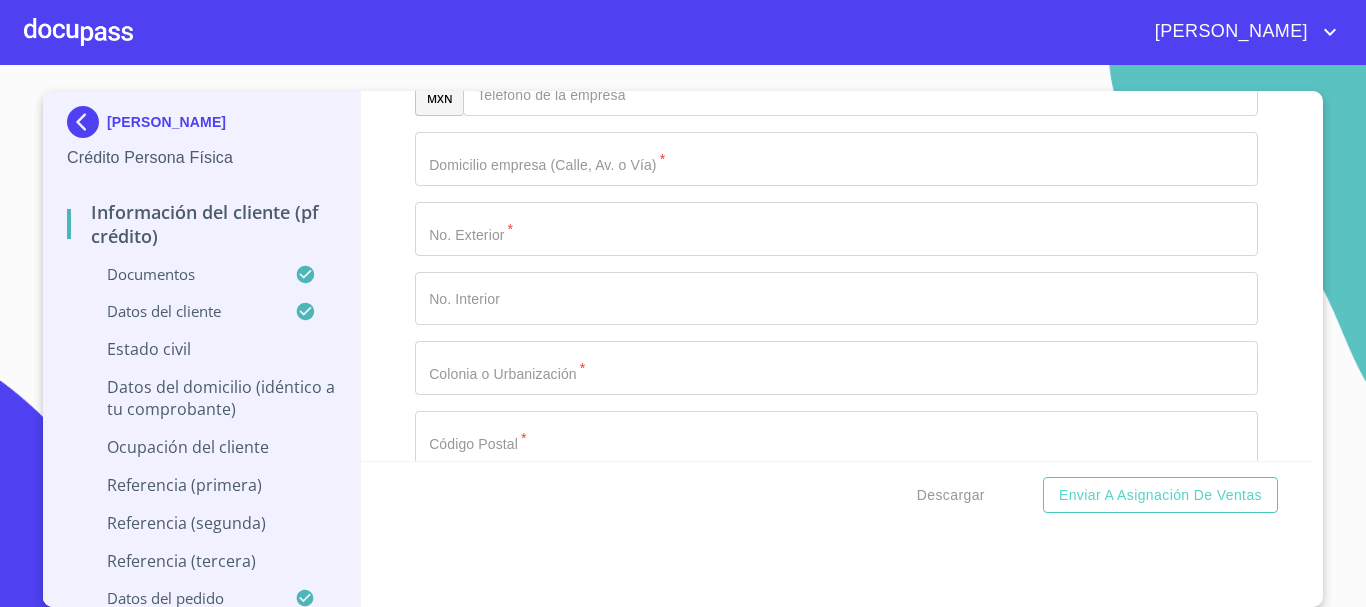 click on "Estado Civil" at bounding box center [823, -1530] 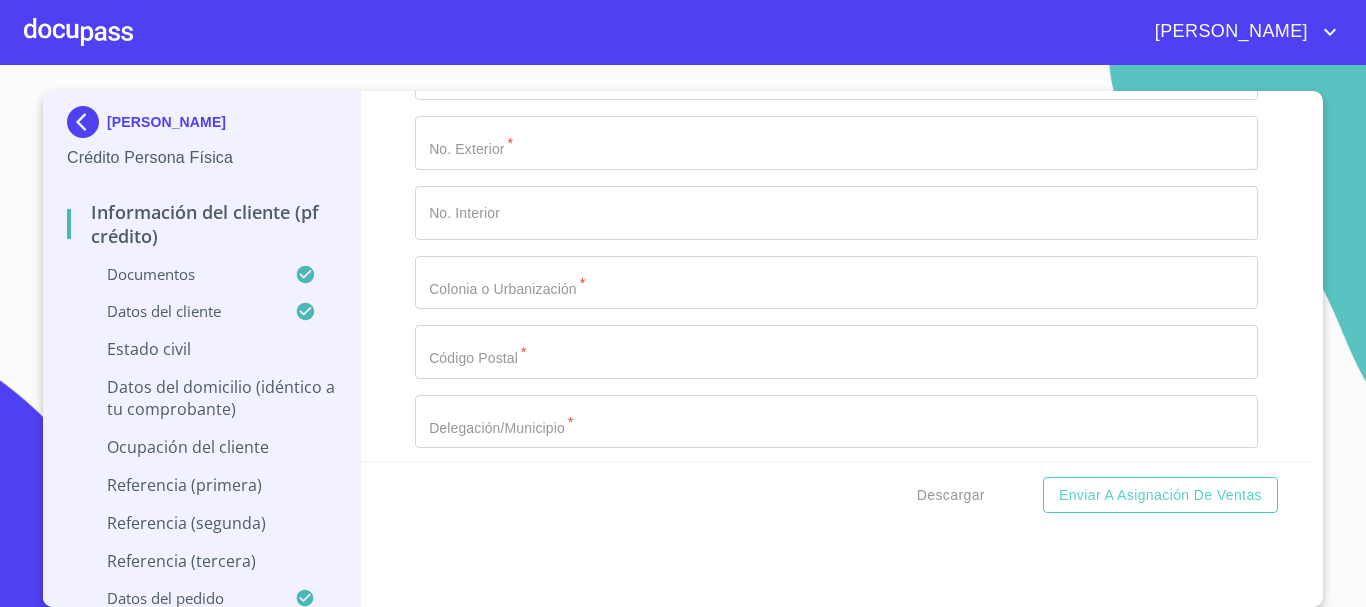 click on "Estado Civil" at bounding box center [823, -1530] 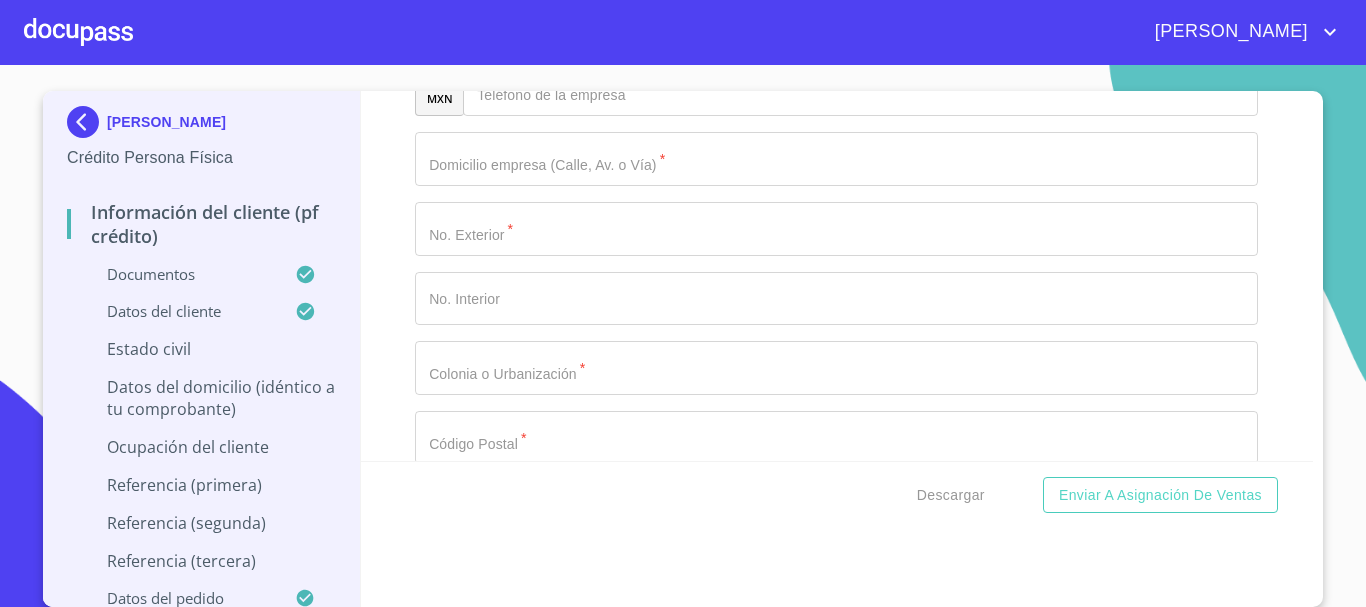 click on "​" at bounding box center [836, -1463] 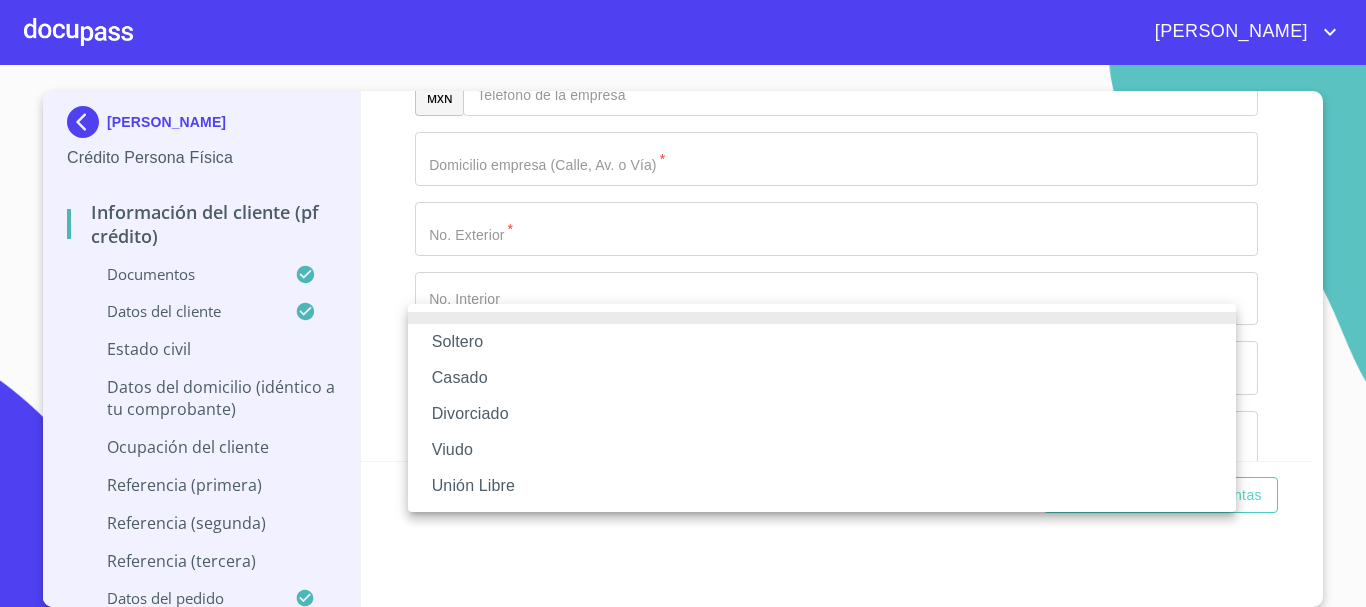 click on "Casado" at bounding box center (822, 378) 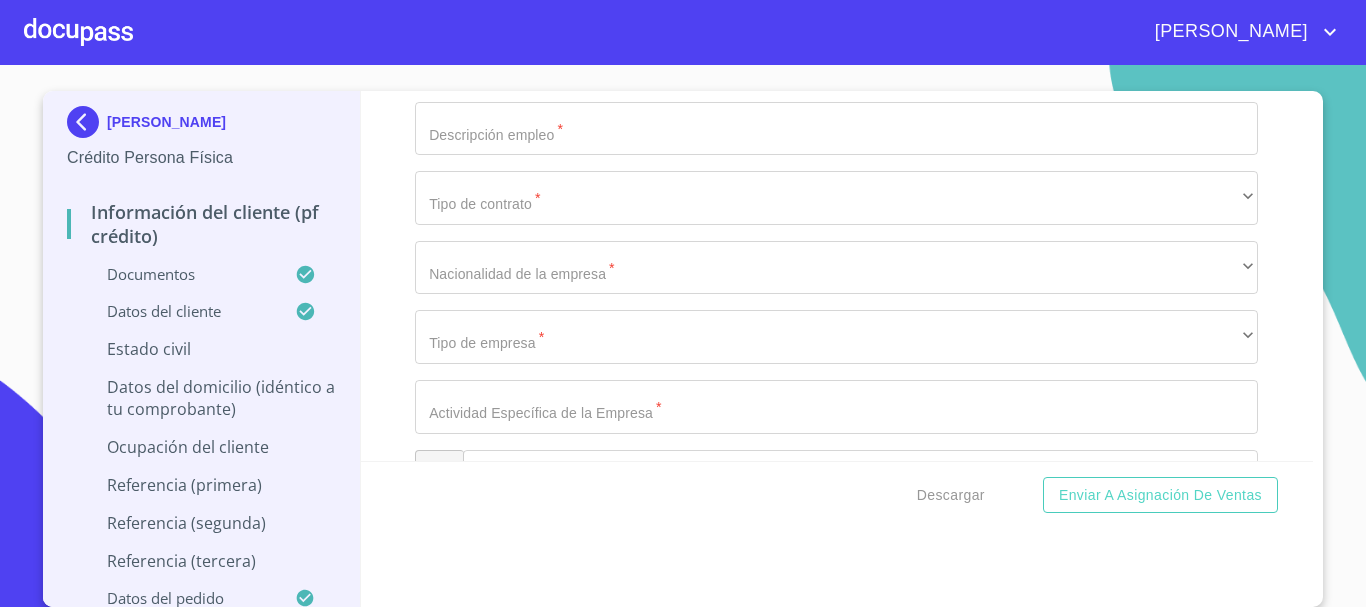 click on "Estado Civil   * [DEMOGRAPHIC_DATA] ​ Régimen matrimonial   * ​ ​ Primer nombre cónyuge   * ​ Segundo nombre cónyuge ​ Apellido Paterno cónyuge   * ​ Apellido Materno cónyuge   * ​ Número de dependientes económicos   * ​ Edades ​" at bounding box center (836, -1320) 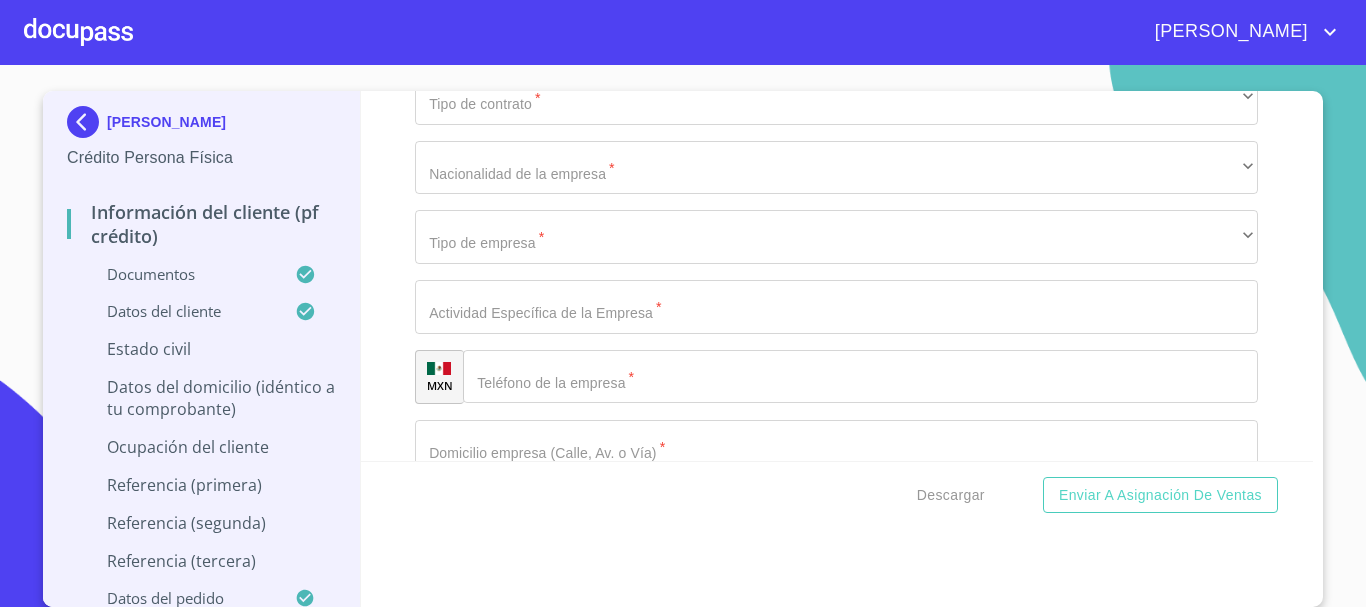 click on "​" at bounding box center (836, -1594) 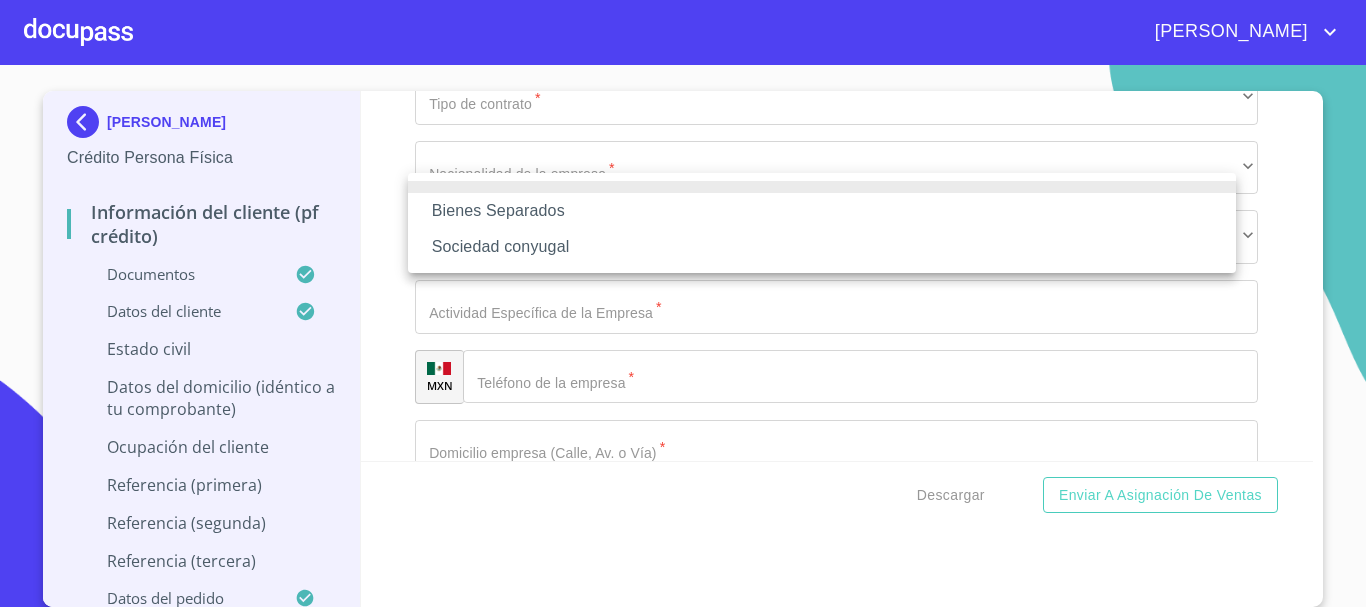 click at bounding box center (683, 303) 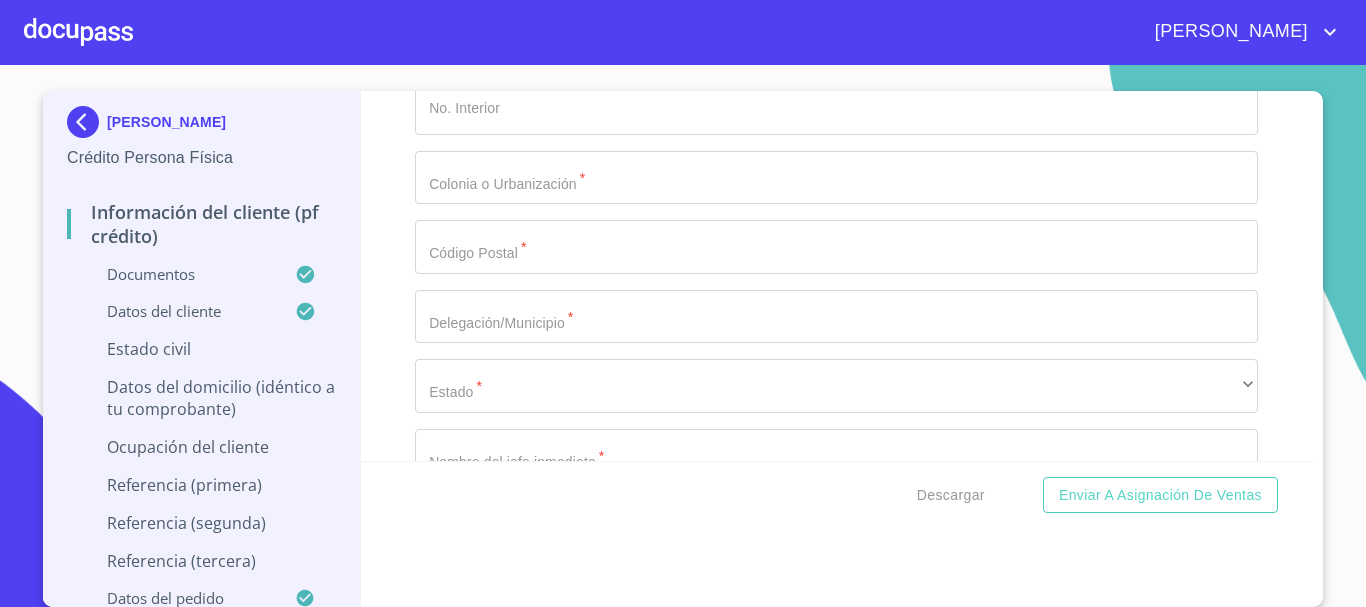 scroll, scrollTop: 7492, scrollLeft: 0, axis: vertical 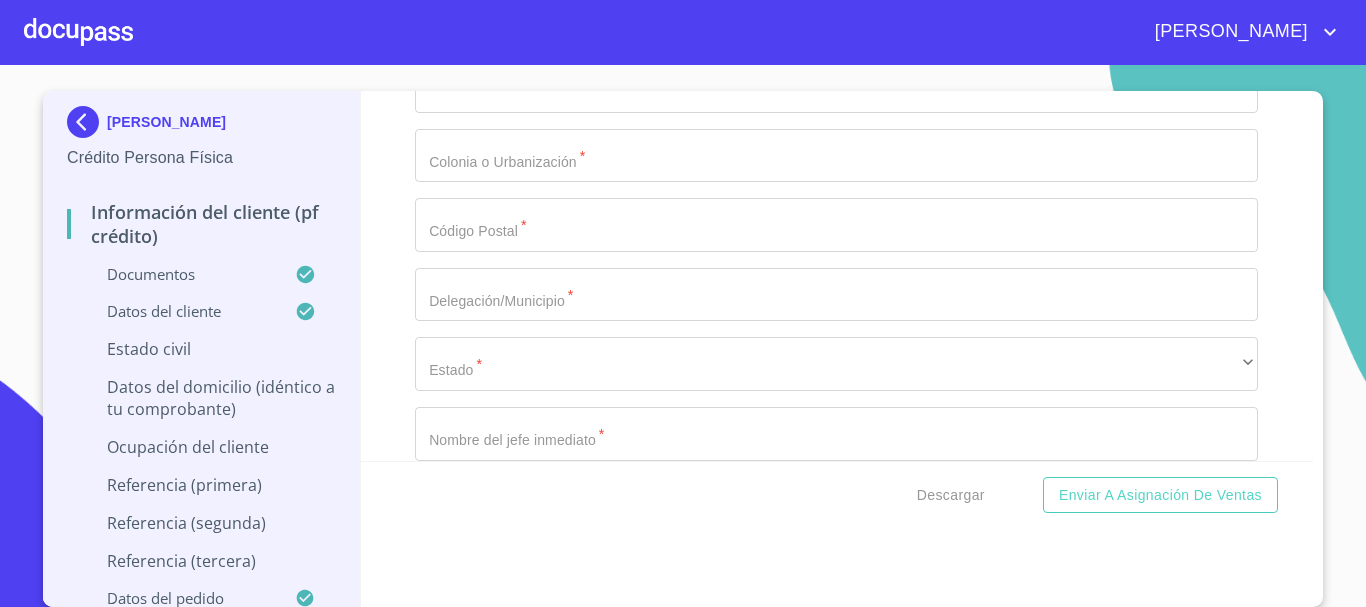 click on "Documento de identificación.   *" at bounding box center (813, -3149) 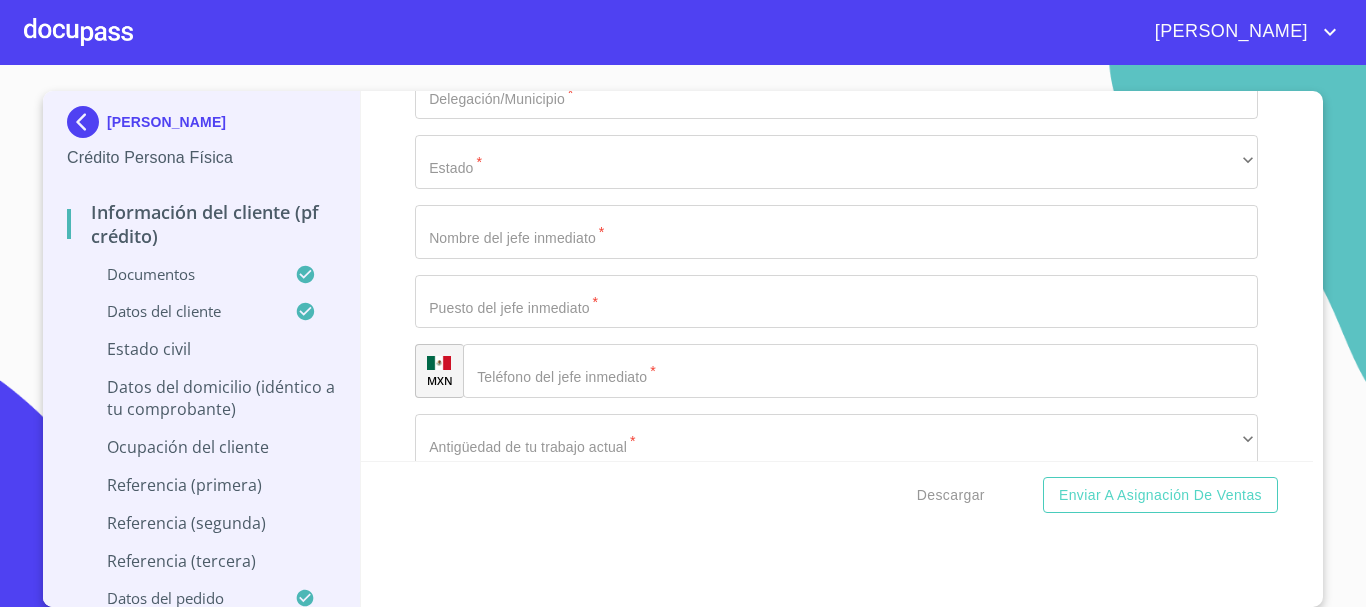 scroll, scrollTop: 7692, scrollLeft: 0, axis: vertical 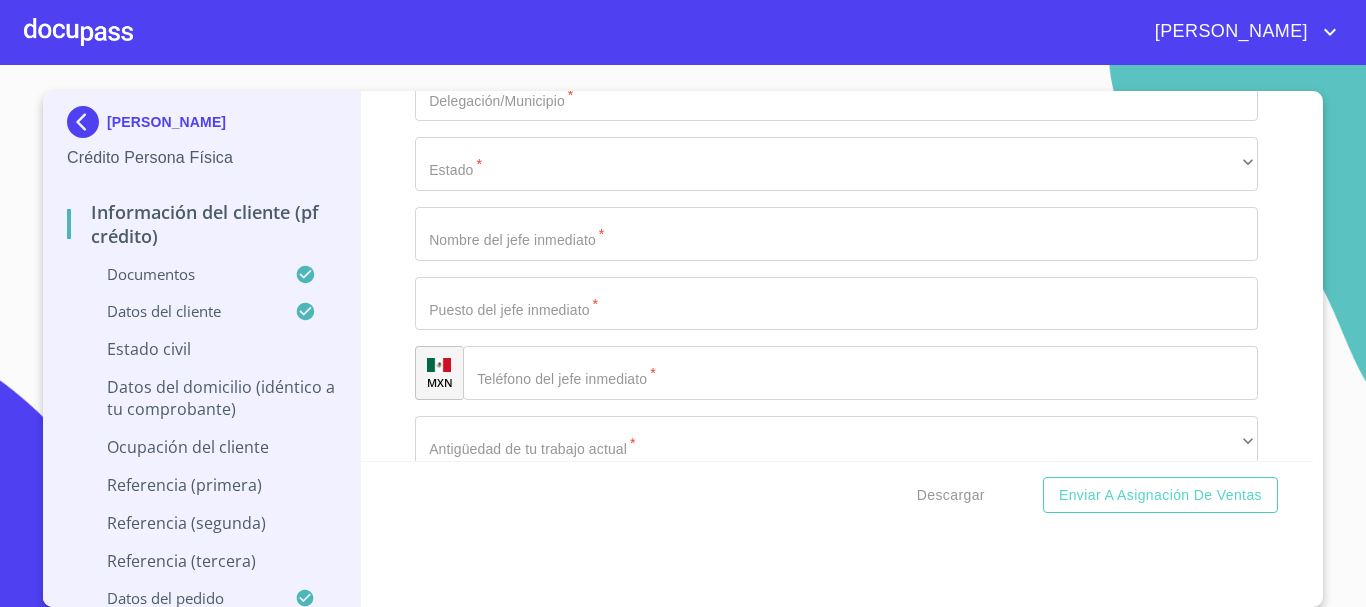 click on "Documento de identificación.   *" at bounding box center [836, -1517] 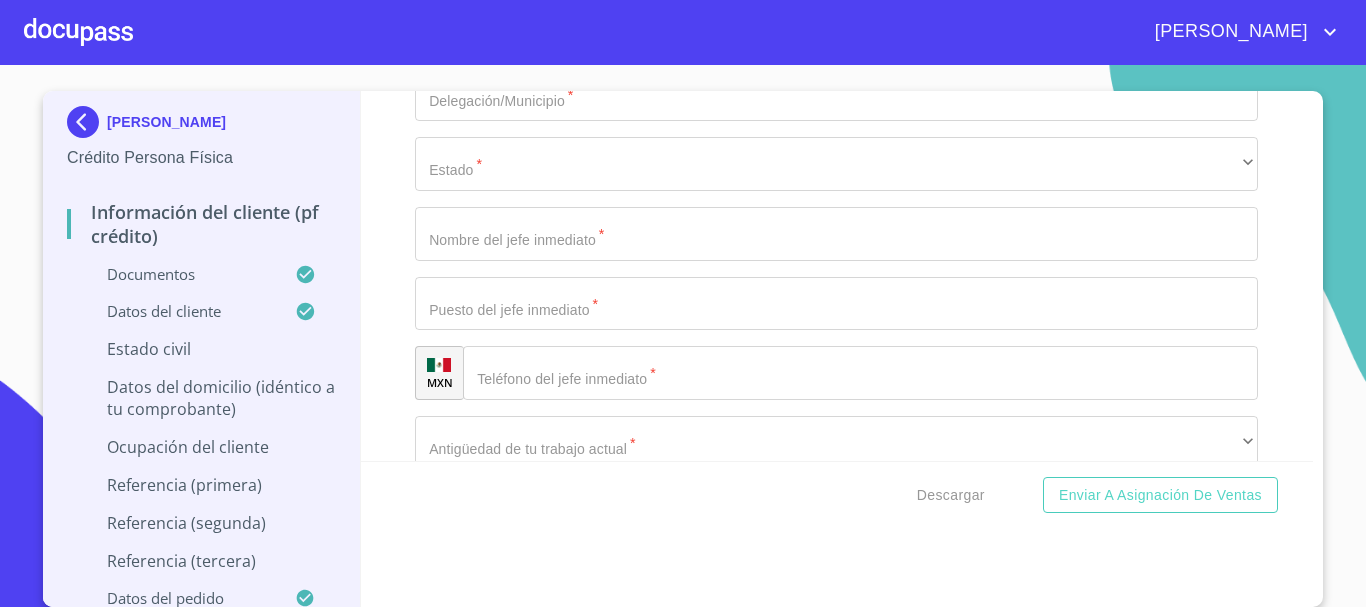 type on "17" 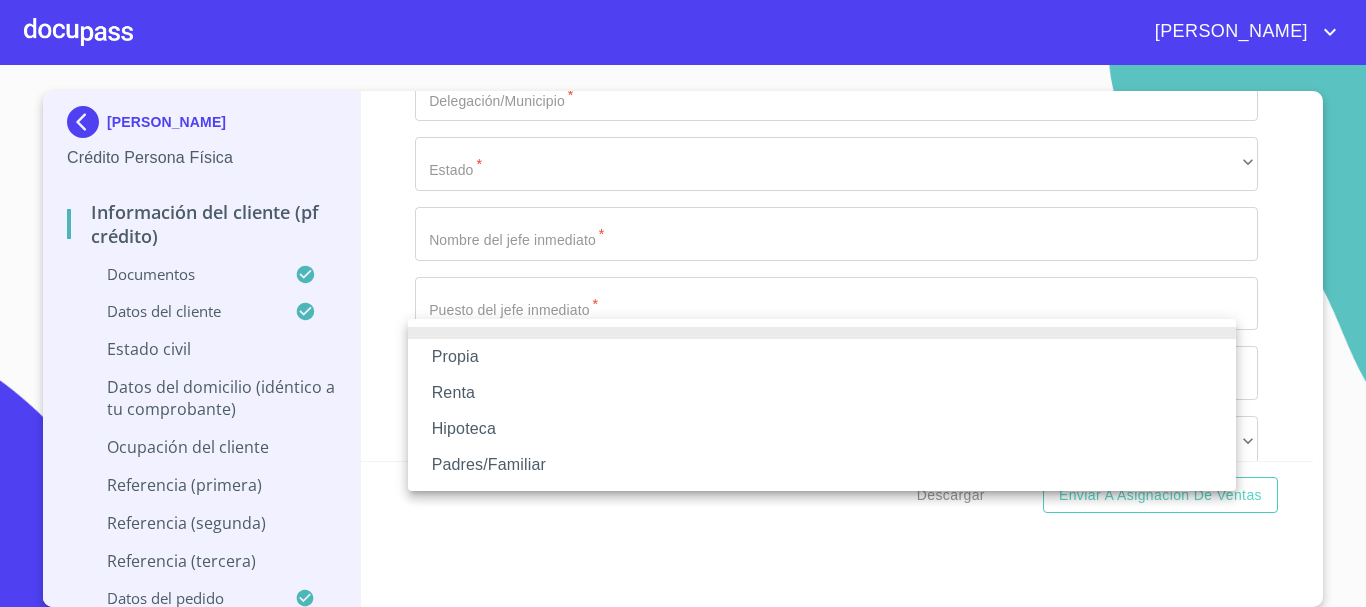 click on "Propia" at bounding box center (822, 357) 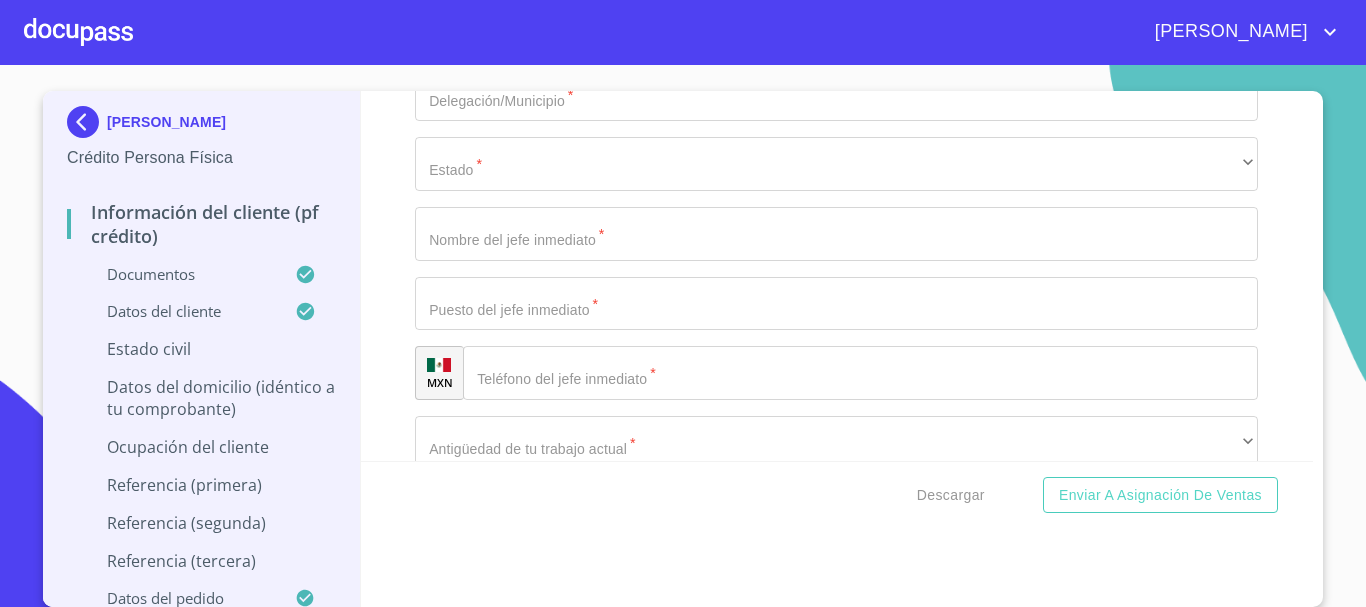 click on "Documento de identificación.   *" at bounding box center [813, -3349] 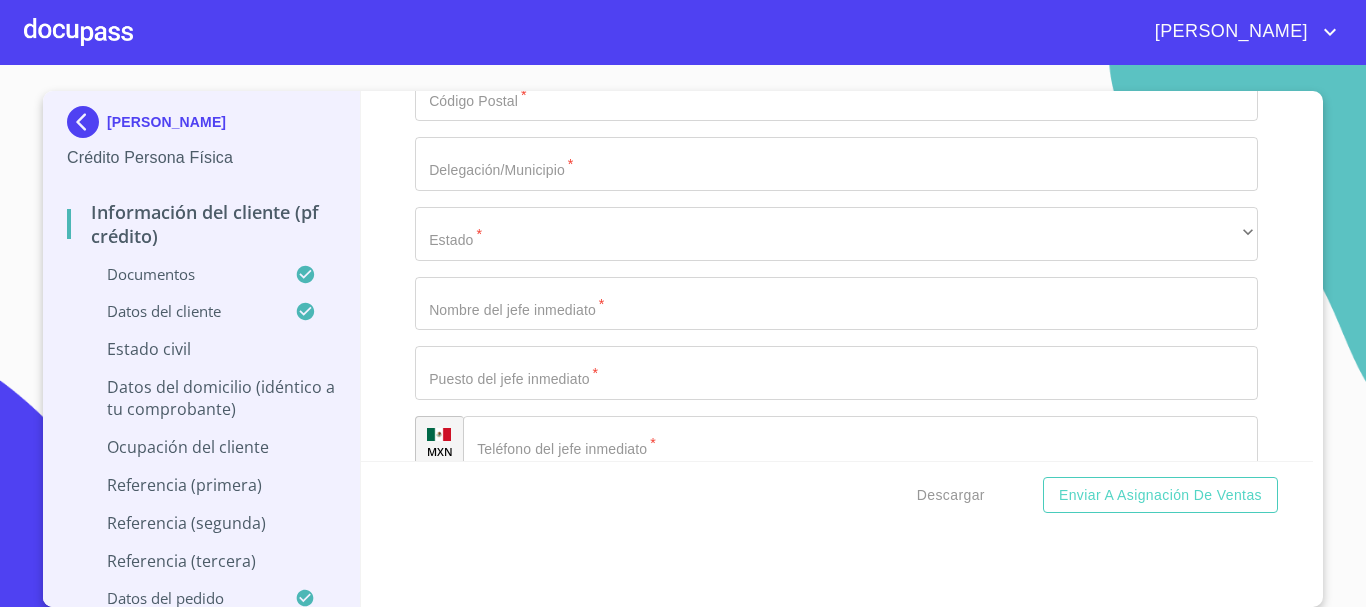 click on "Documento de identificación.   *" at bounding box center [836, -1378] 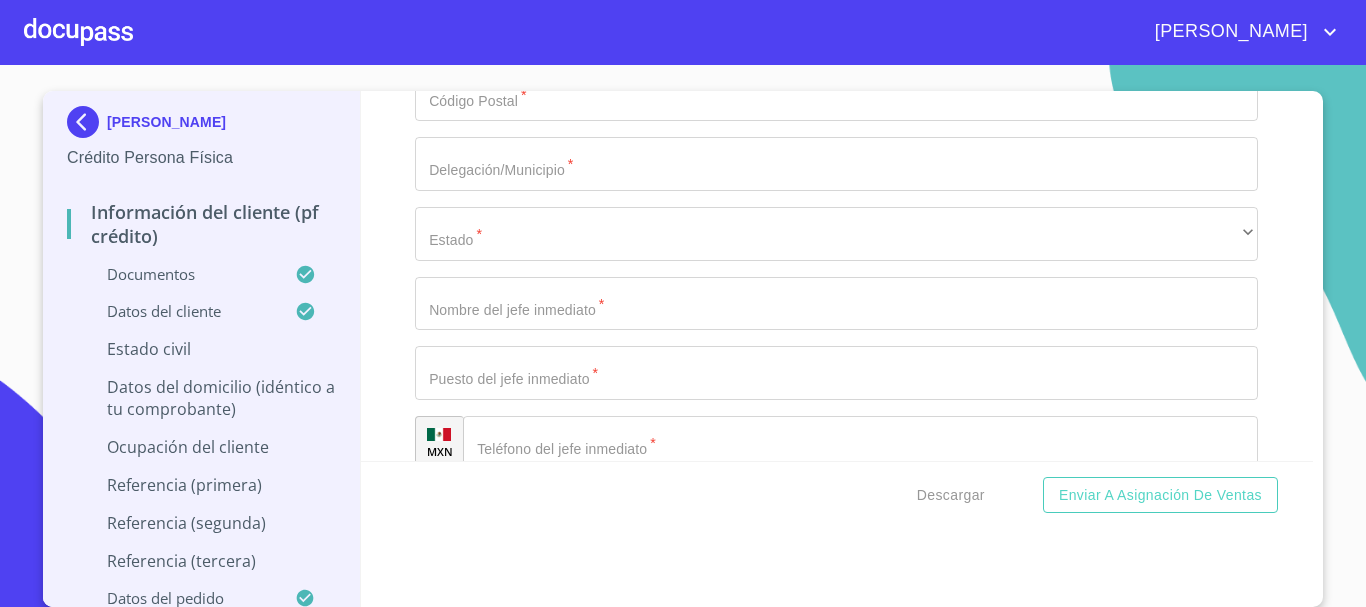 scroll, scrollTop: 7892, scrollLeft: 0, axis: vertical 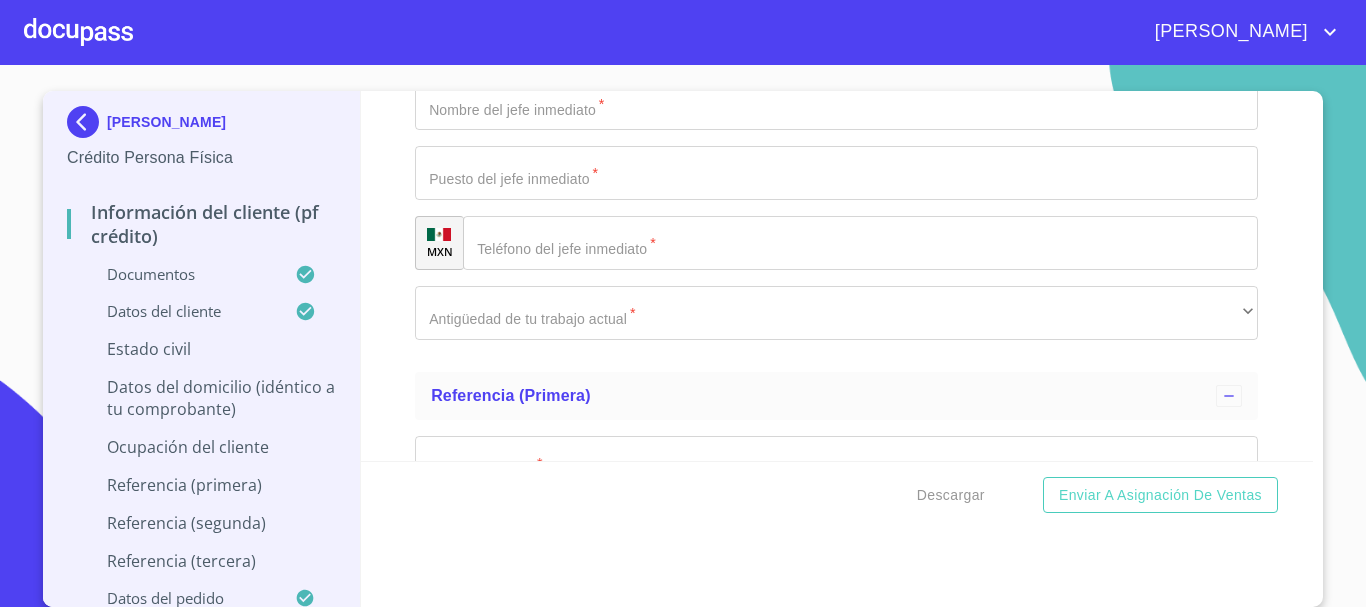 type on "$2,000,000" 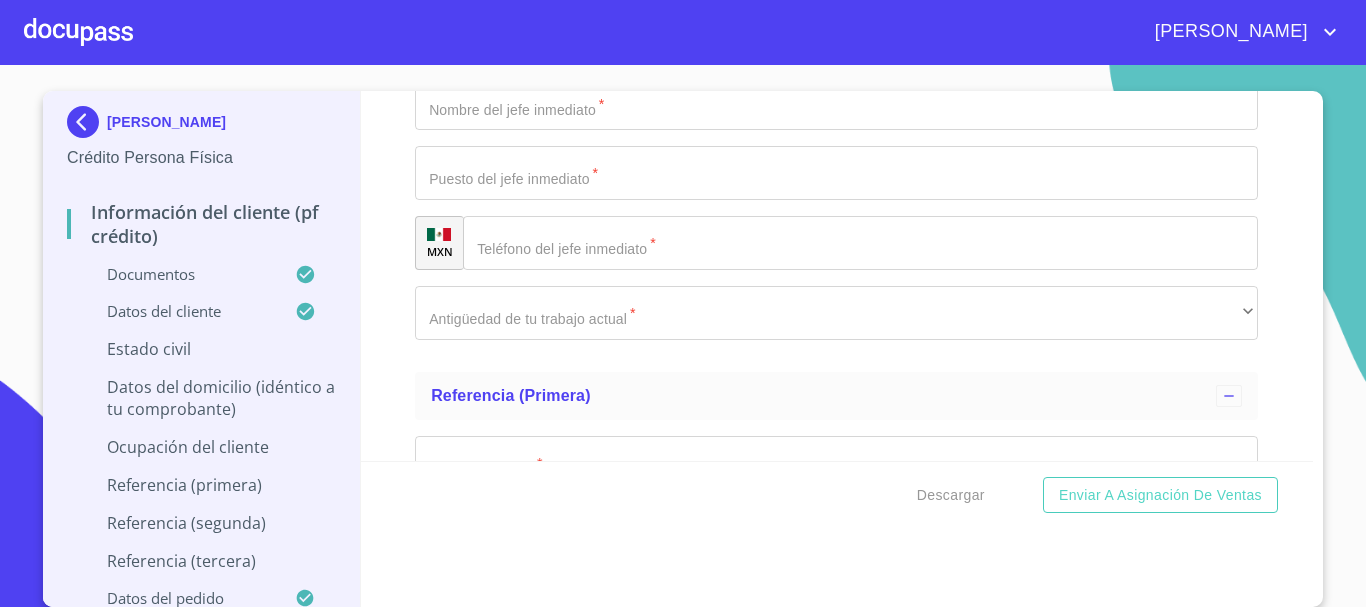 click on "Documento de identificación.   *" at bounding box center [836, -1508] 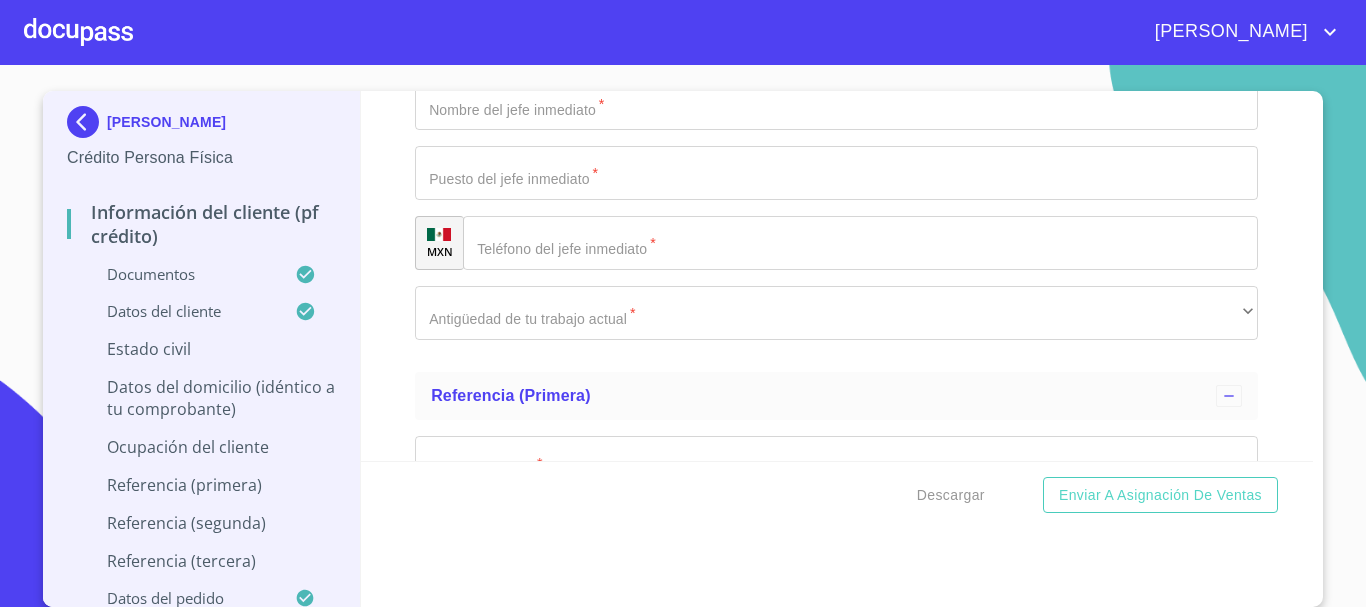 type on "LOC HUISICHI" 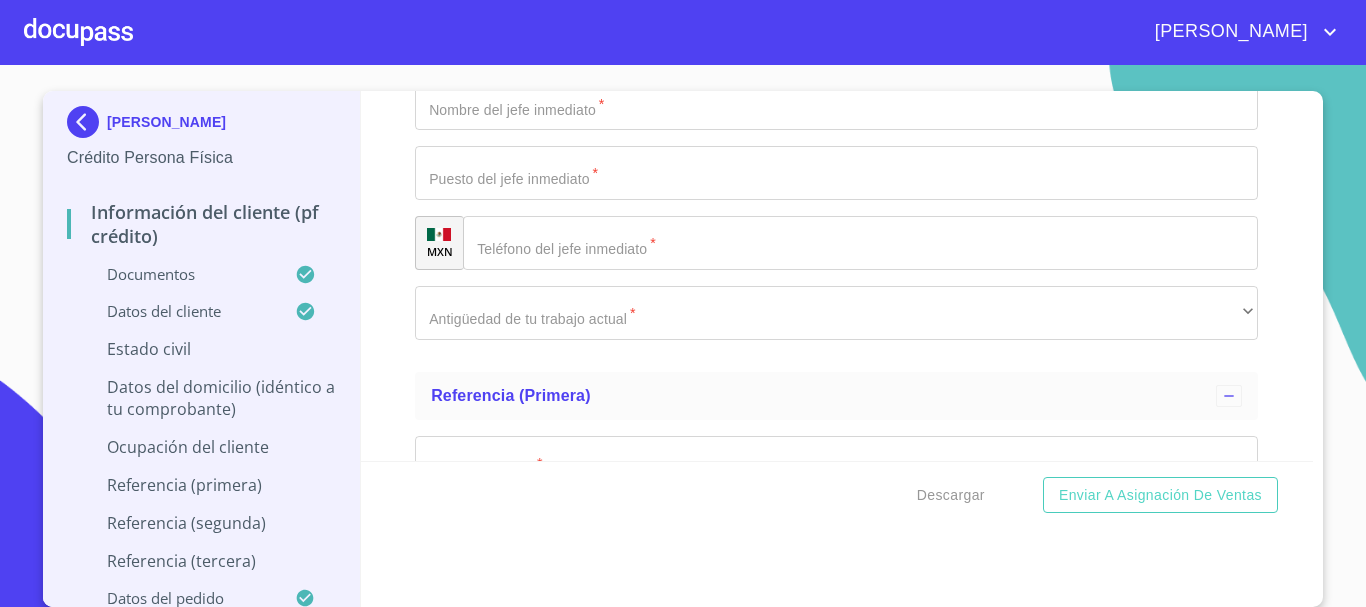 click on "Documento de identificación.   *" at bounding box center (836, -1439) 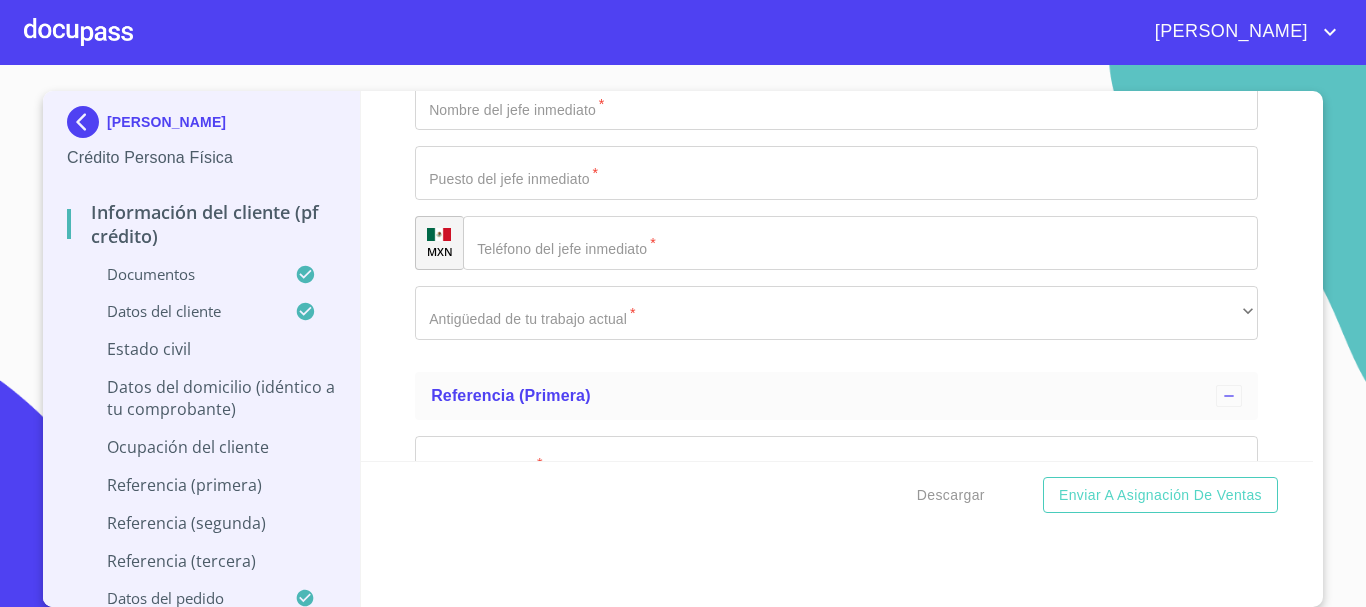 type on "[GEOGRAPHIC_DATA]" 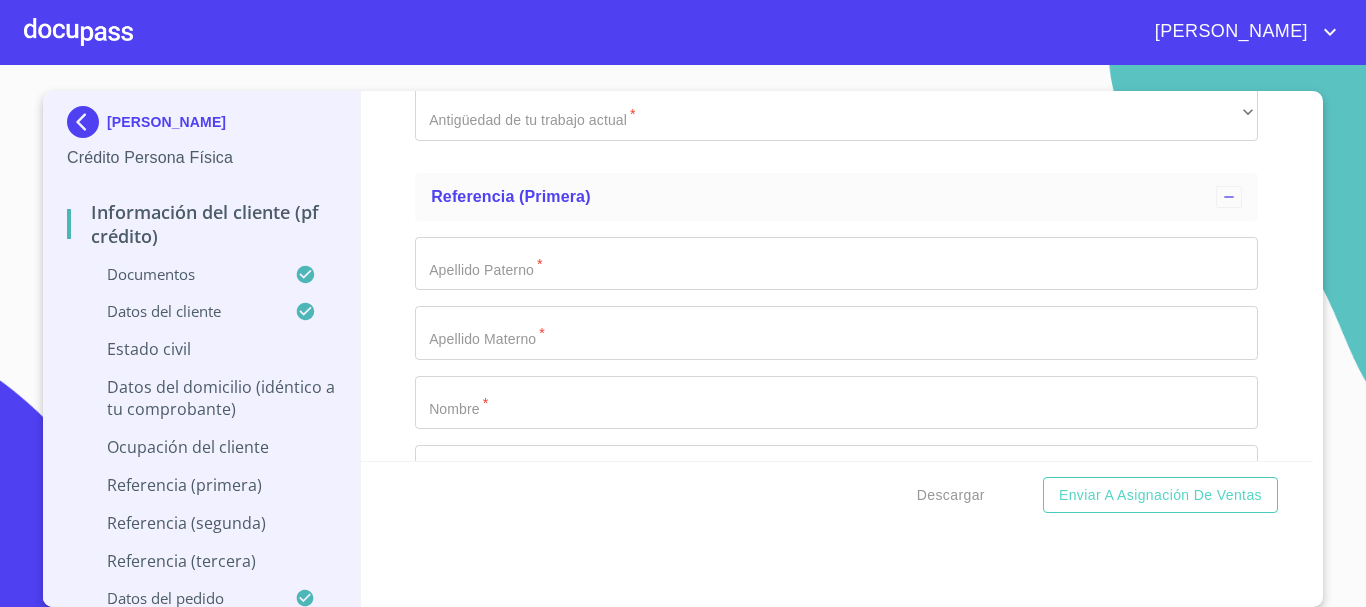 scroll, scrollTop: 8092, scrollLeft: 0, axis: vertical 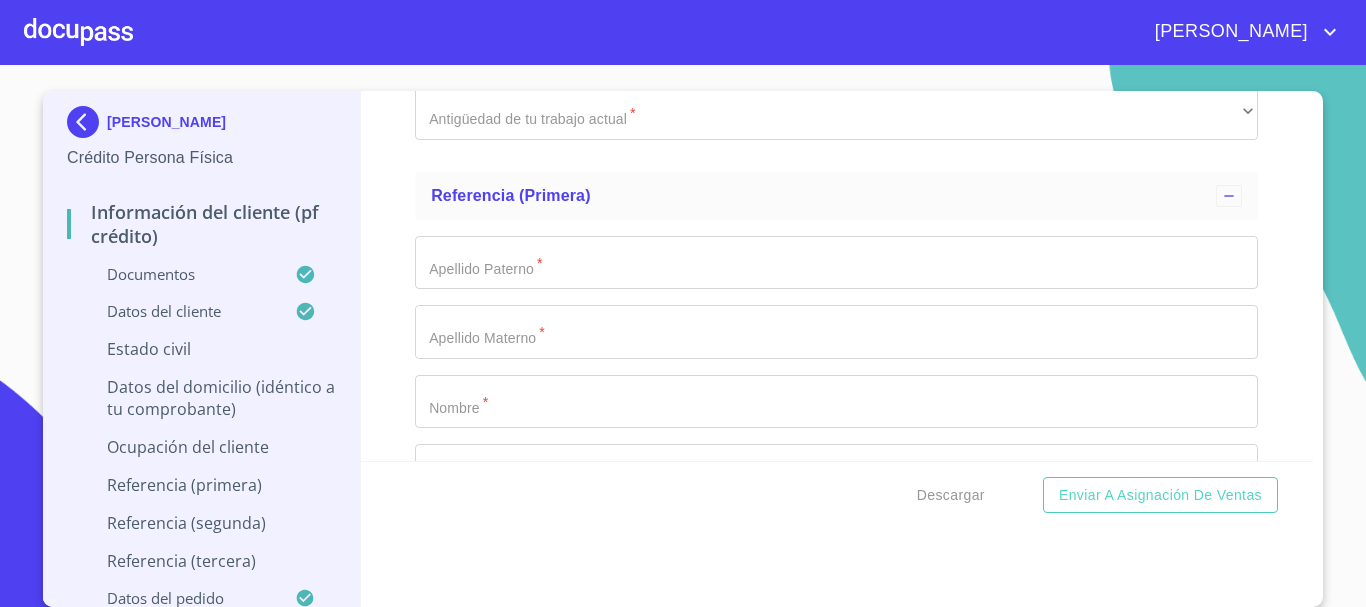 type on "TOLIMAN" 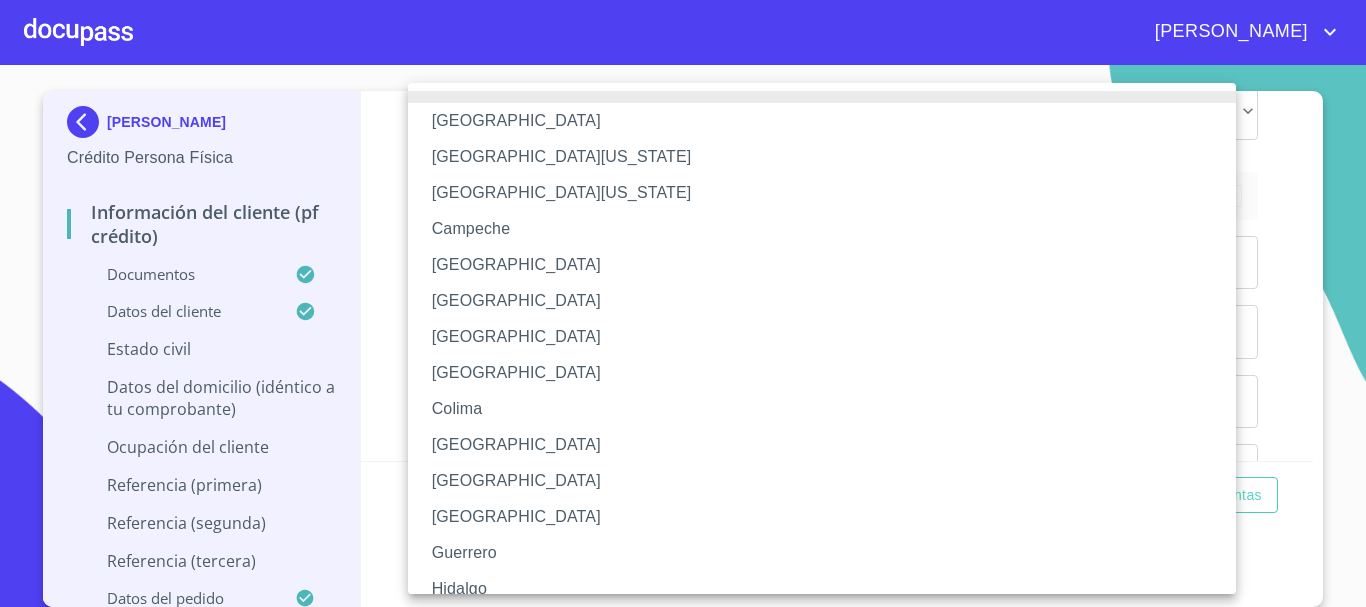 scroll, scrollTop: 100, scrollLeft: 0, axis: vertical 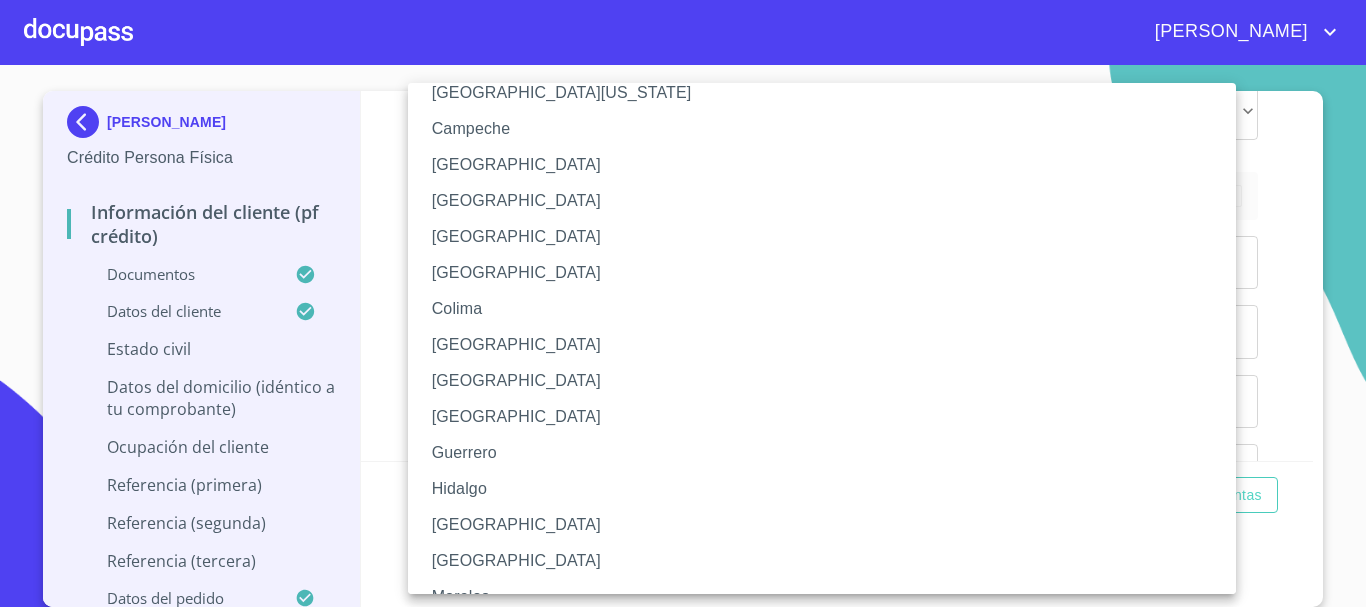 click on "[GEOGRAPHIC_DATA]" at bounding box center (829, 525) 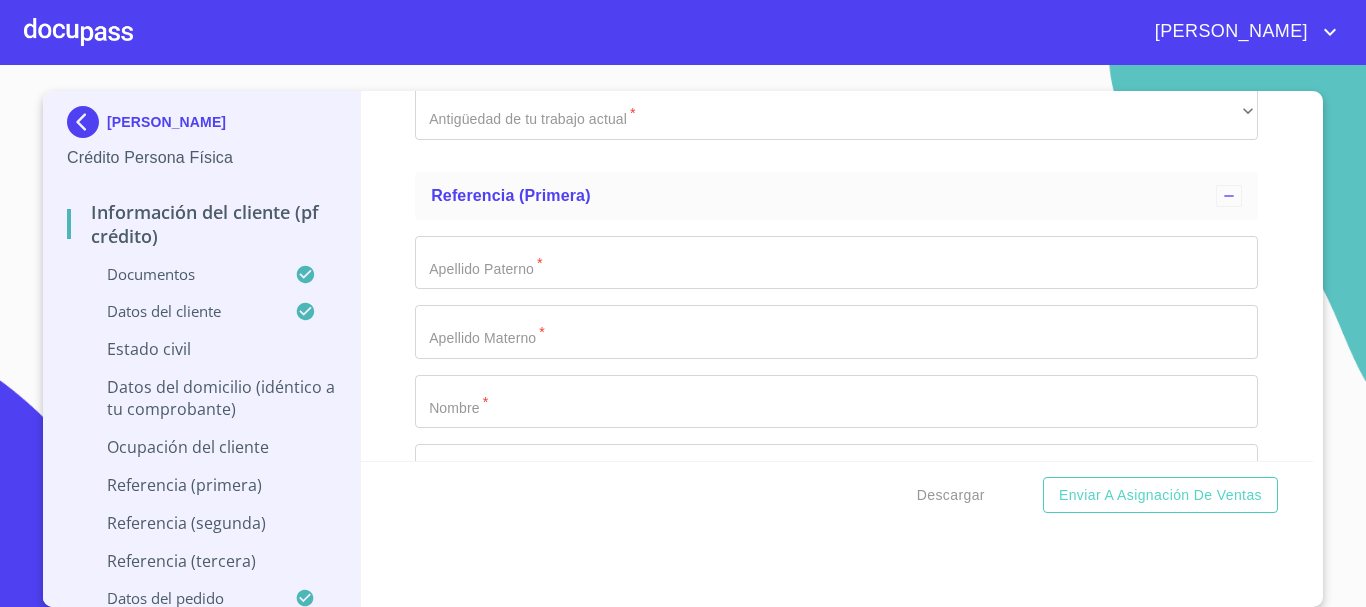 click on "Documento de identificación.   *" at bounding box center [813, -3749] 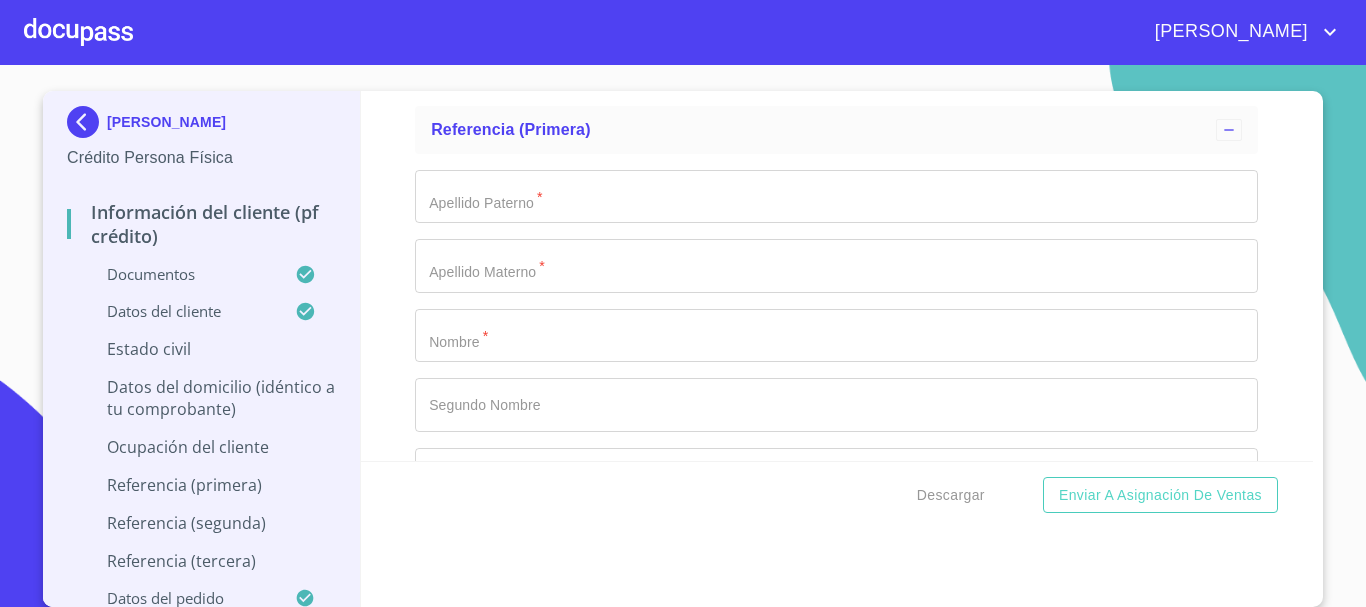 scroll, scrollTop: 8192, scrollLeft: 0, axis: vertical 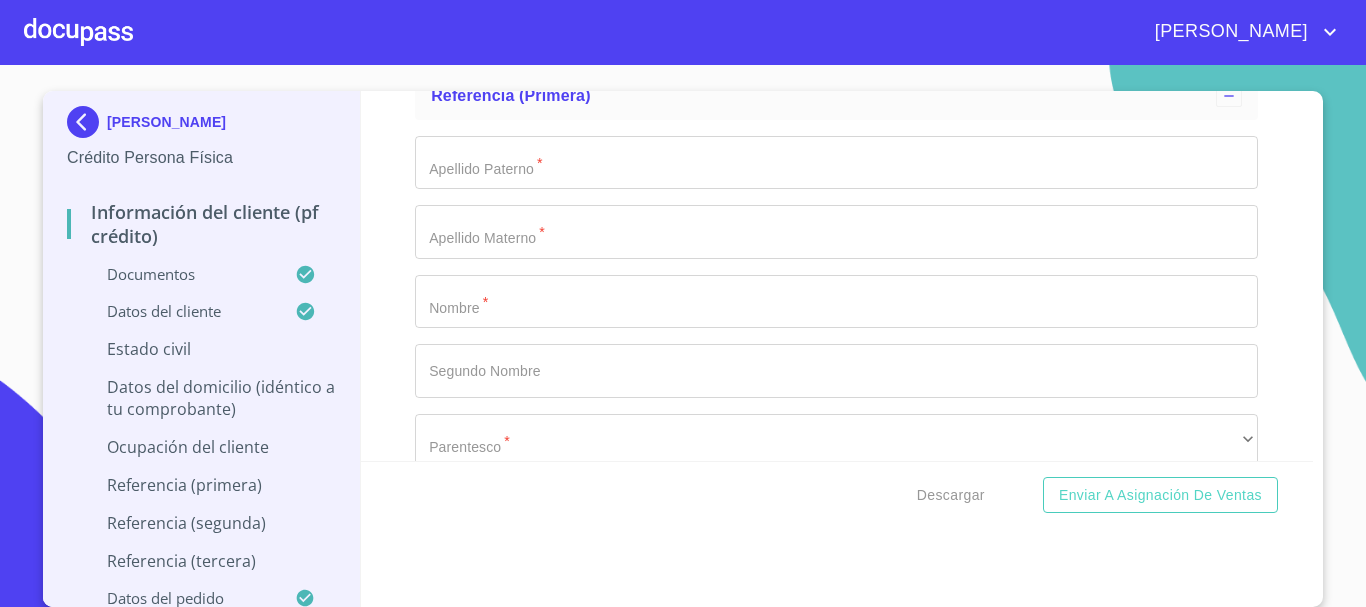 type on "49767" 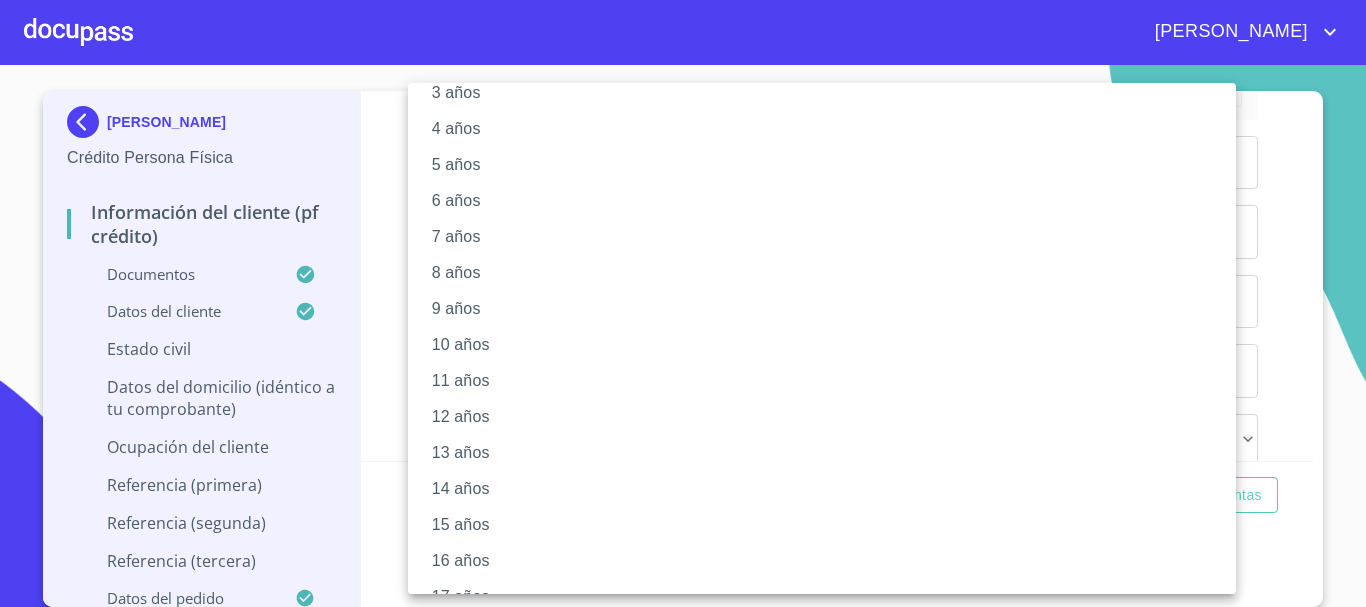scroll, scrollTop: 273, scrollLeft: 0, axis: vertical 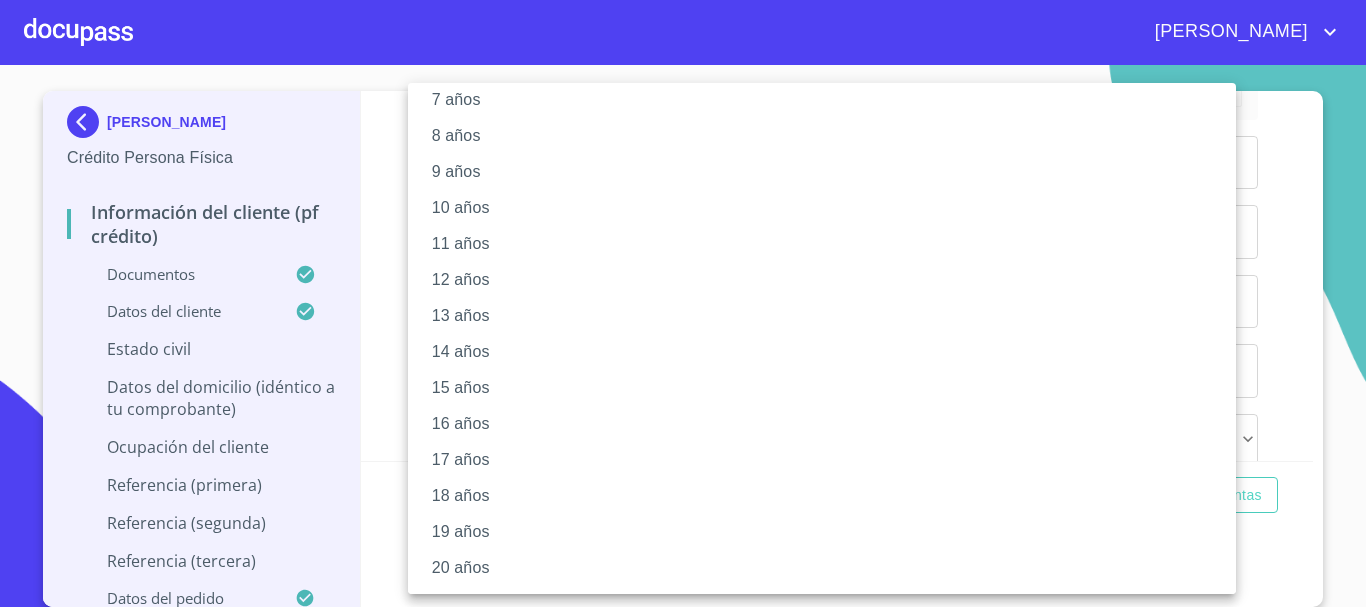 click on "20 años" at bounding box center [829, 568] 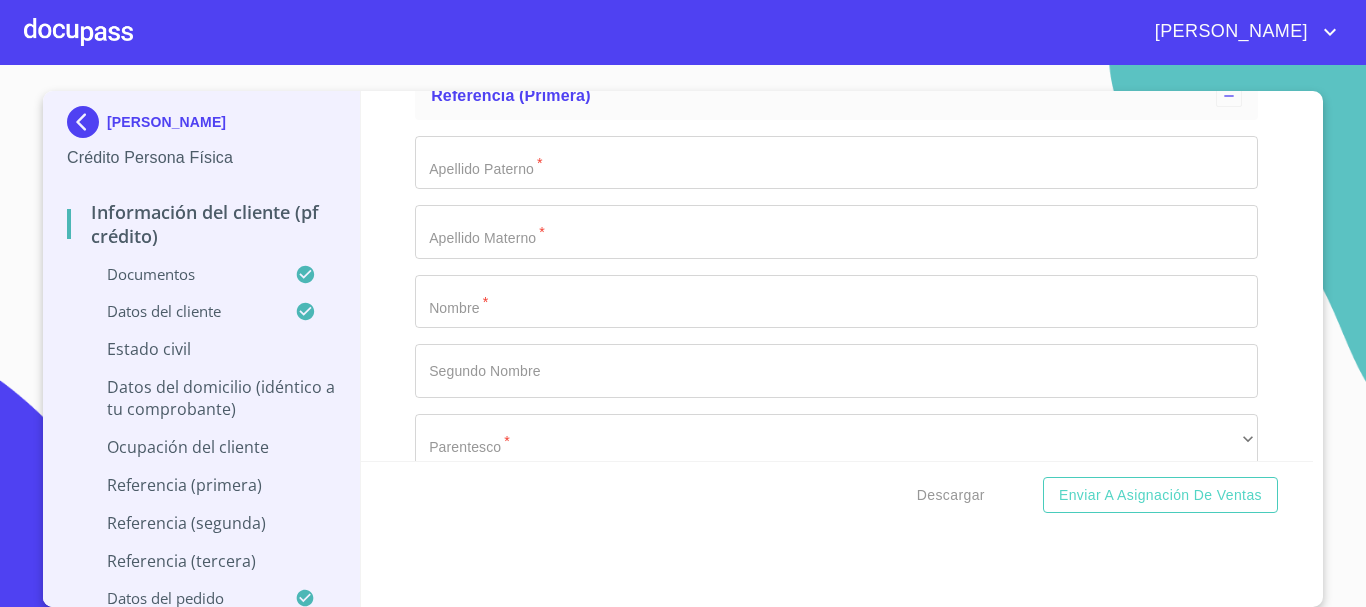 scroll, scrollTop: 272, scrollLeft: 0, axis: vertical 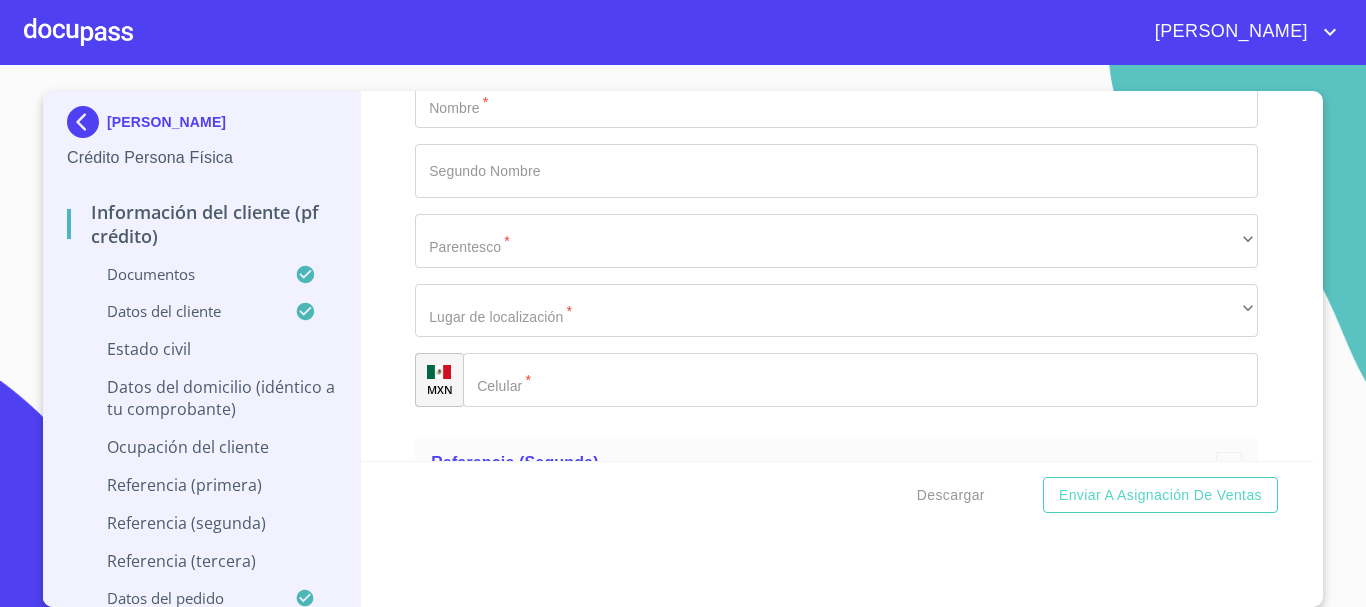 click on "​" at bounding box center (836, -1511) 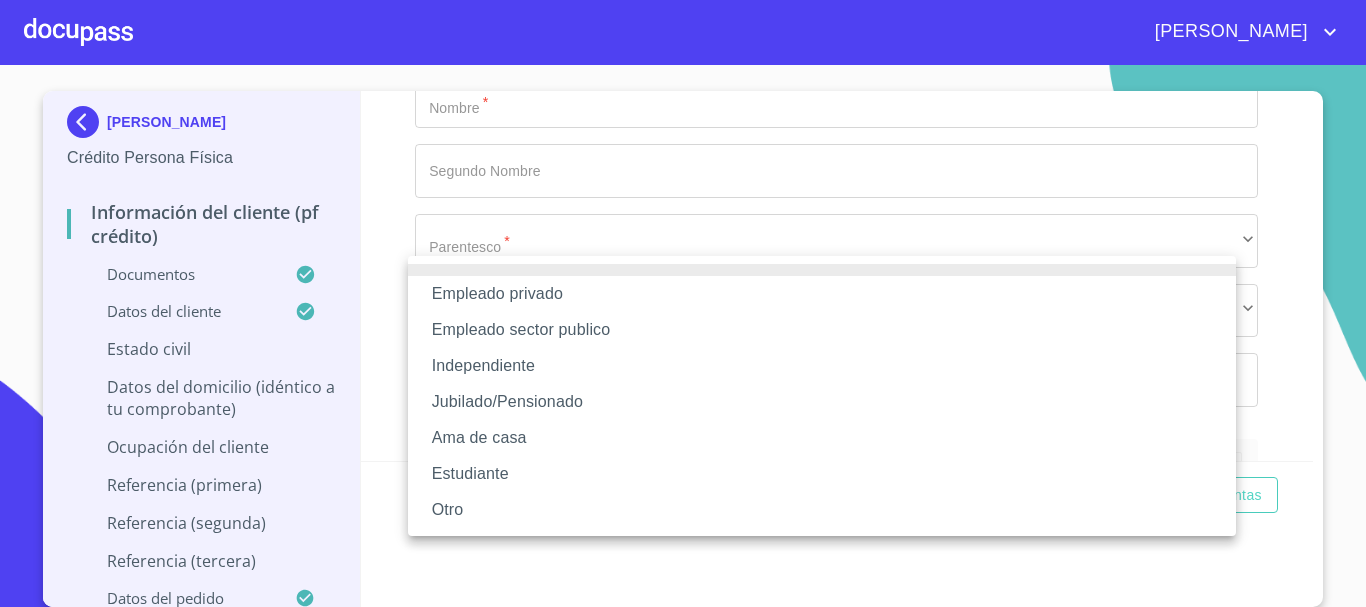 click on "Empleado privado" at bounding box center [822, 294] 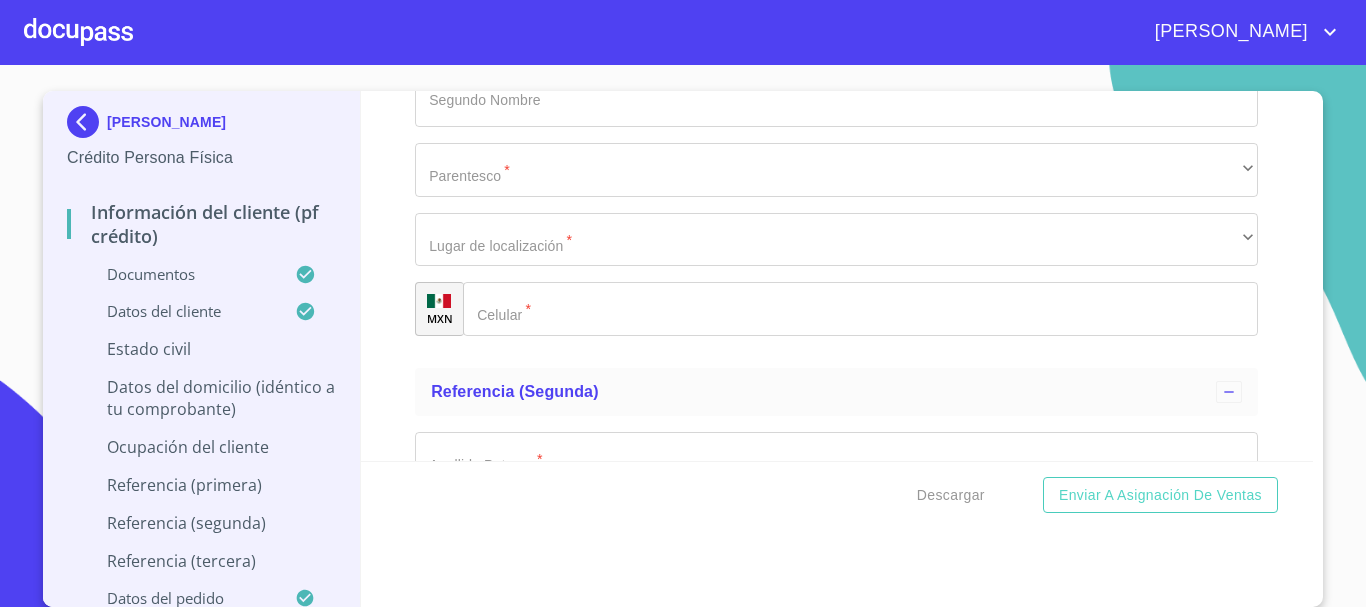 scroll, scrollTop: 8492, scrollLeft: 0, axis: vertical 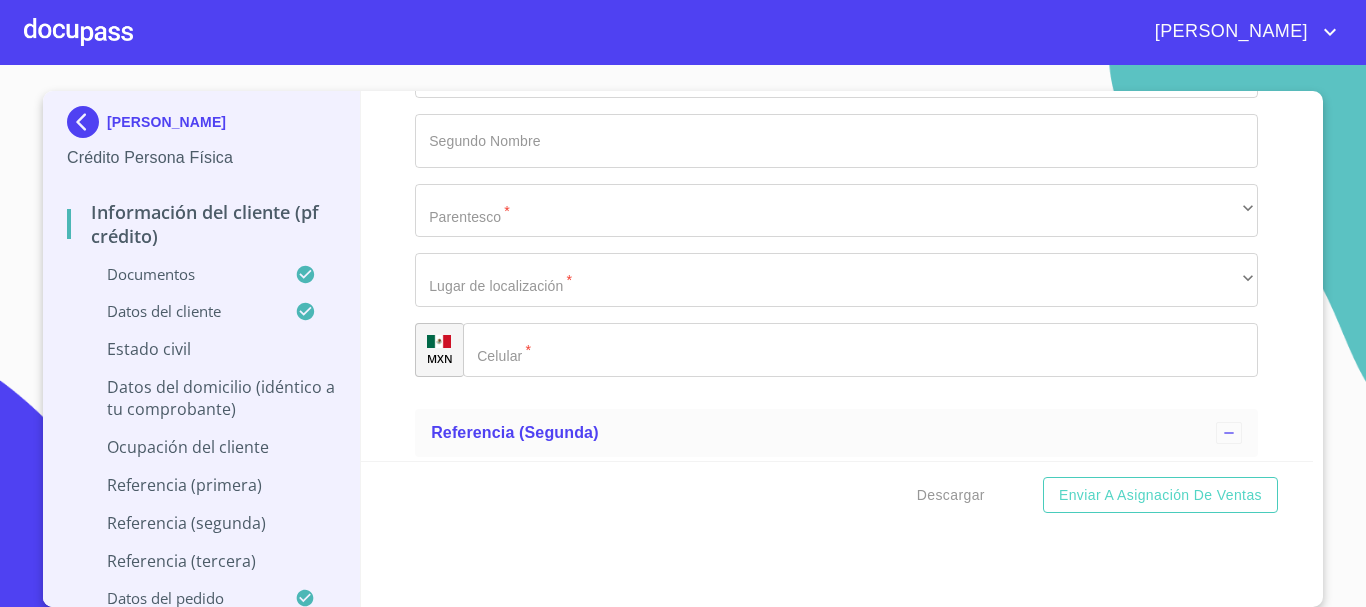 click on "Documento de identificación.   *" at bounding box center [813, -4149] 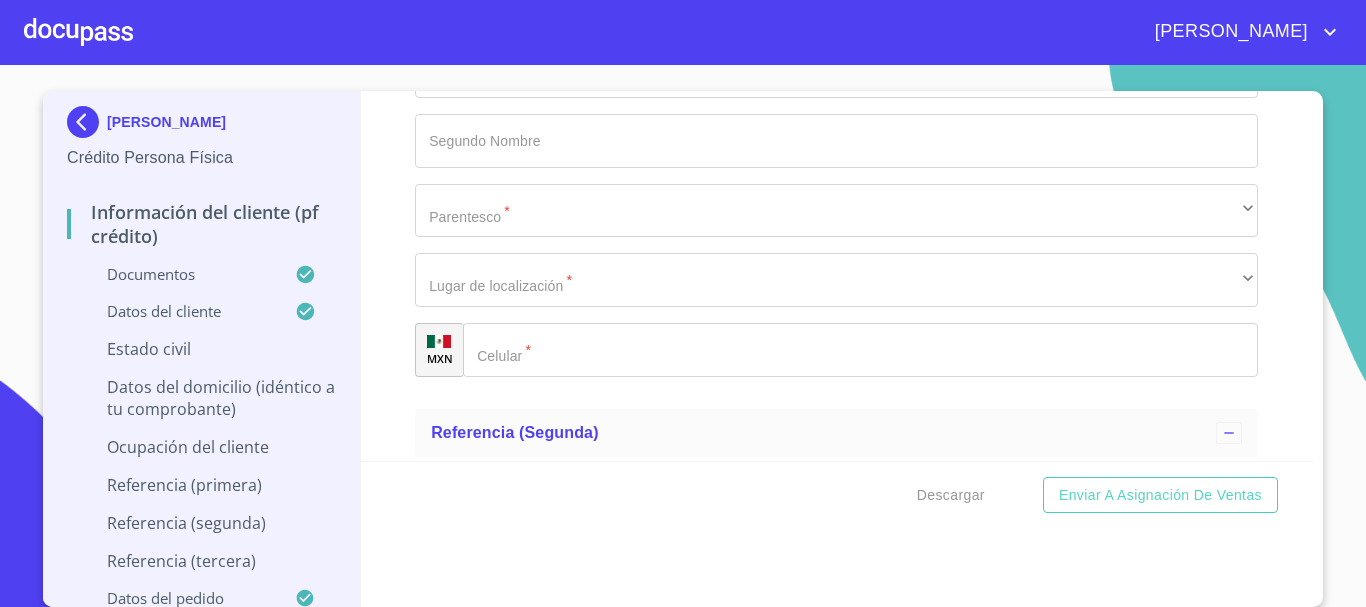 click at bounding box center (813, -1471) 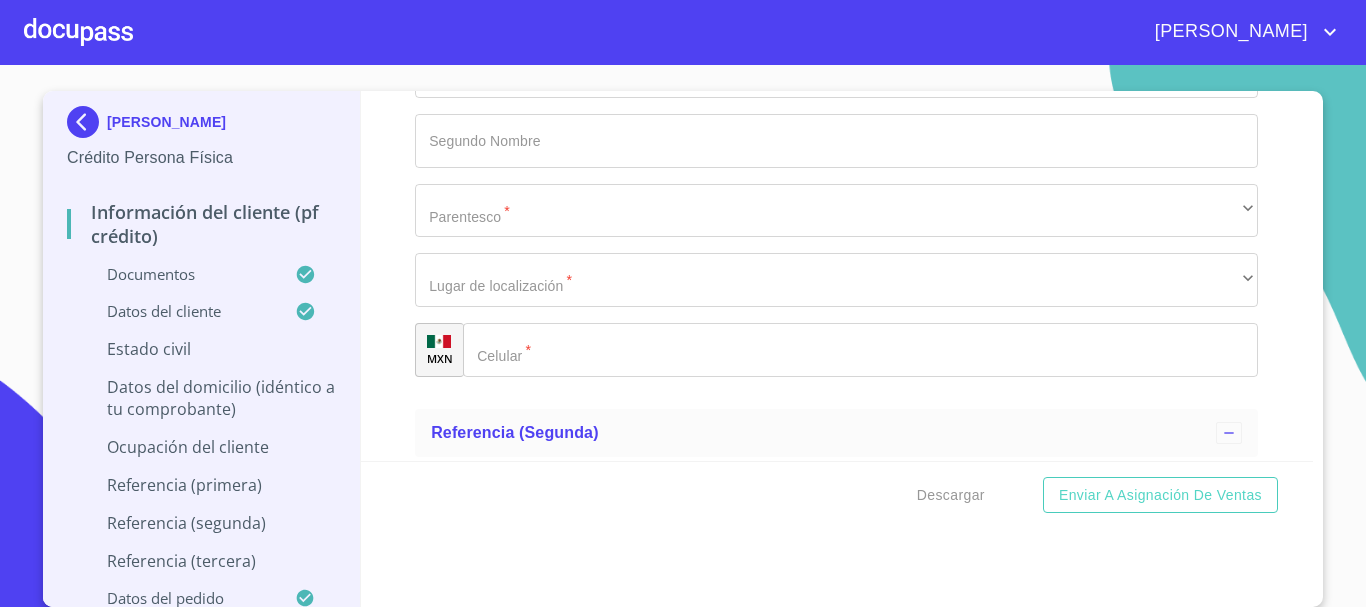 click 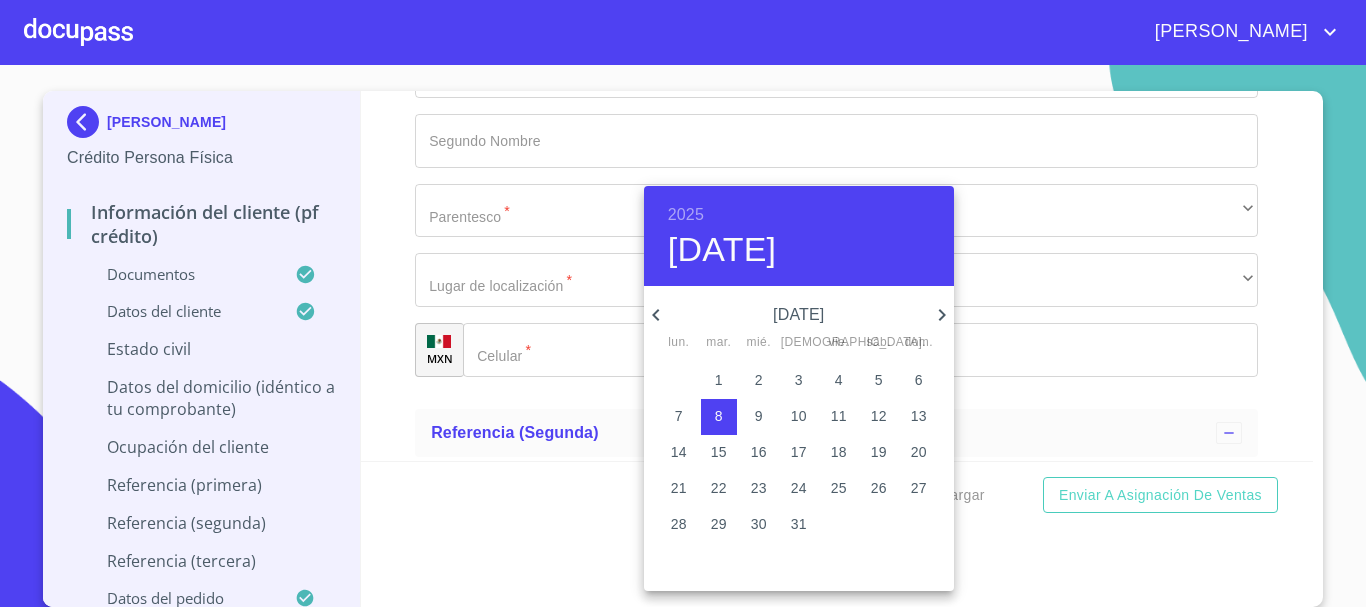 click on "2025" at bounding box center [686, 215] 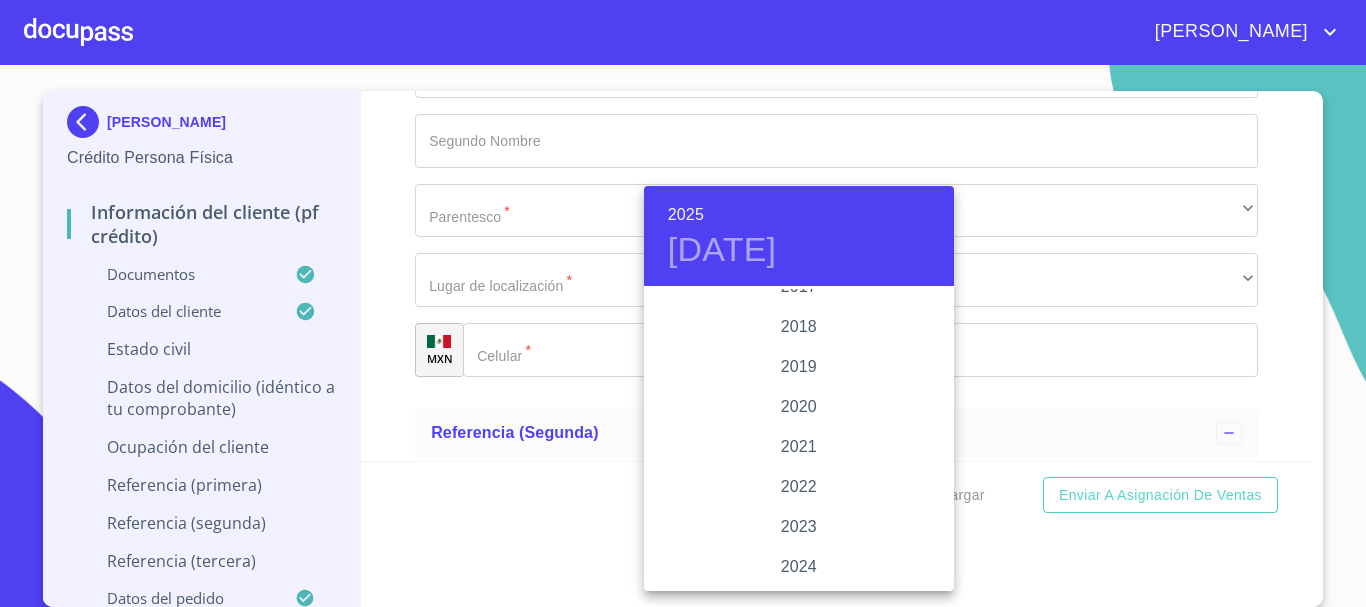 scroll, scrollTop: 3680, scrollLeft: 0, axis: vertical 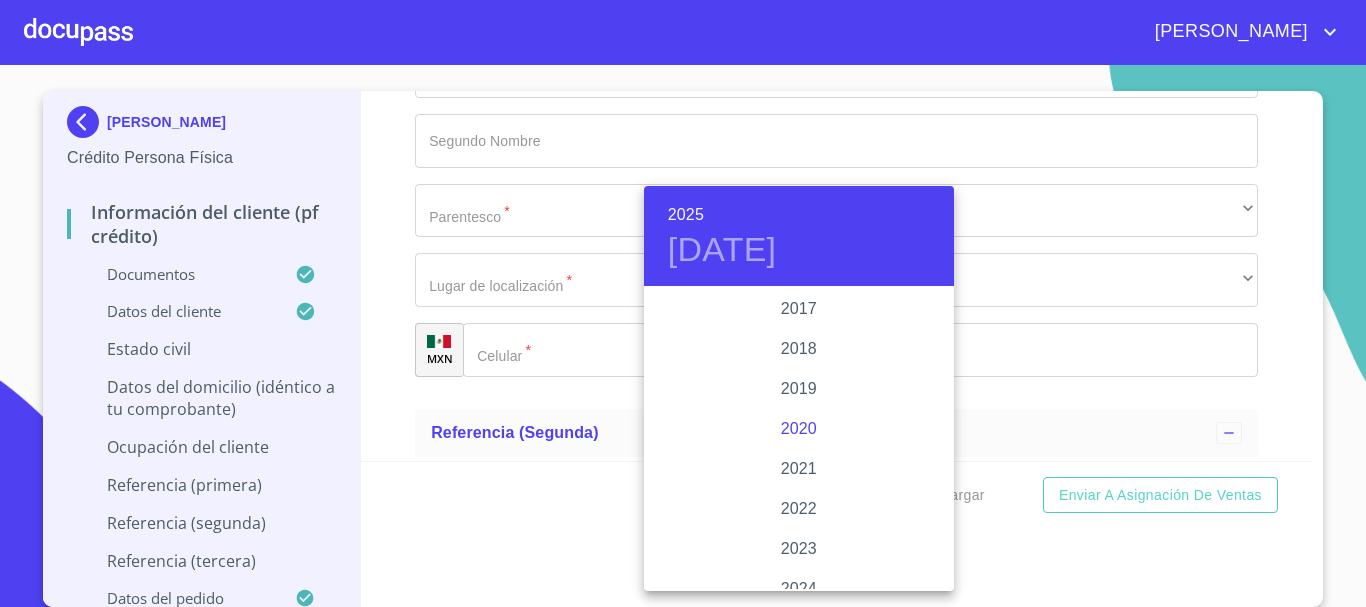 click on "2020" at bounding box center (799, 429) 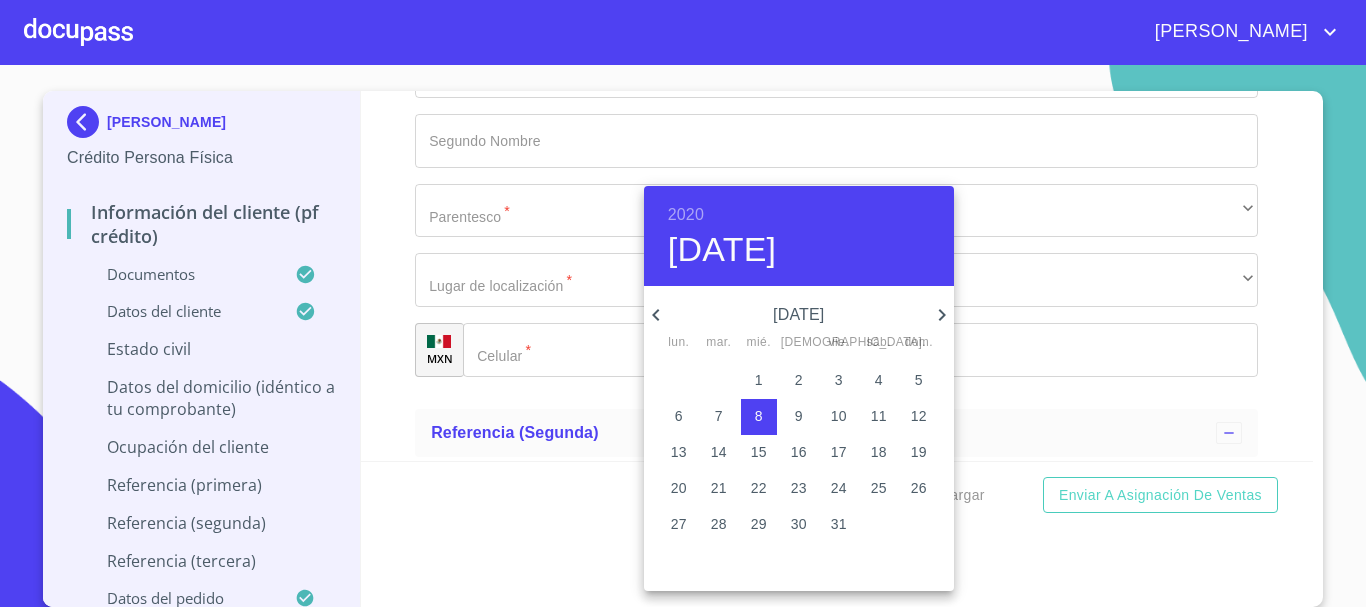 click 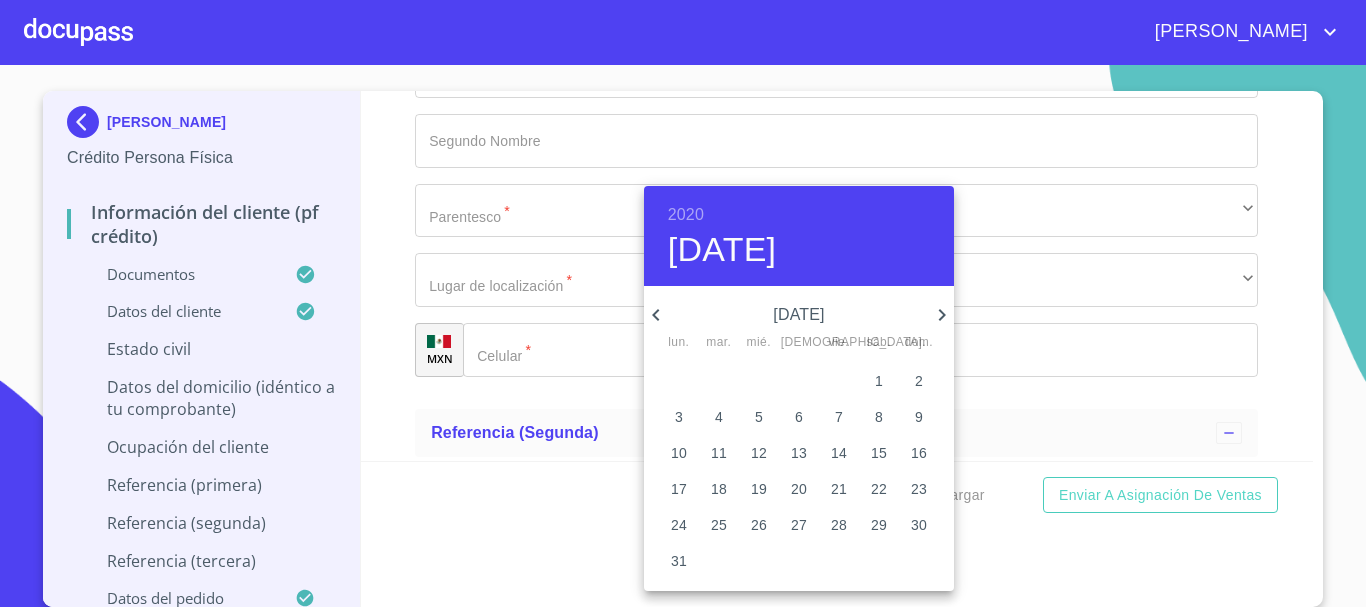 click 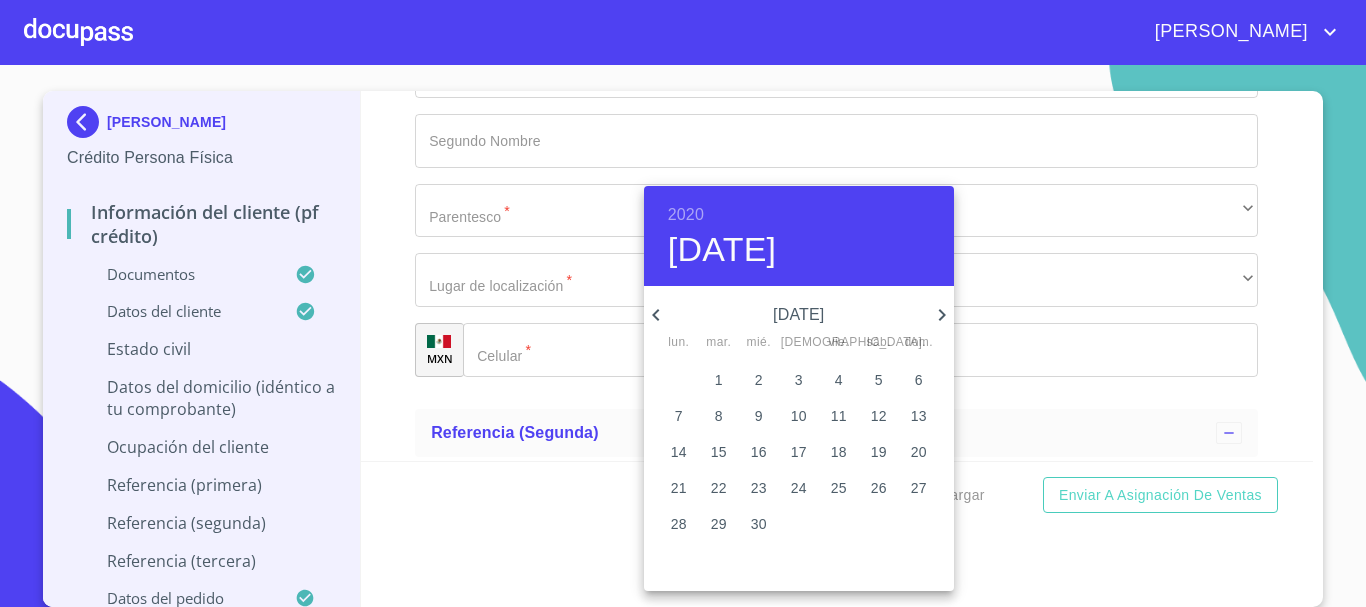 click 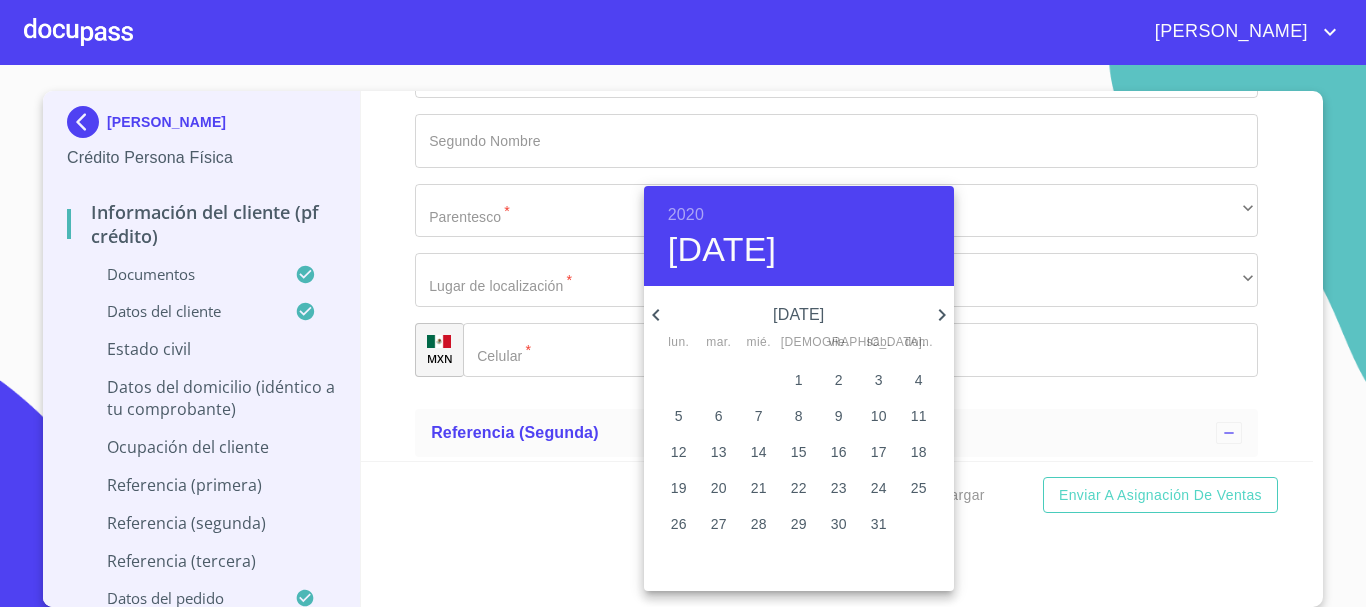 click on "12" at bounding box center [679, 452] 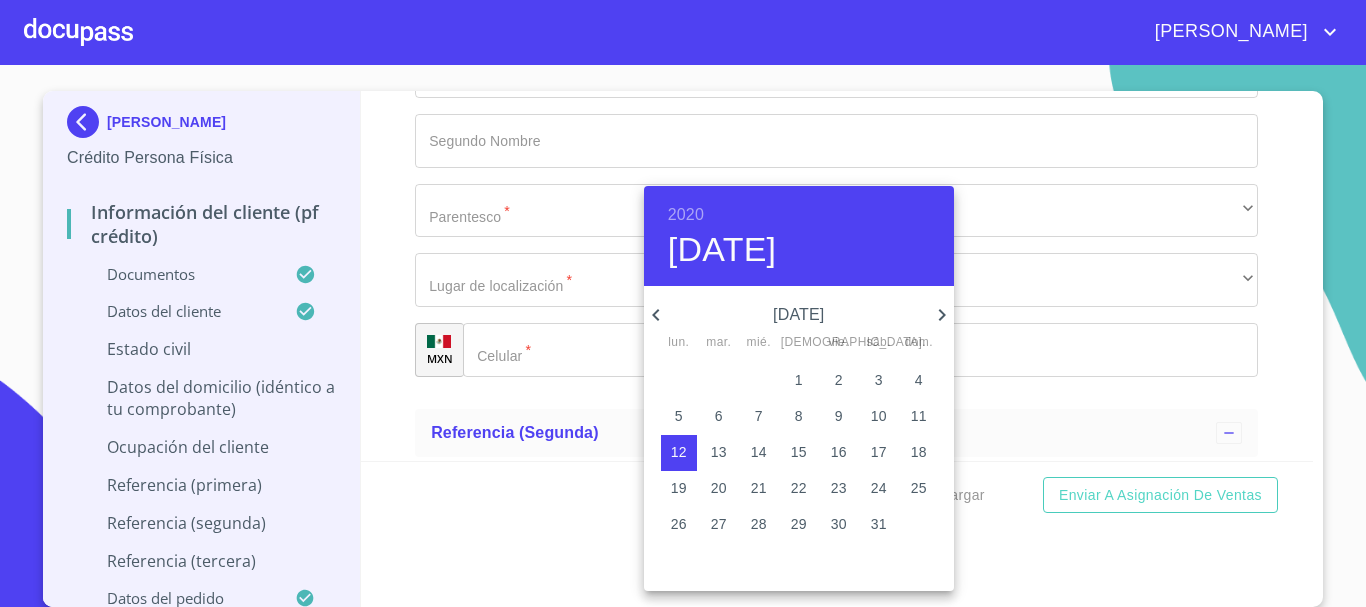 click at bounding box center (683, 303) 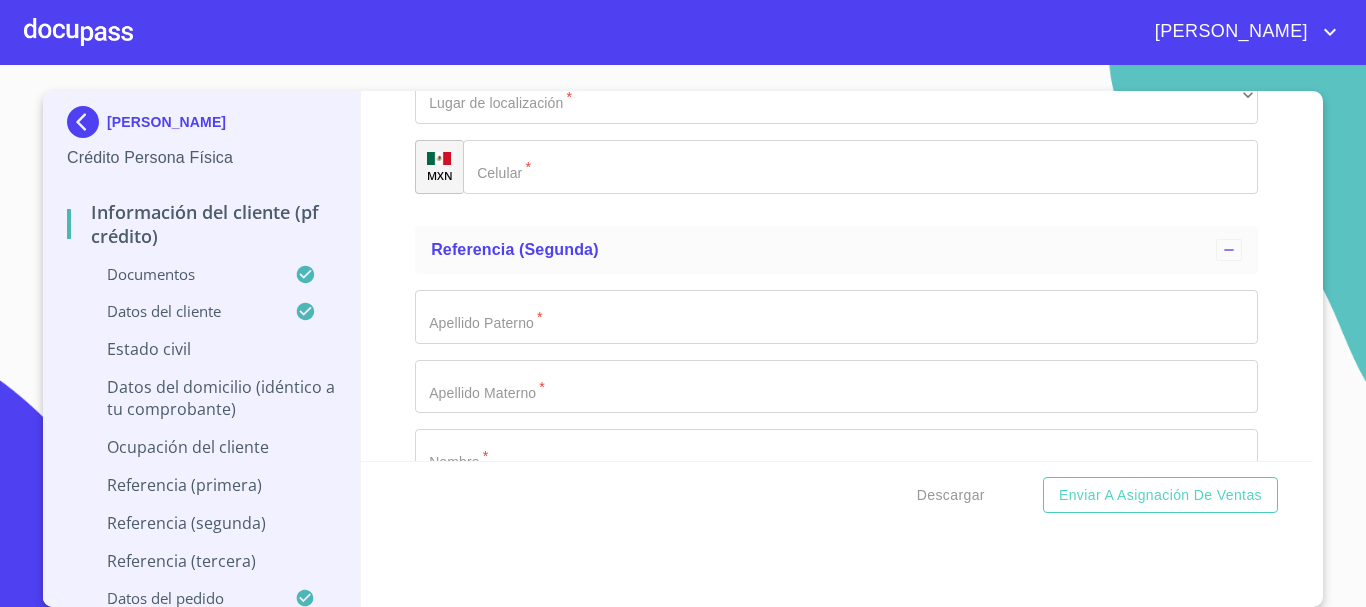 scroll, scrollTop: 8692, scrollLeft: 0, axis: vertical 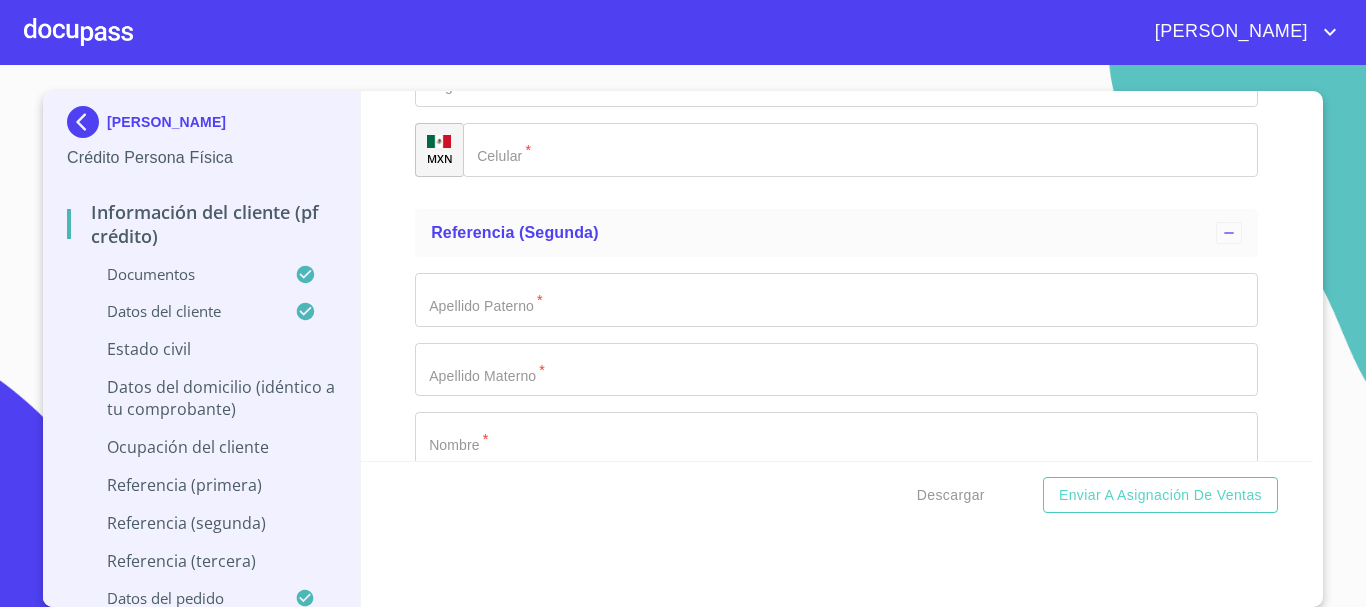 click on "Documento de identificación.   *" at bounding box center [836, -1602] 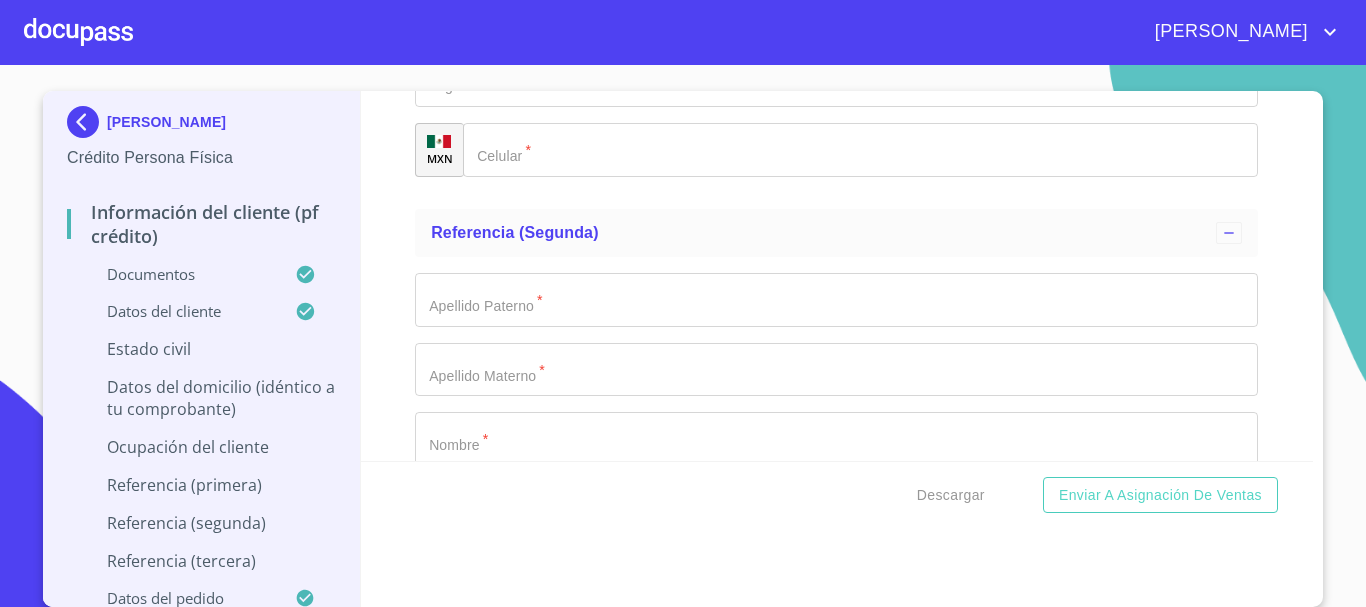 click on "​" at bounding box center (836, -1532) 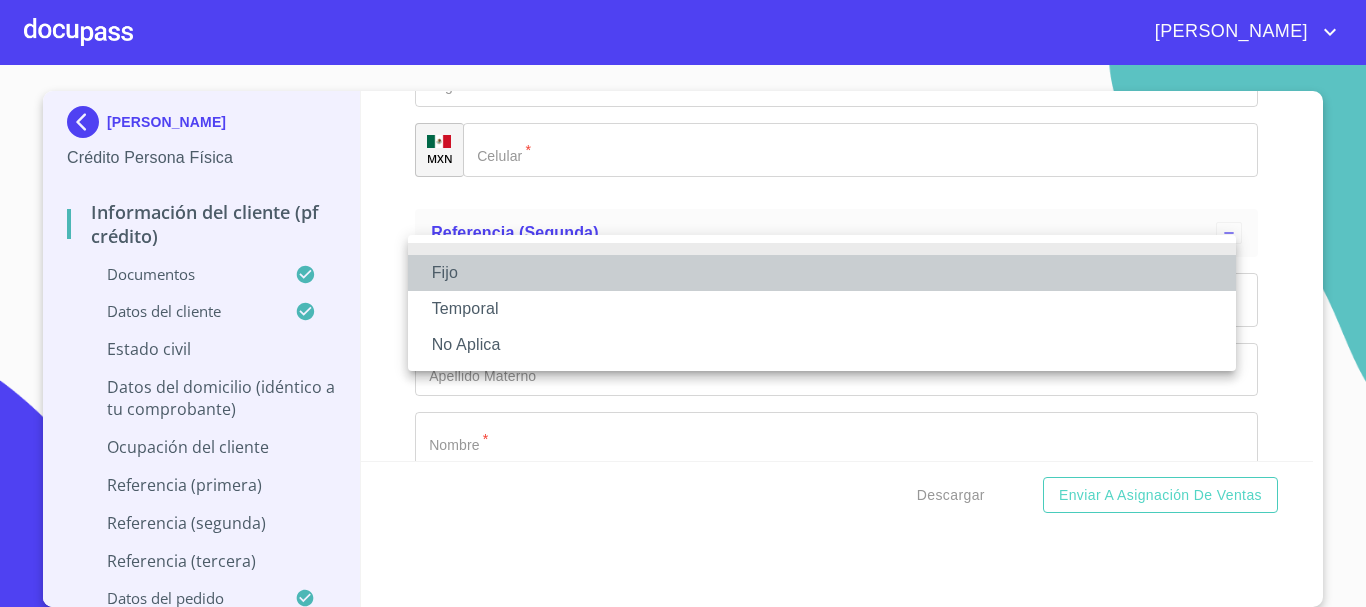 click on "Fijo" at bounding box center [822, 273] 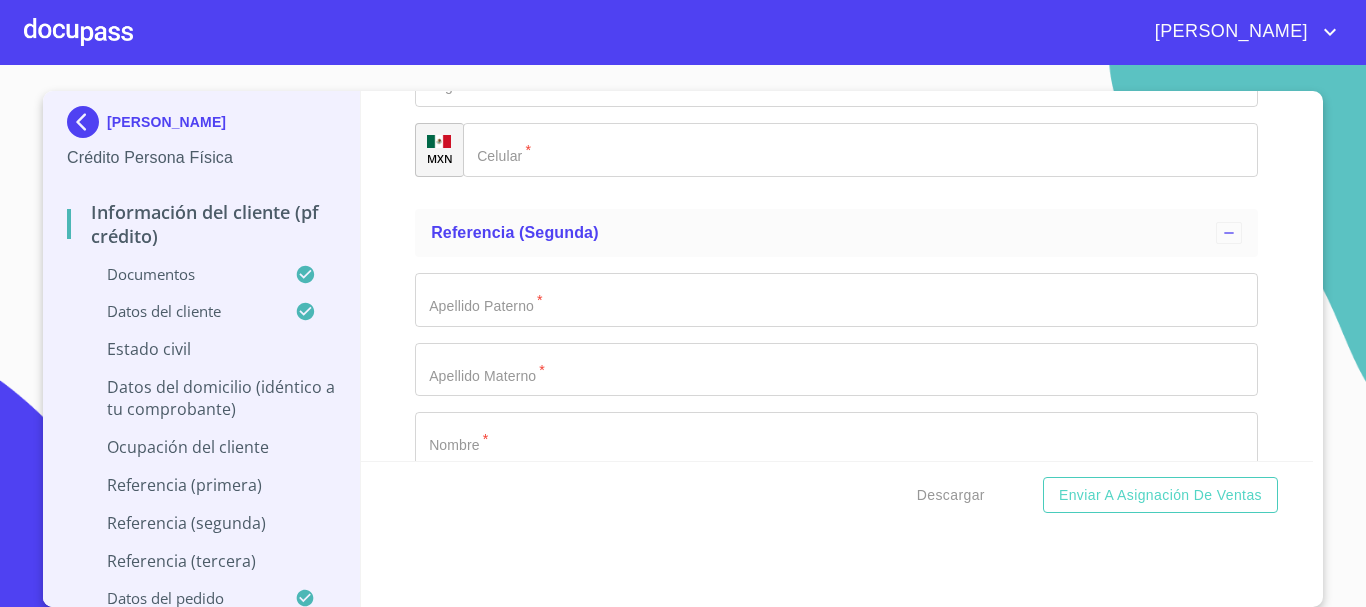 click on "Documento de identificación.   *" at bounding box center [813, -4349] 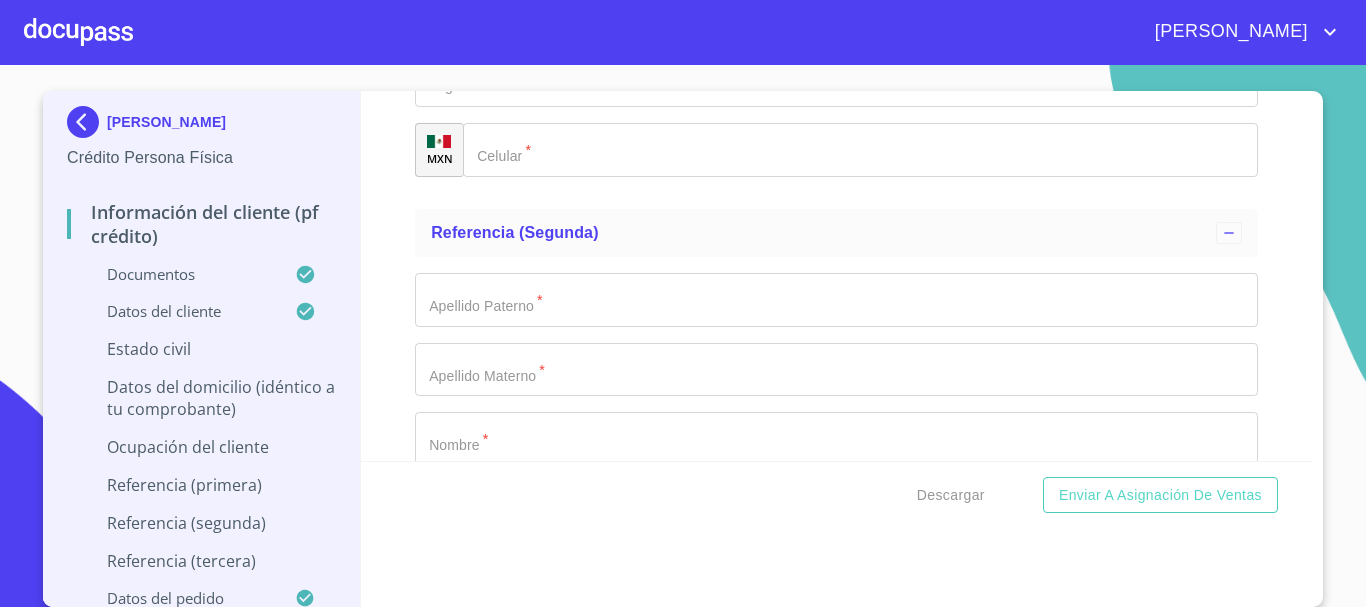 type on "20000" 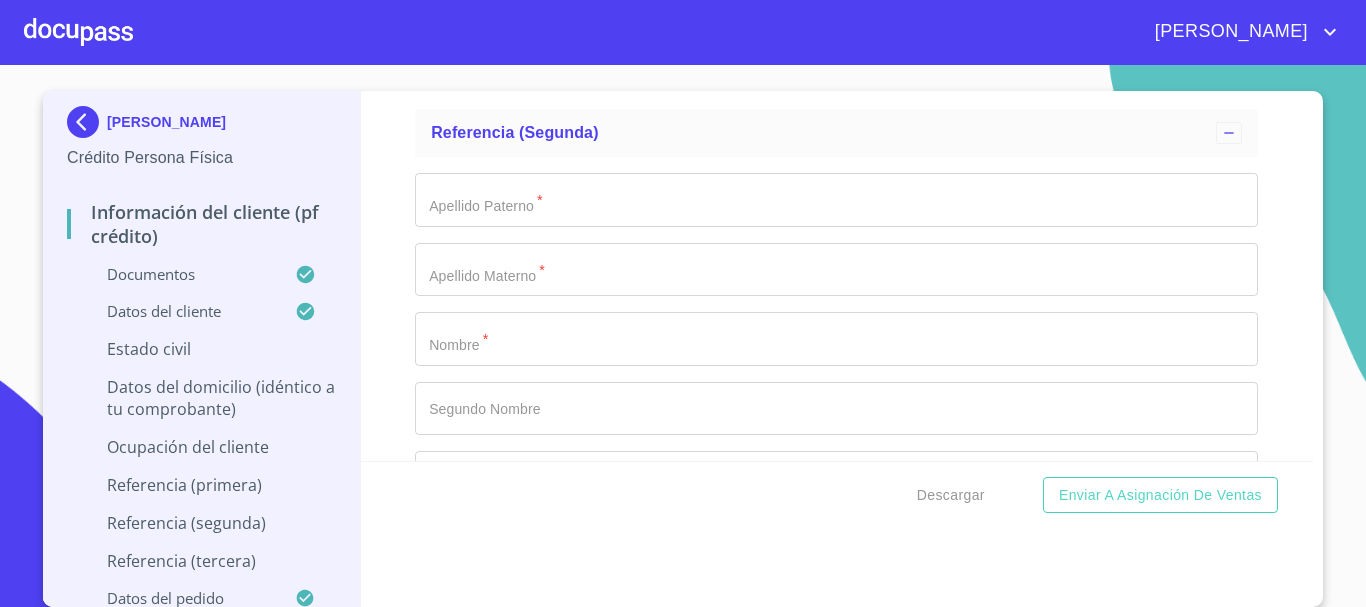 click on "​" at bounding box center (836, -1493) 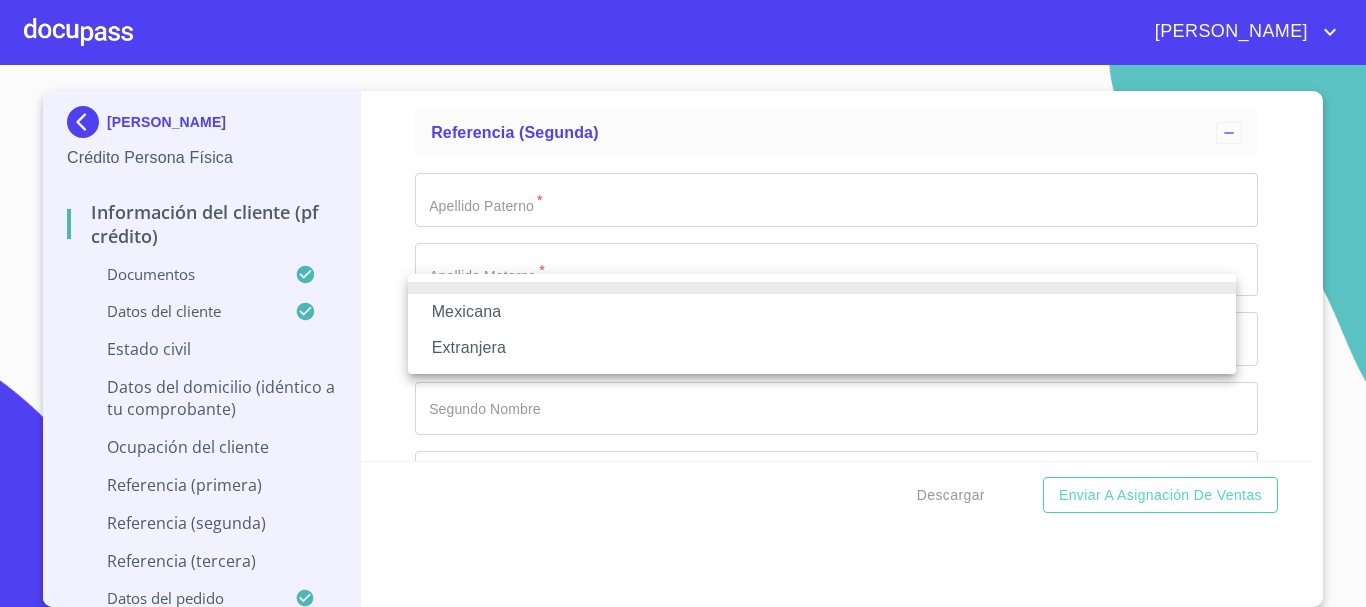 click on "Mexicana" at bounding box center [822, 312] 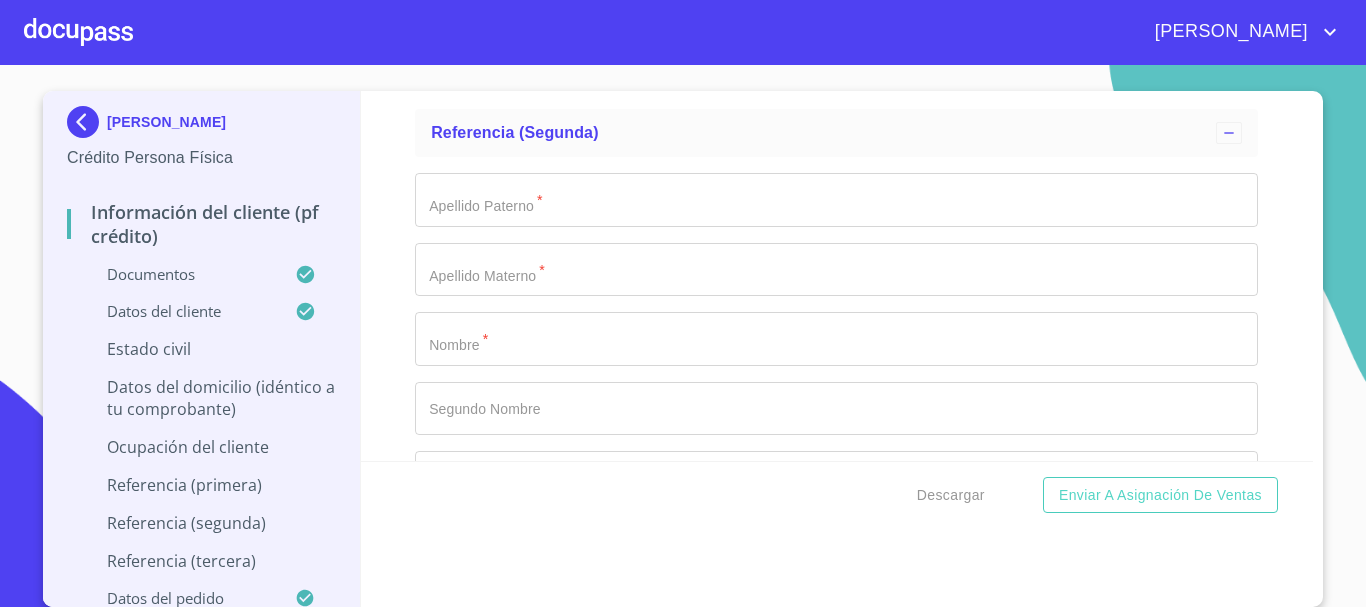 click on "​" at bounding box center (836, -1423) 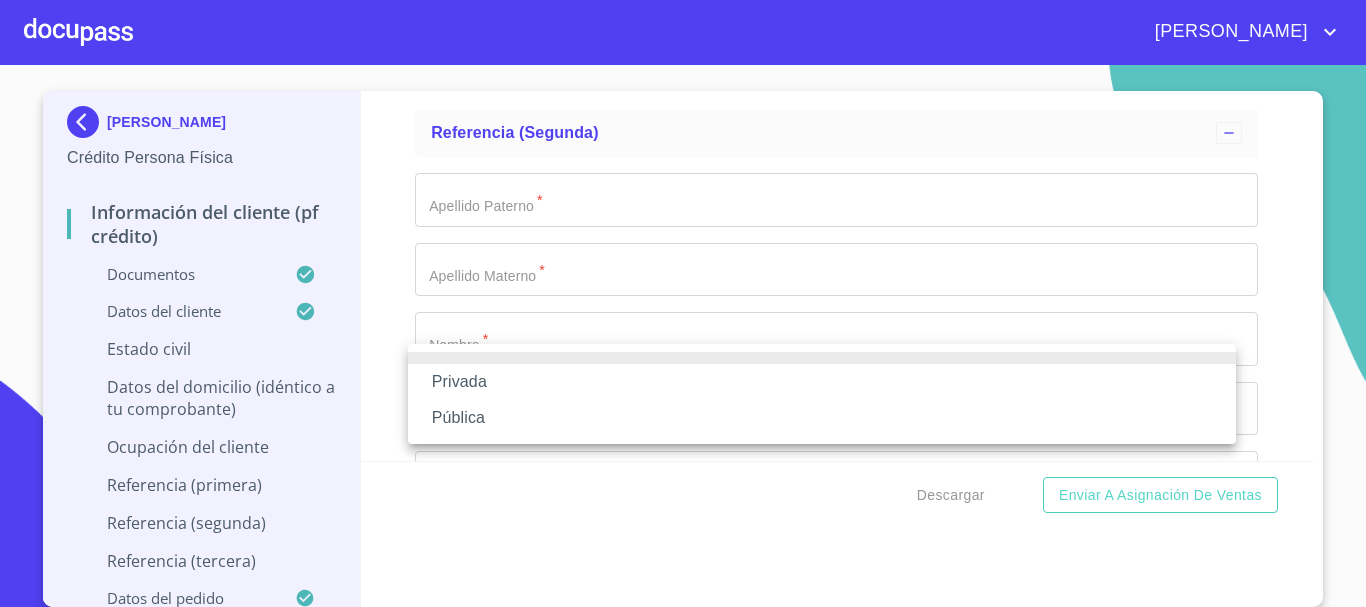 click on "Privada" at bounding box center (822, 382) 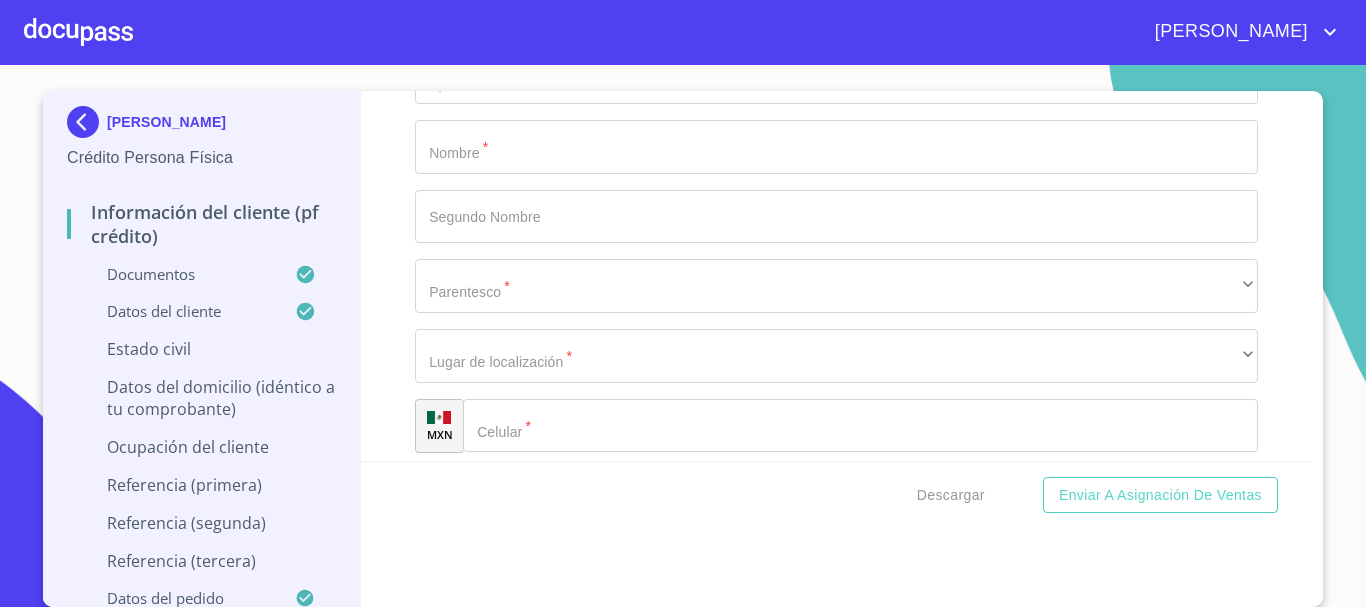scroll, scrollTop: 8992, scrollLeft: 0, axis: vertical 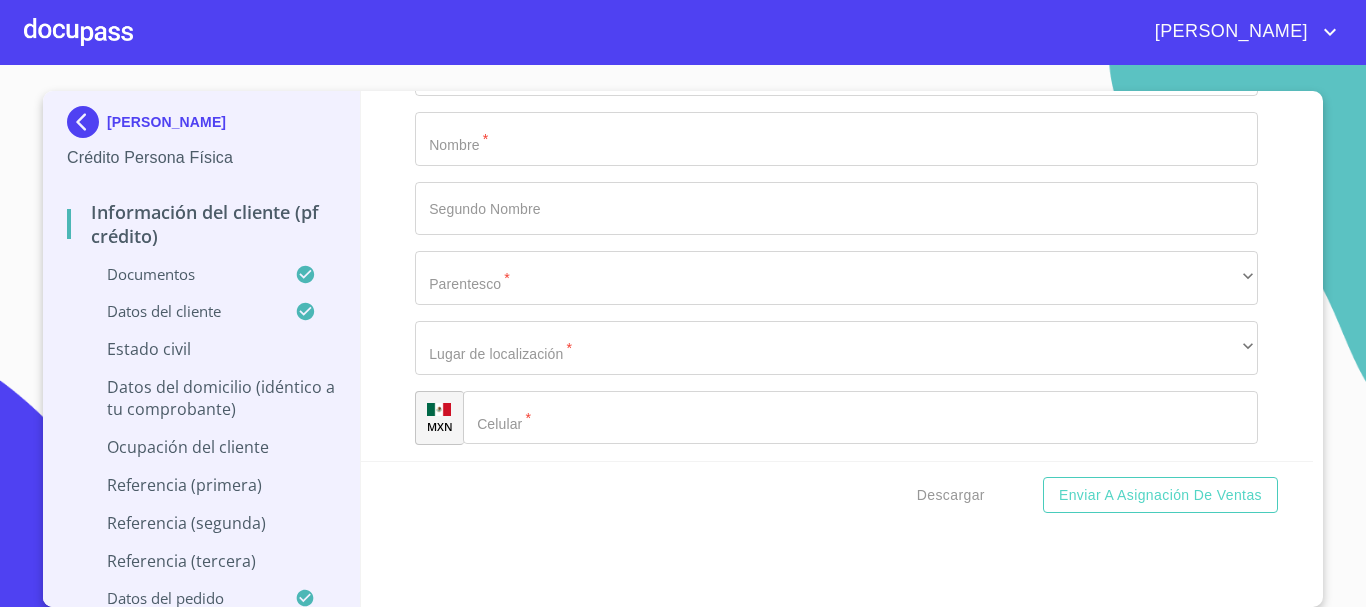 click on "Documento de identificación.   *" at bounding box center [813, -4649] 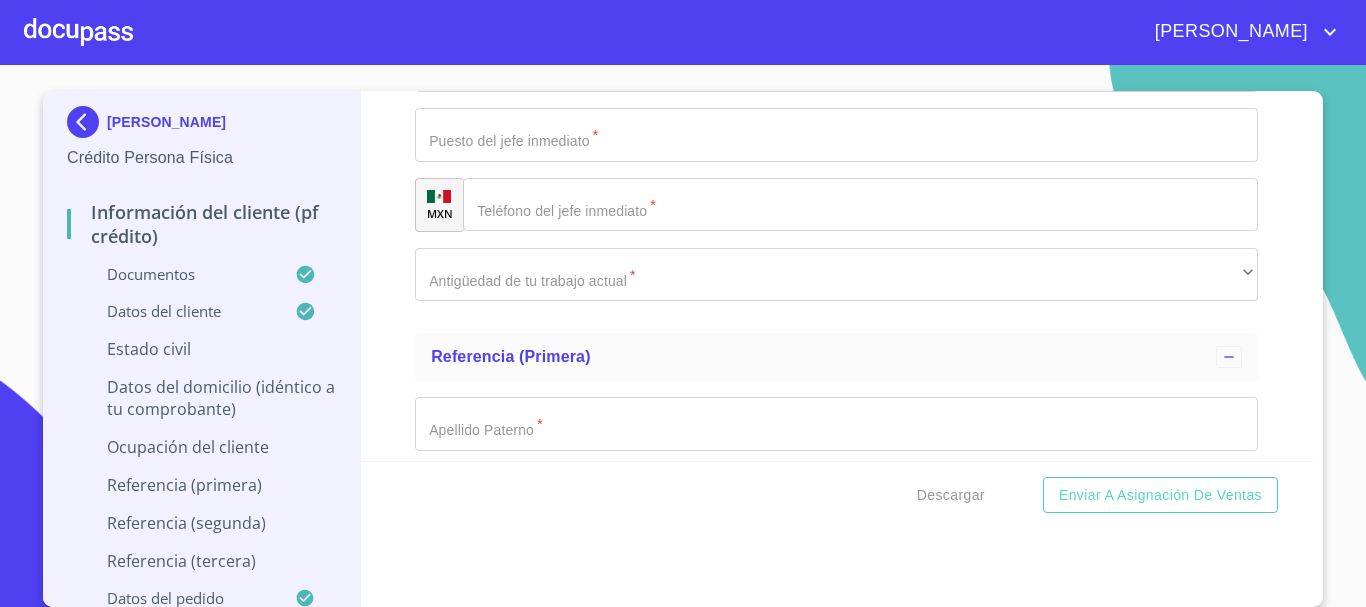 scroll, scrollTop: 7992, scrollLeft: 0, axis: vertical 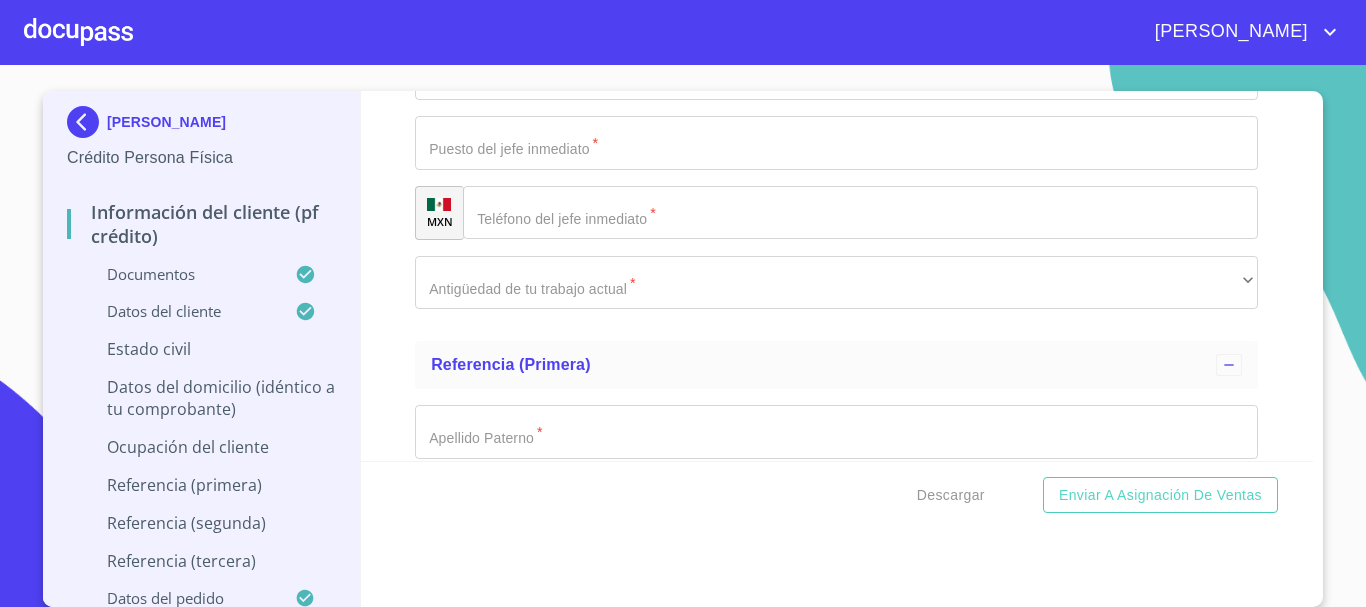 click on "Información del cliente (PF crédito)   Documentos Documento de identificación.   * INE ​ Identificación Oficial * Identificación Oficial Identificación Oficial Comprobante de Domicilio * Comprobante de Domicilio Comprobante de Domicilio Fuente de ingresos   * Empleado S. Privado/S. Público ​ Comprobante de Ingresos mes 1 * Comprobante de Ingresos mes 1 Comprobante de Ingresos mes 1 Comprobante de Ingresos mes 2 Comprobante de Ingresos mes 2 Comprobante de Ingresos mes 2 Comprobante de Ingresos mes 3 Comprobante de Ingresos mes 3 Comprobante de Ingresos mes 3 CURP * CURP CURP Constancia de situación fiscal Arrastra o selecciona el (los) documento(s) para agregar Datos del cliente Apellido Paterno   * [PERSON_NAME] ​ Apellido Materno   * [PERSON_NAME] ​ Primer nombre   * [PERSON_NAME] ​ Segundo Nombre ​ Fecha de nacimiento * [DEMOGRAPHIC_DATA] ​ RFC   * CAGM990924HCA ​ CURP   * CAGM990924MJCSZN01 ​ ID de Identificación 1662442681 ​ Nacionalidad   * Mexicana ​ País de nacimiento *" at bounding box center (837, 276) 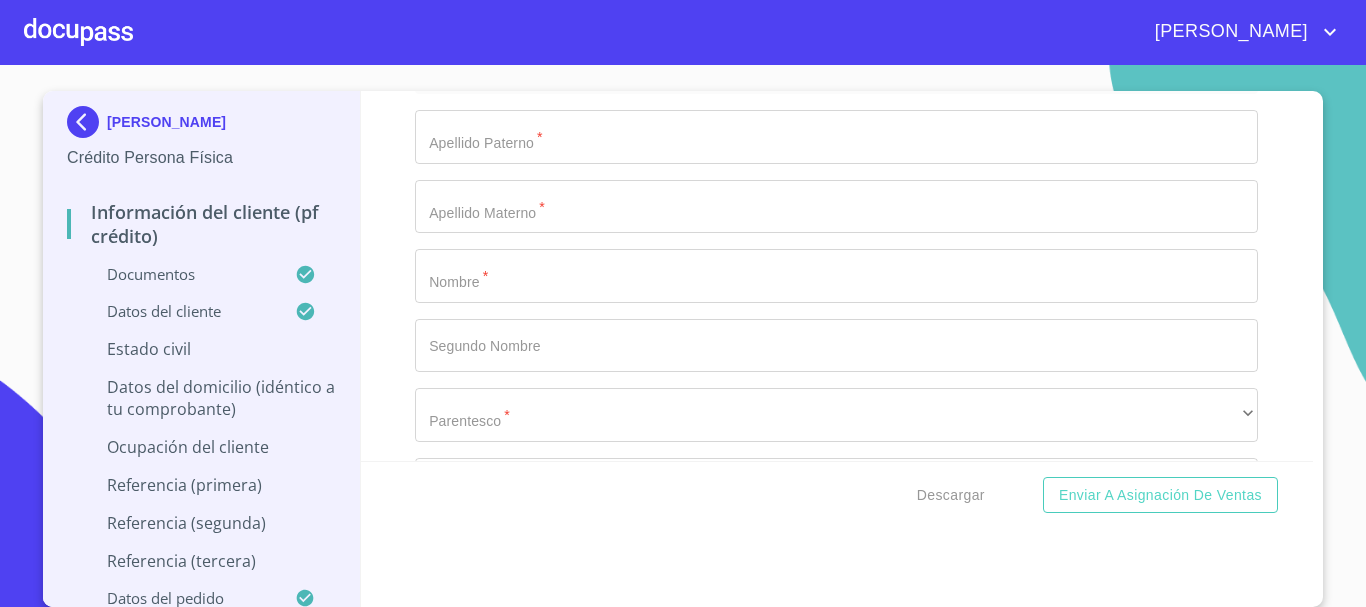 scroll, scrollTop: 9092, scrollLeft: 0, axis: vertical 